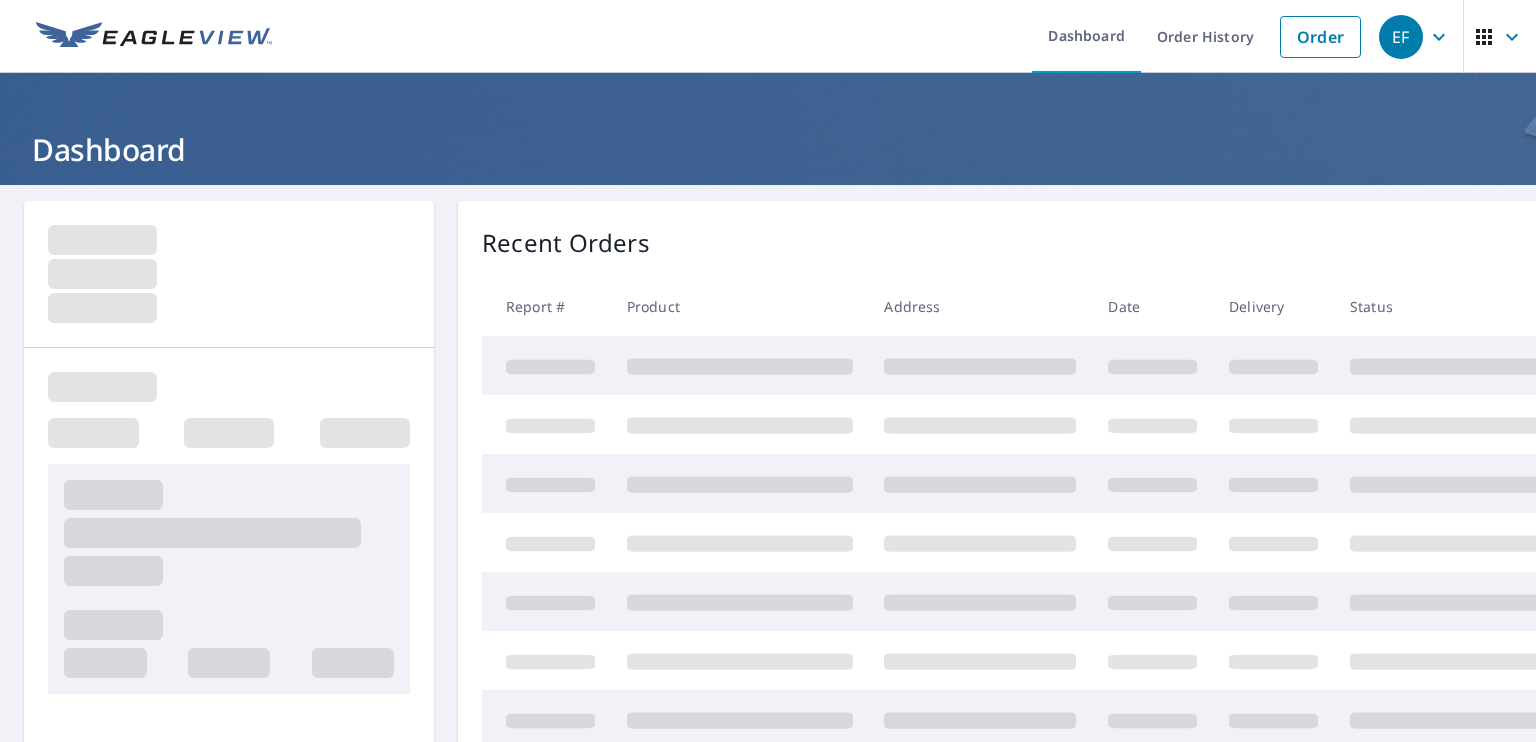 scroll, scrollTop: 0, scrollLeft: 0, axis: both 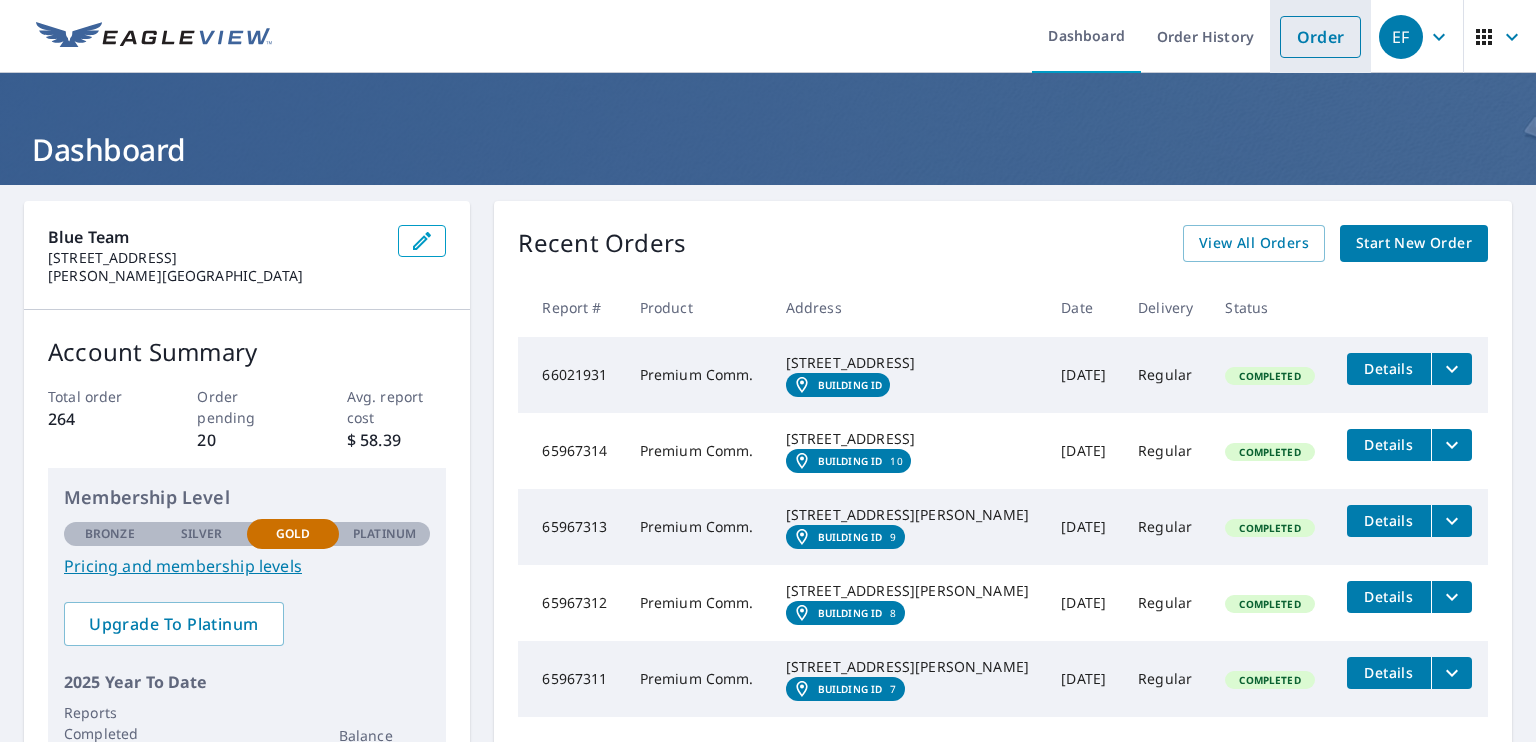 click on "Order" at bounding box center (1320, 37) 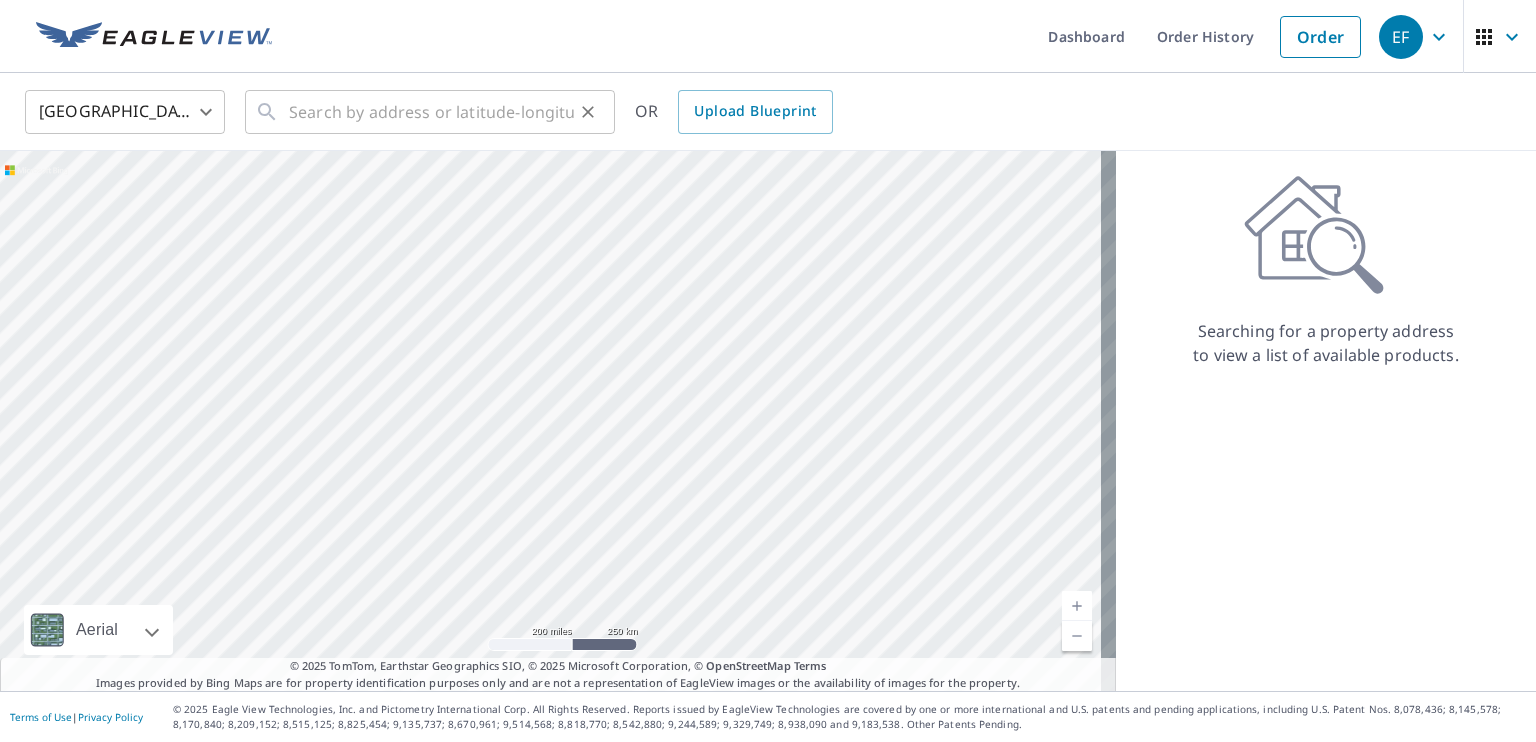 click on "​" at bounding box center (430, 112) 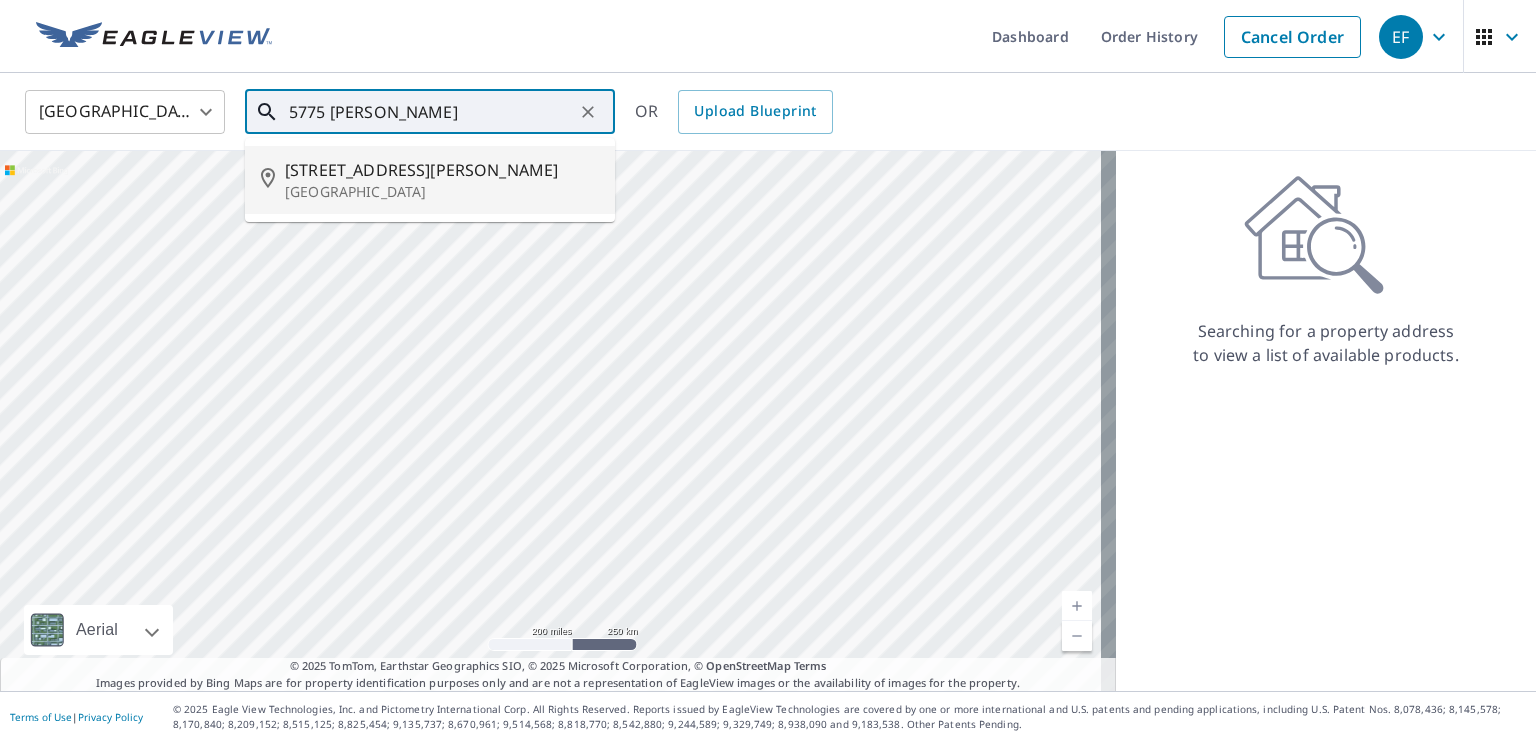 click on "[STREET_ADDRESS][PERSON_NAME]" at bounding box center [442, 170] 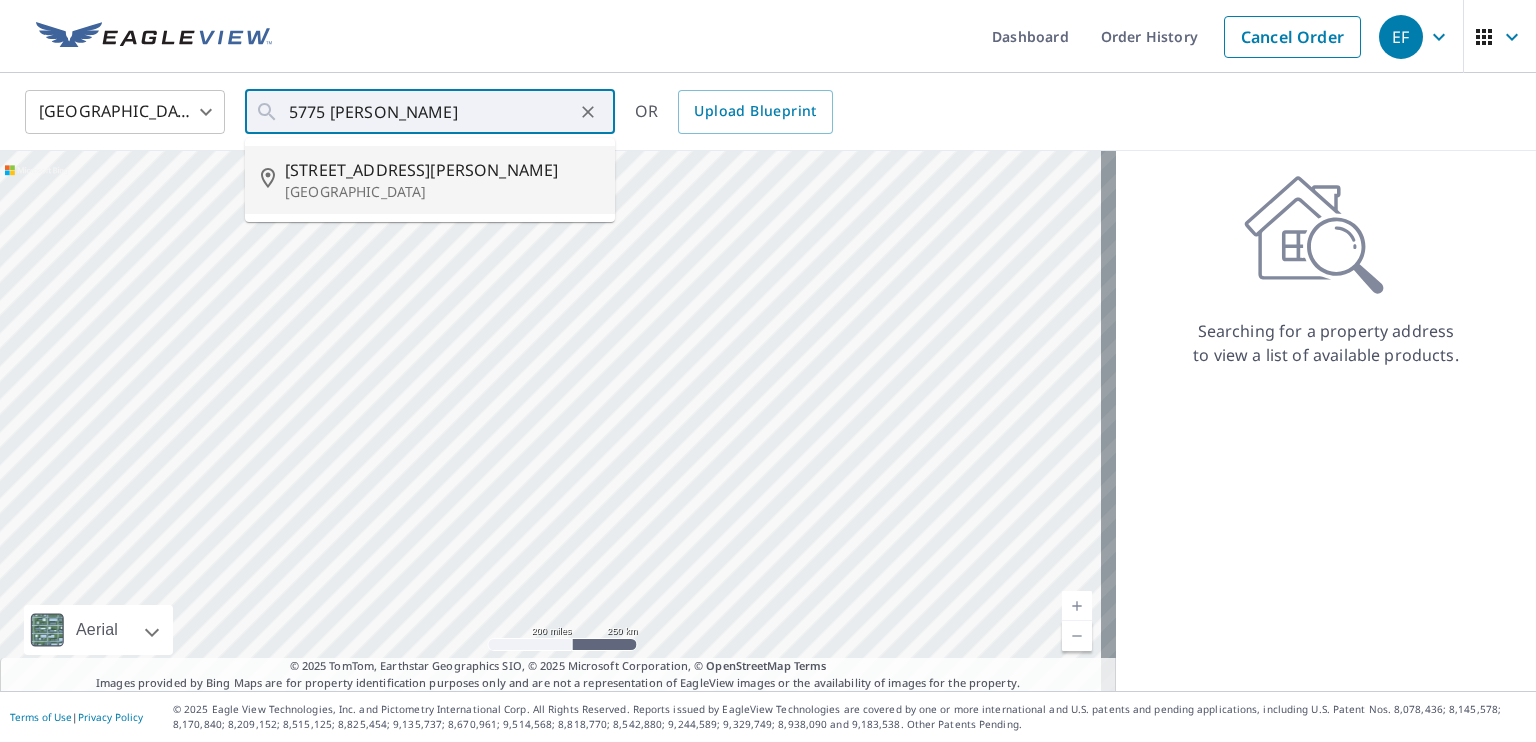 type on "[STREET_ADDRESS][PERSON_NAME]" 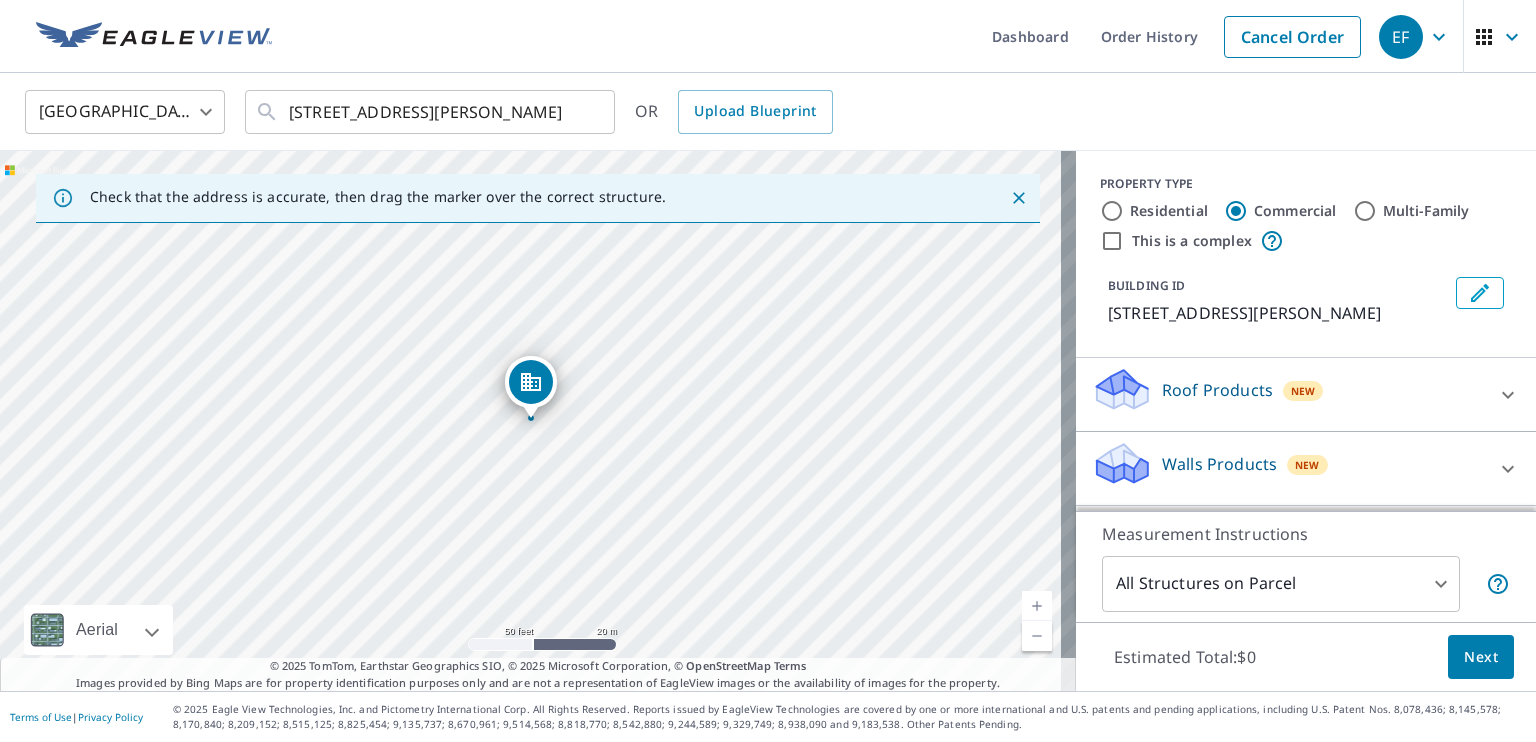 scroll, scrollTop: 17, scrollLeft: 0, axis: vertical 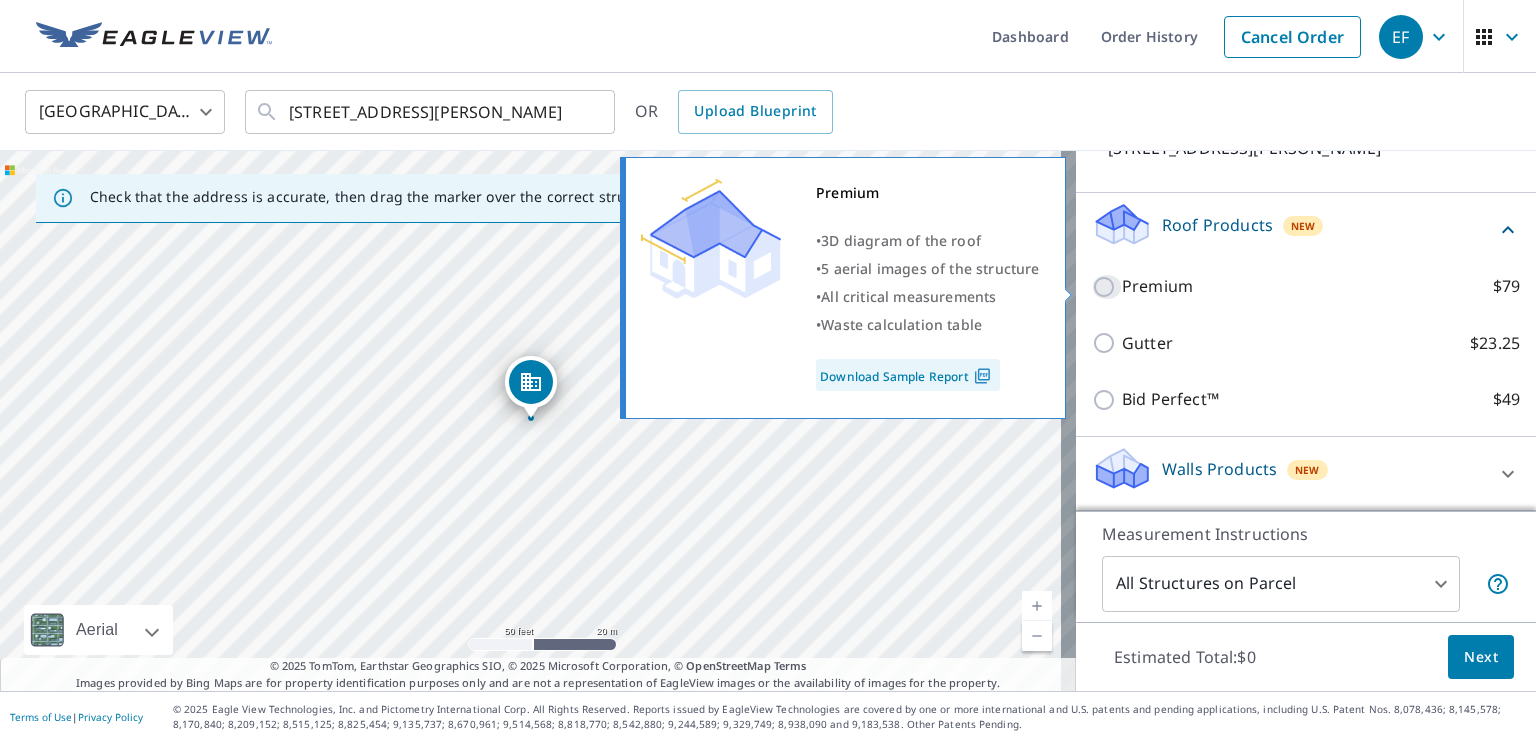 click on "Premium $79" at bounding box center [1107, 287] 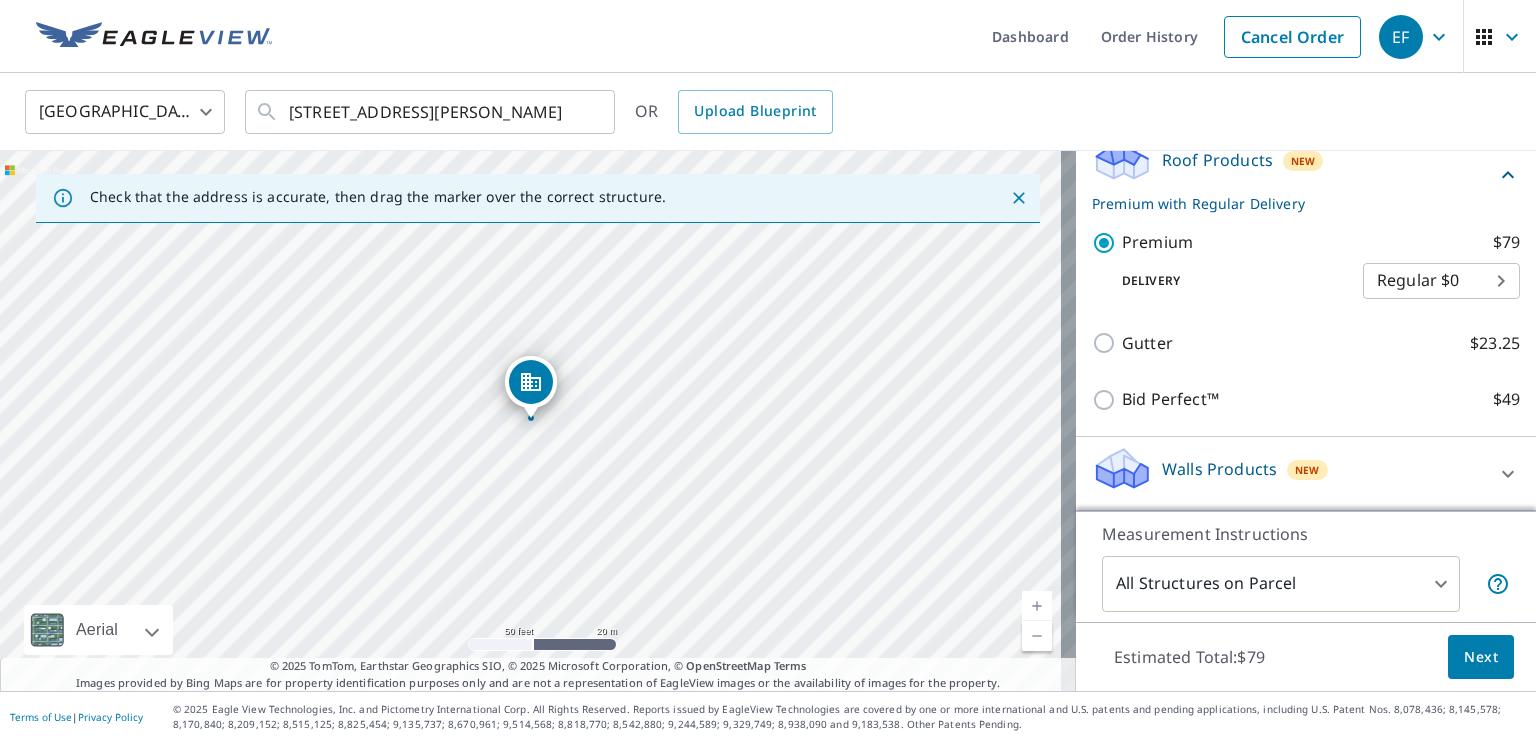 scroll, scrollTop: 252, scrollLeft: 0, axis: vertical 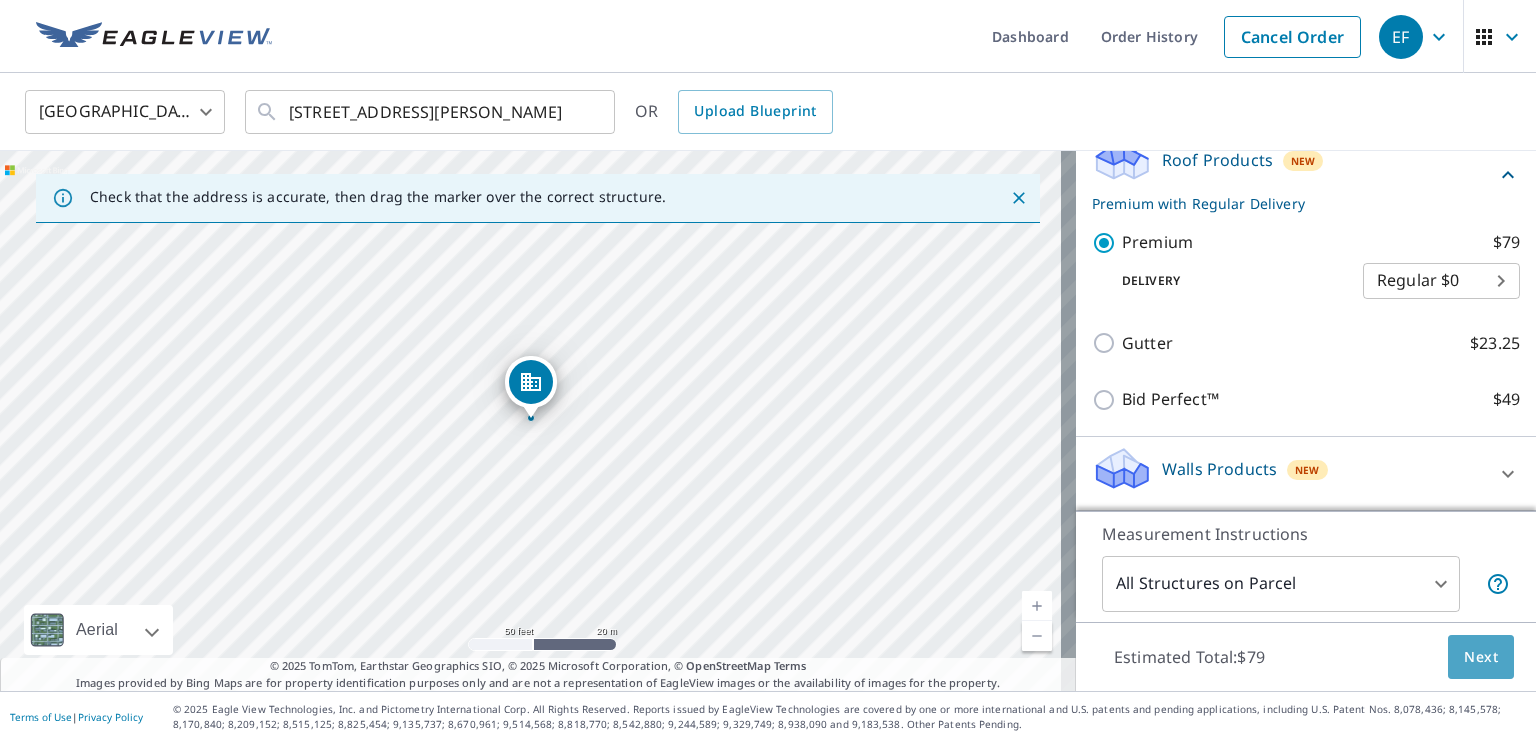 click on "Next" at bounding box center [1481, 657] 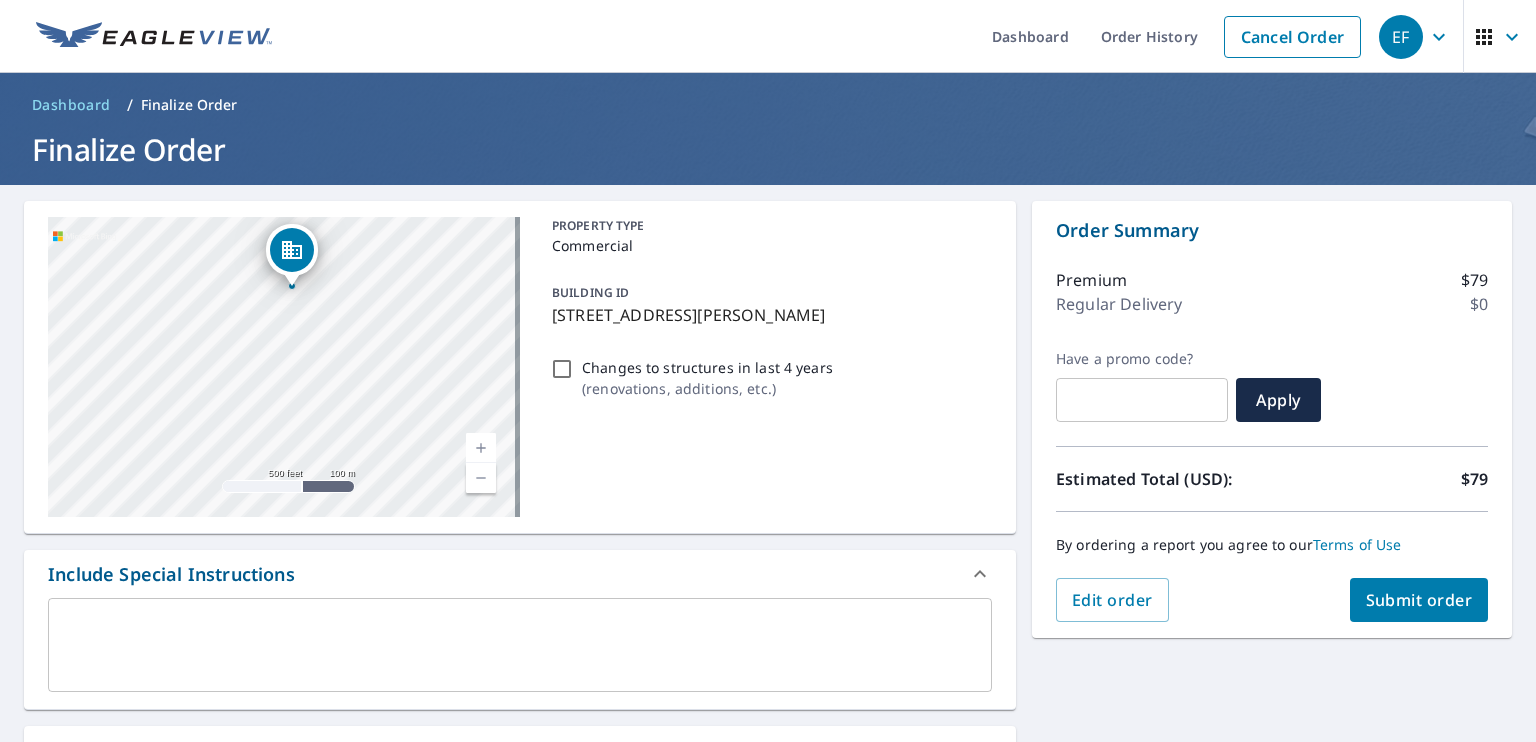 drag, startPoint x: 372, startPoint y: 307, endPoint x: 342, endPoint y: 397, distance: 94.86833 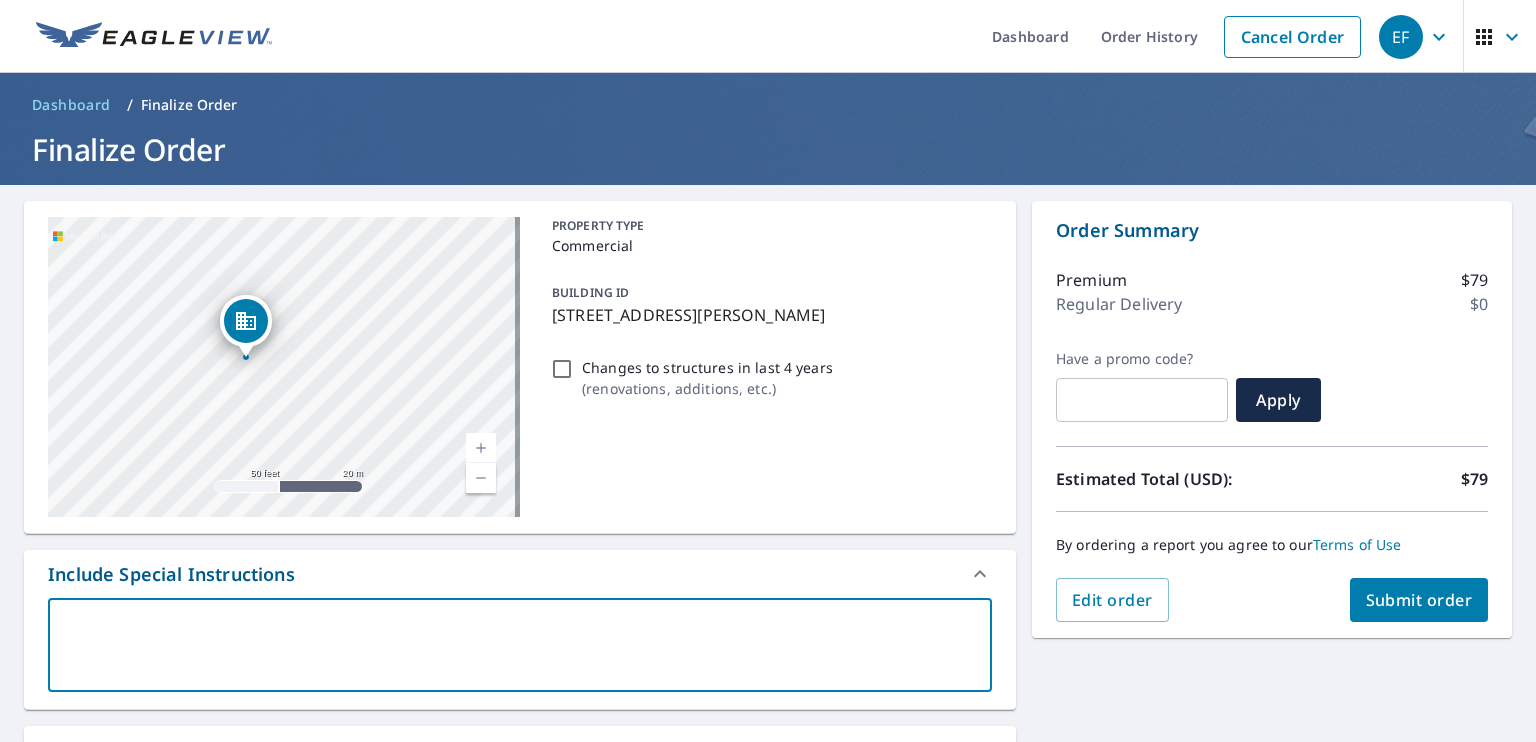 click at bounding box center [520, 645] 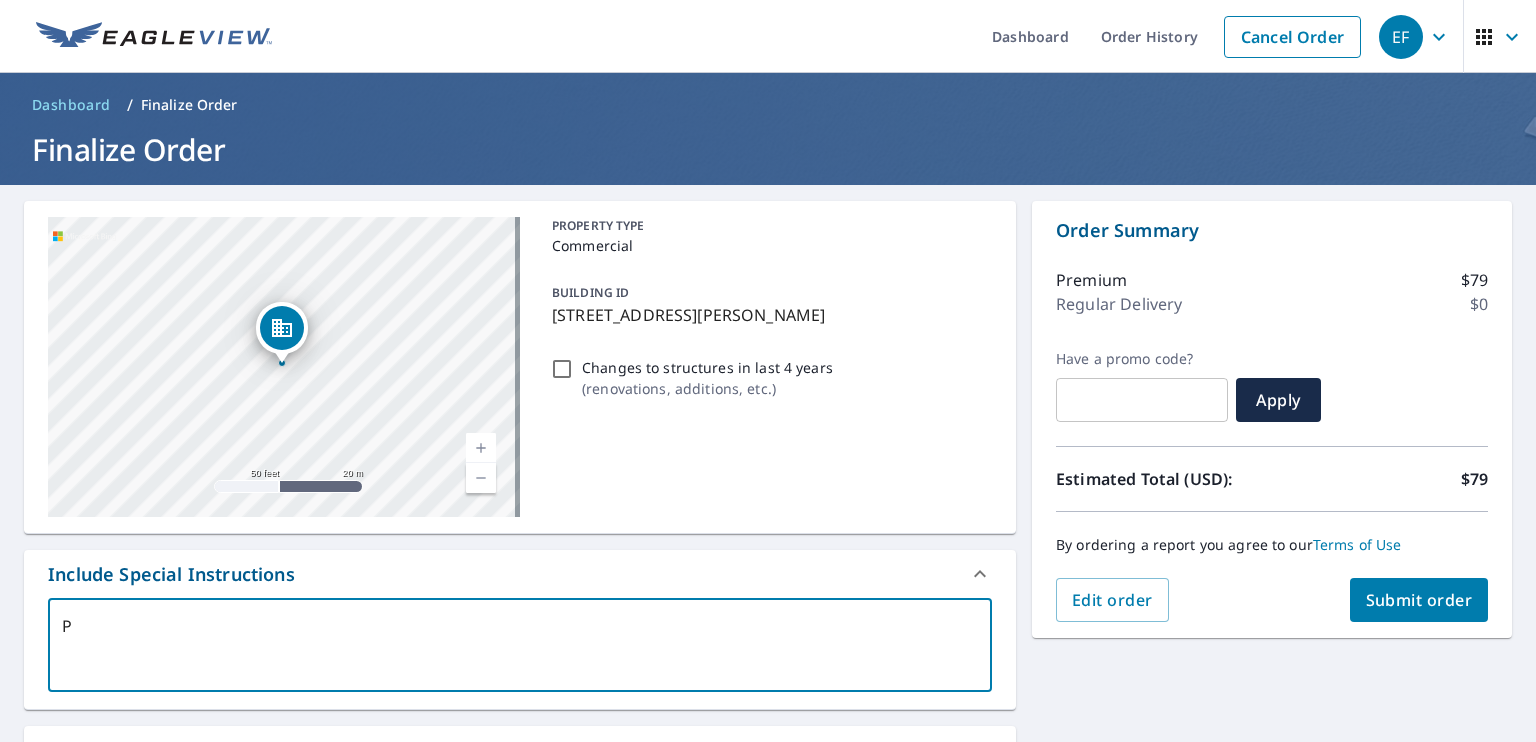 type on "Pr" 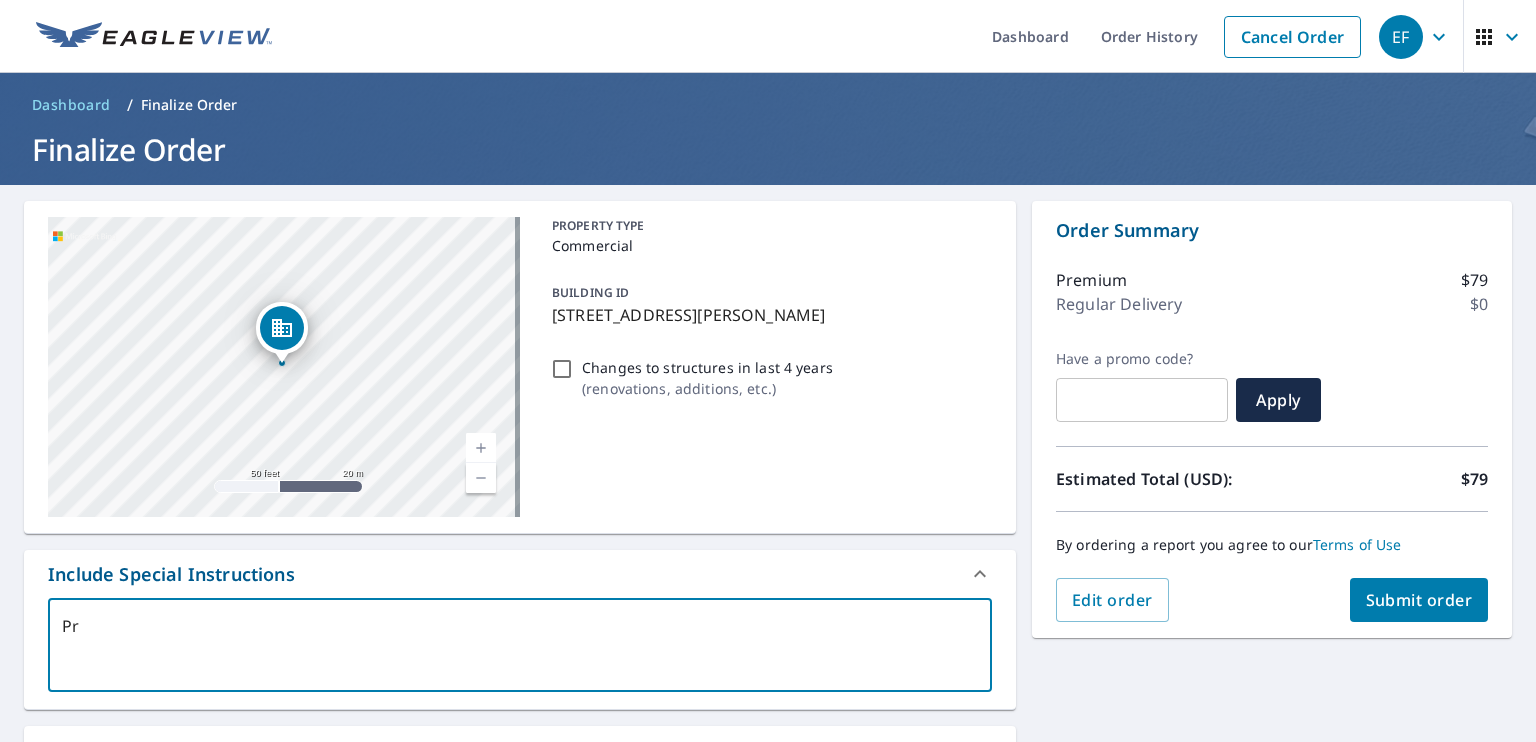 type on "Pro" 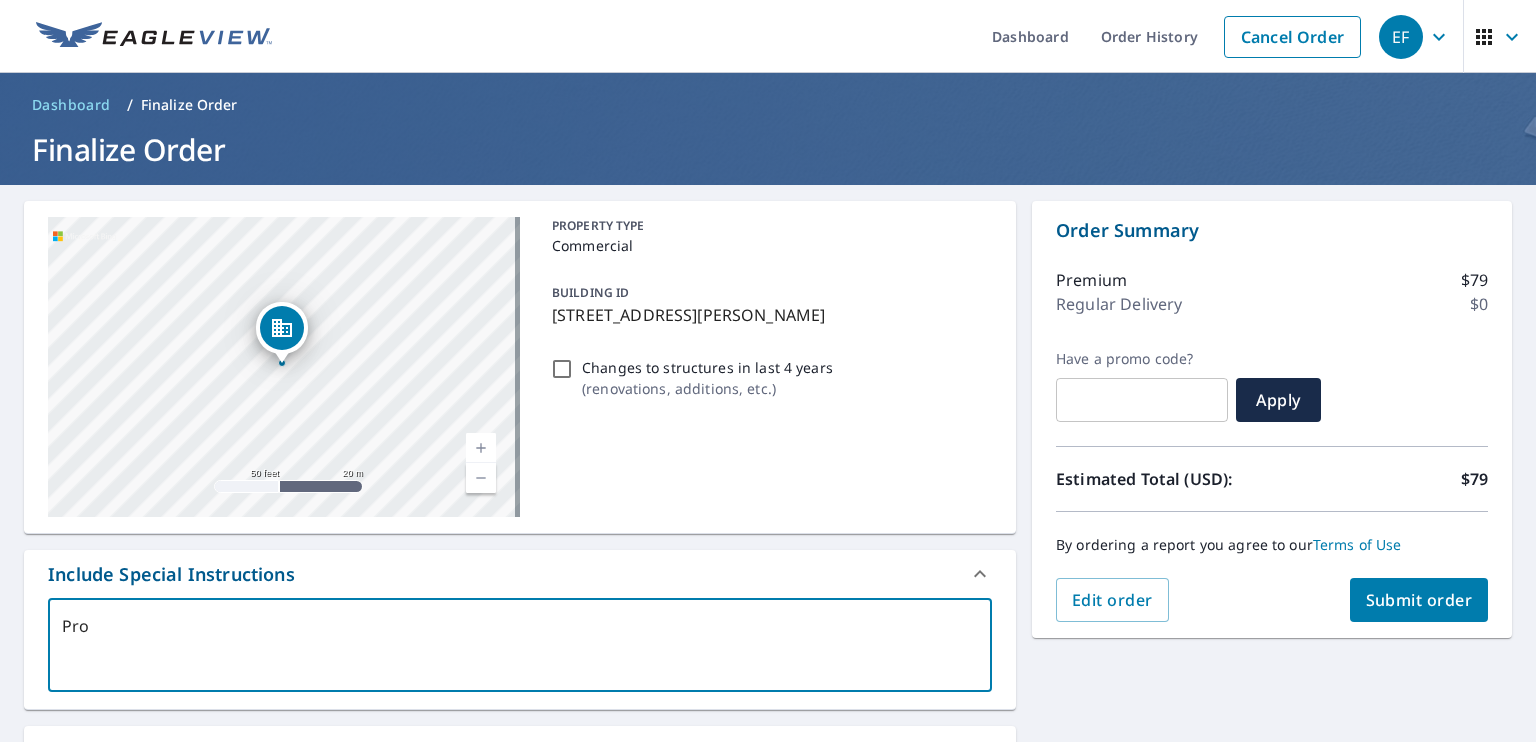 type on "Proj" 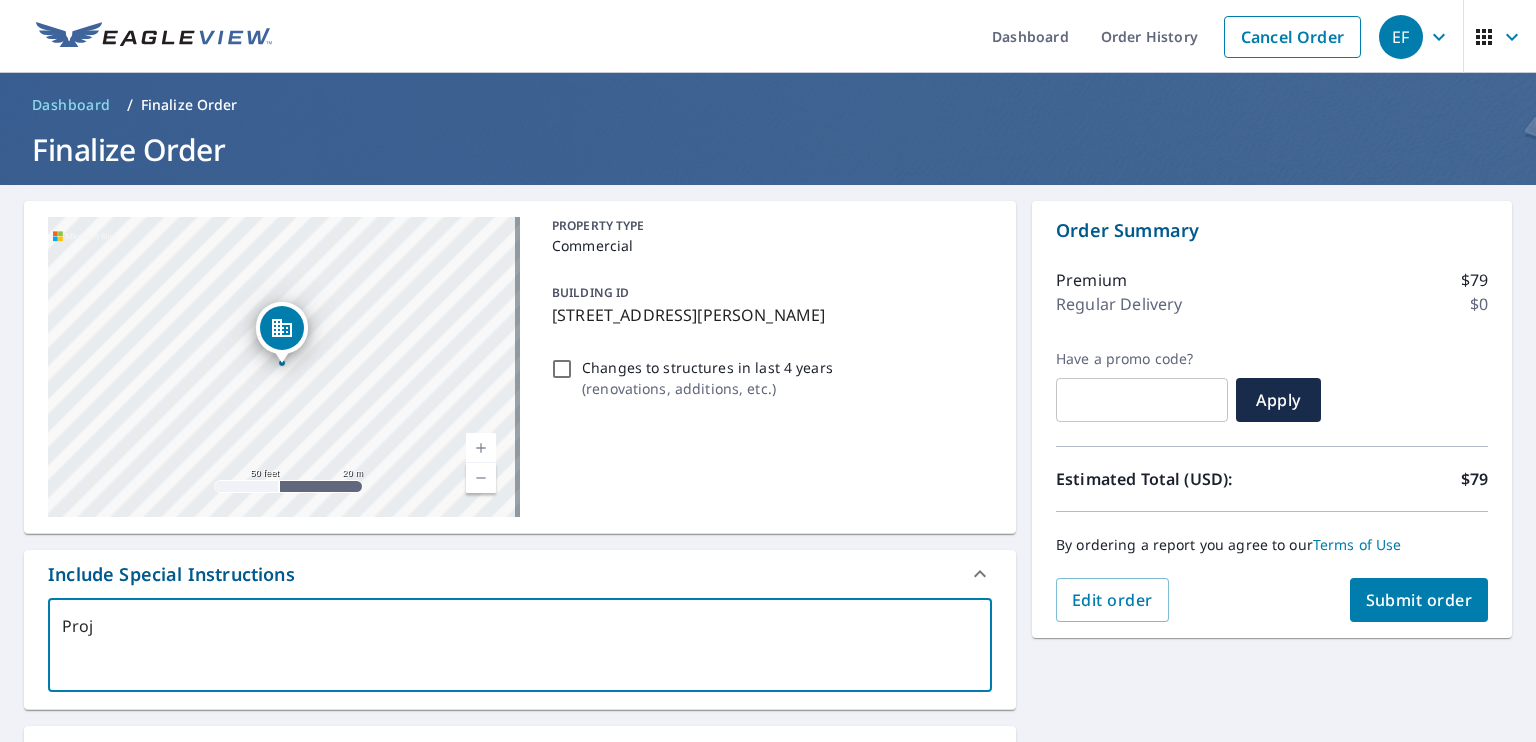 type on "Proje" 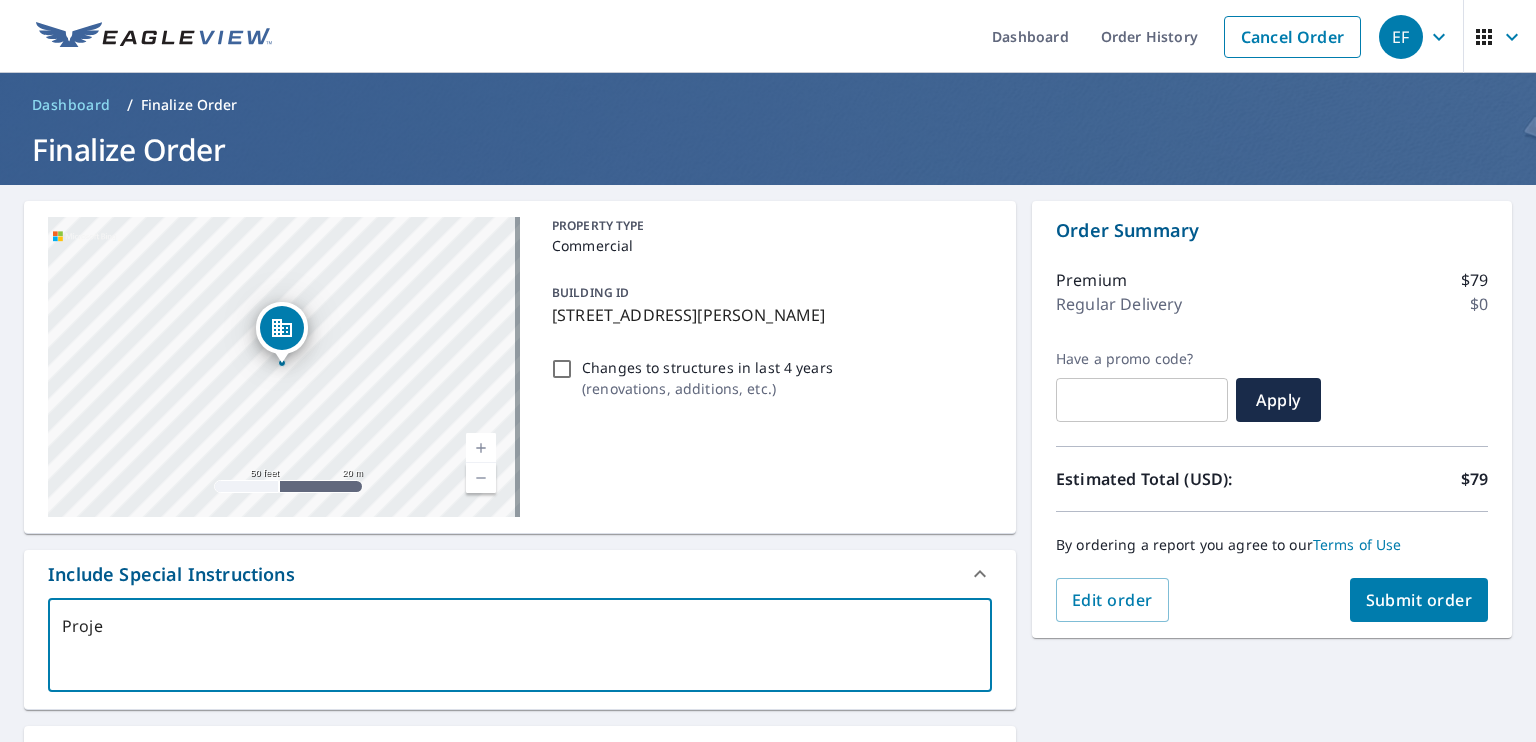 type on "Projec" 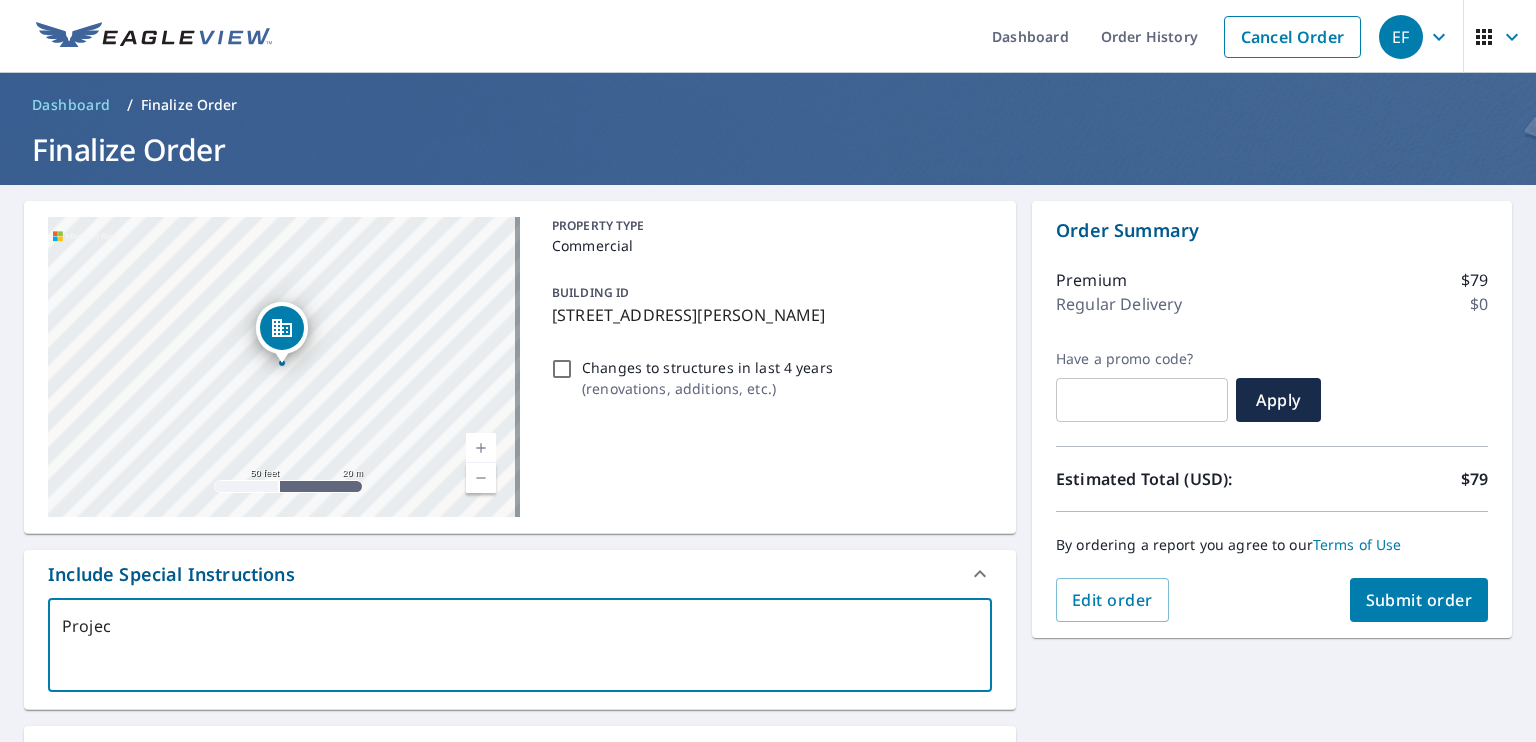 type on "Project" 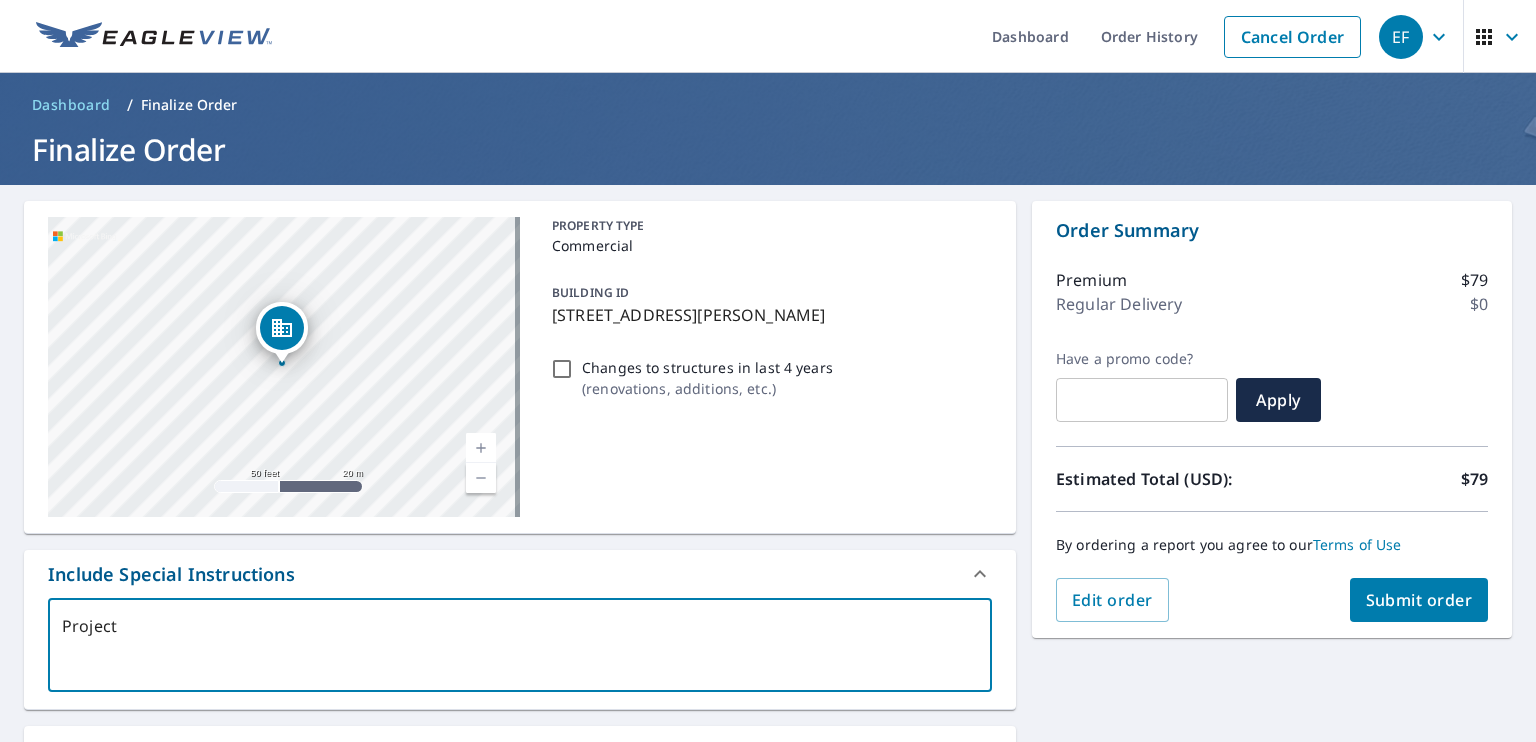 type on "Project" 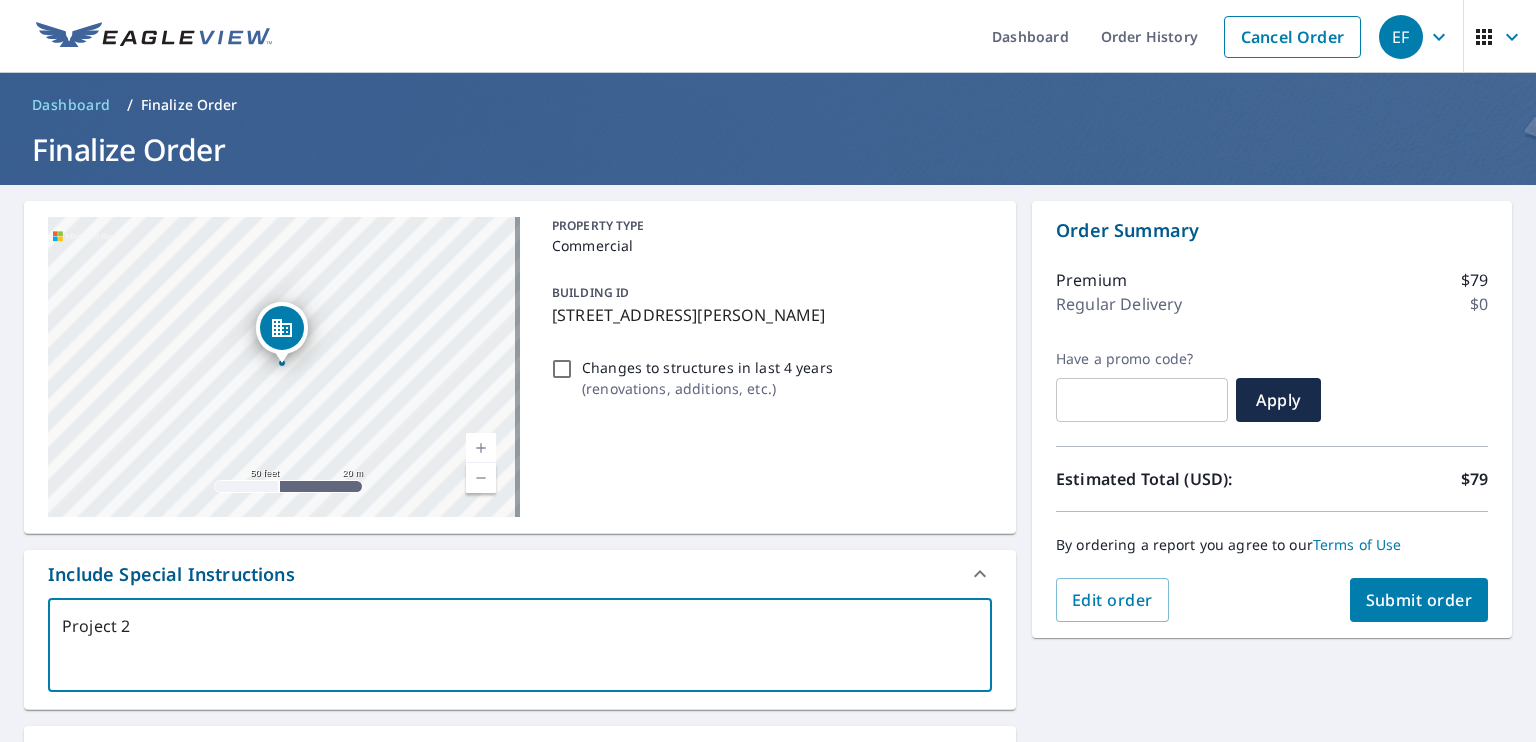 type on "Project 25" 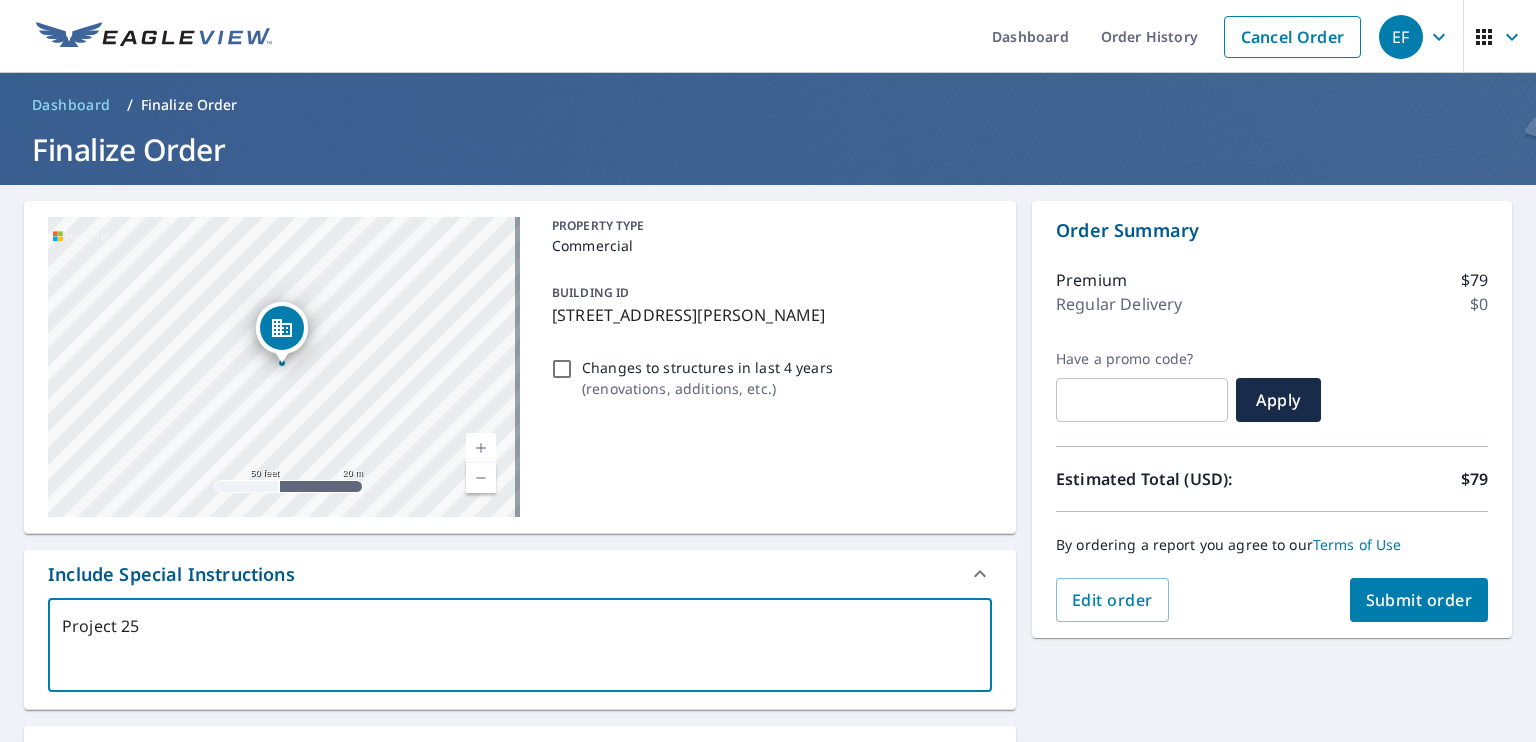 type on "Project 25-" 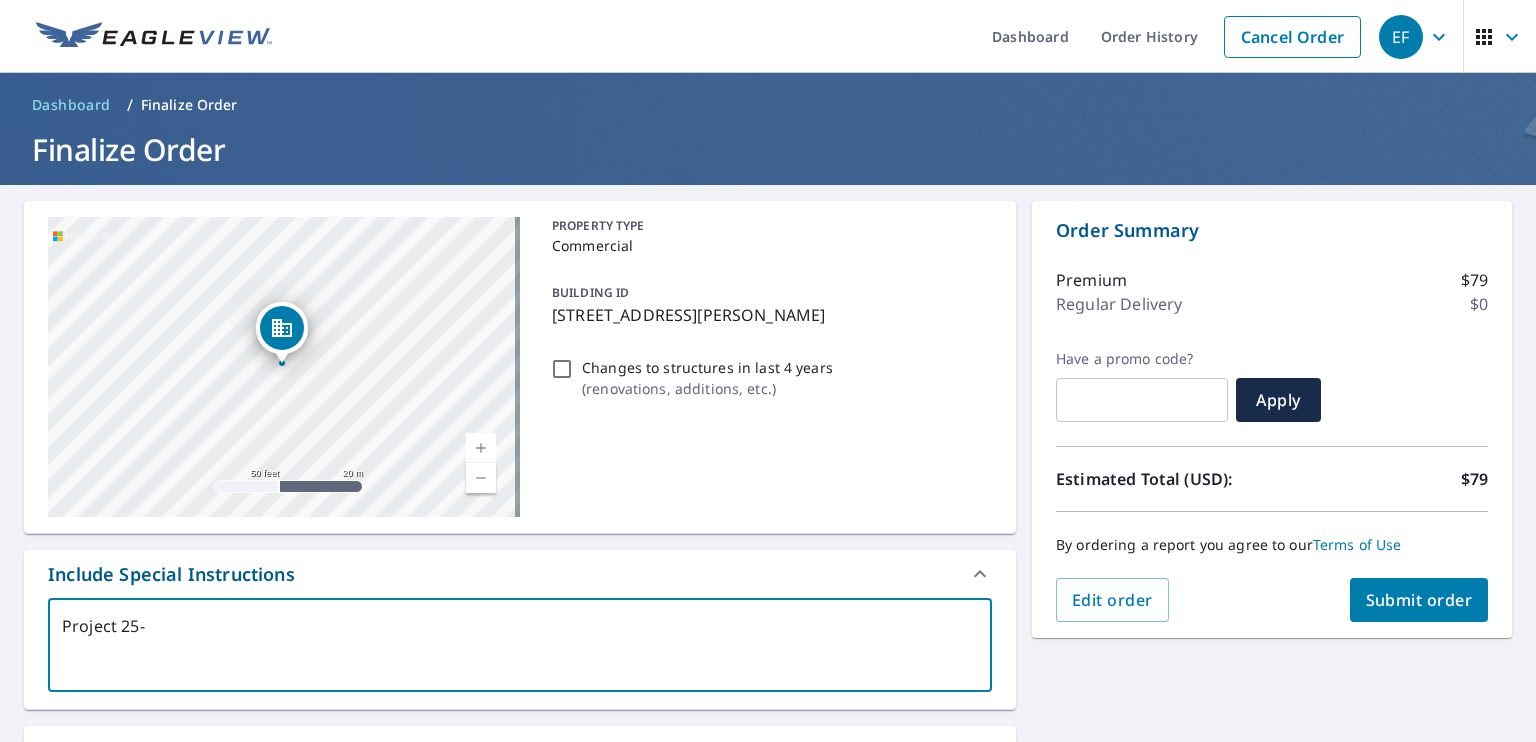 type on "Project 25-0" 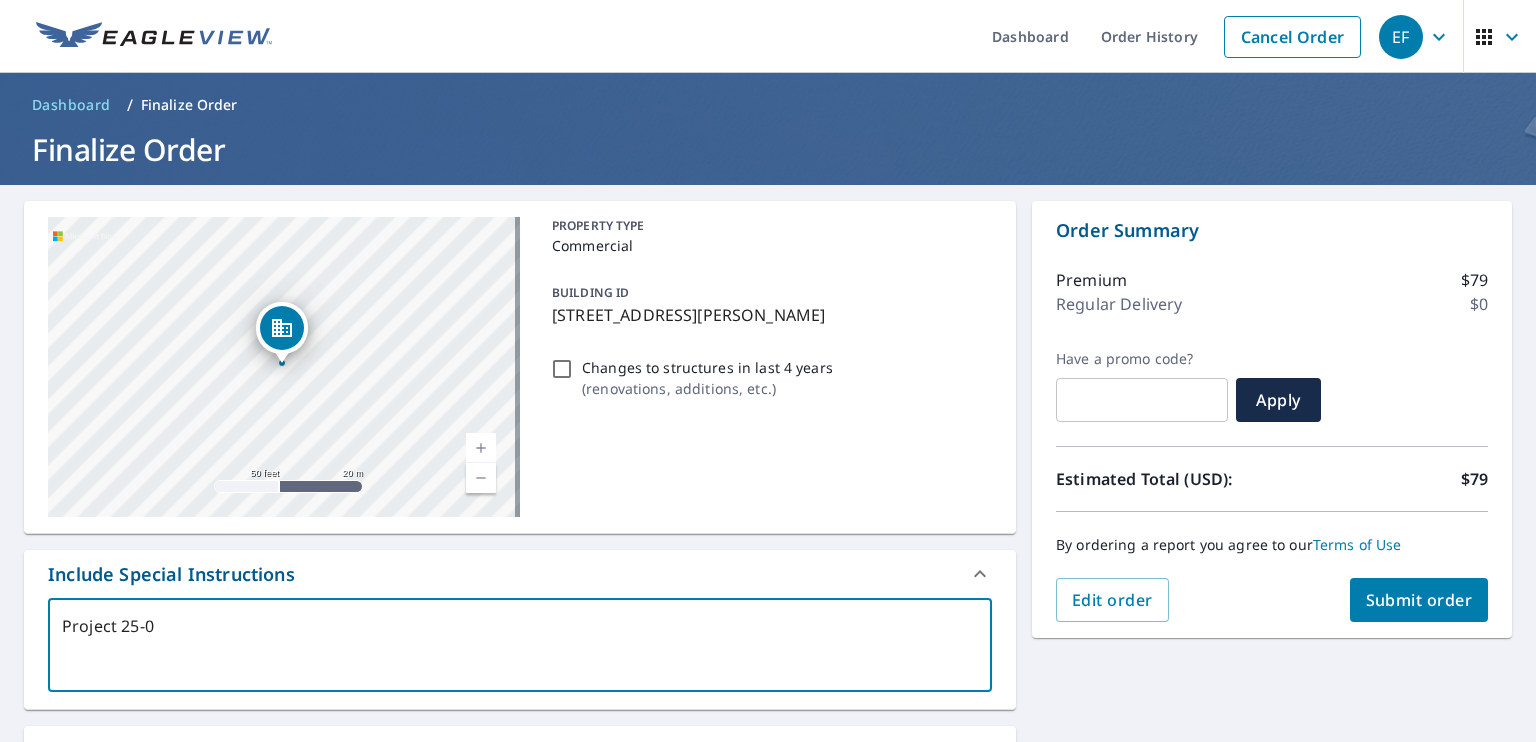 type on "Project 25-00" 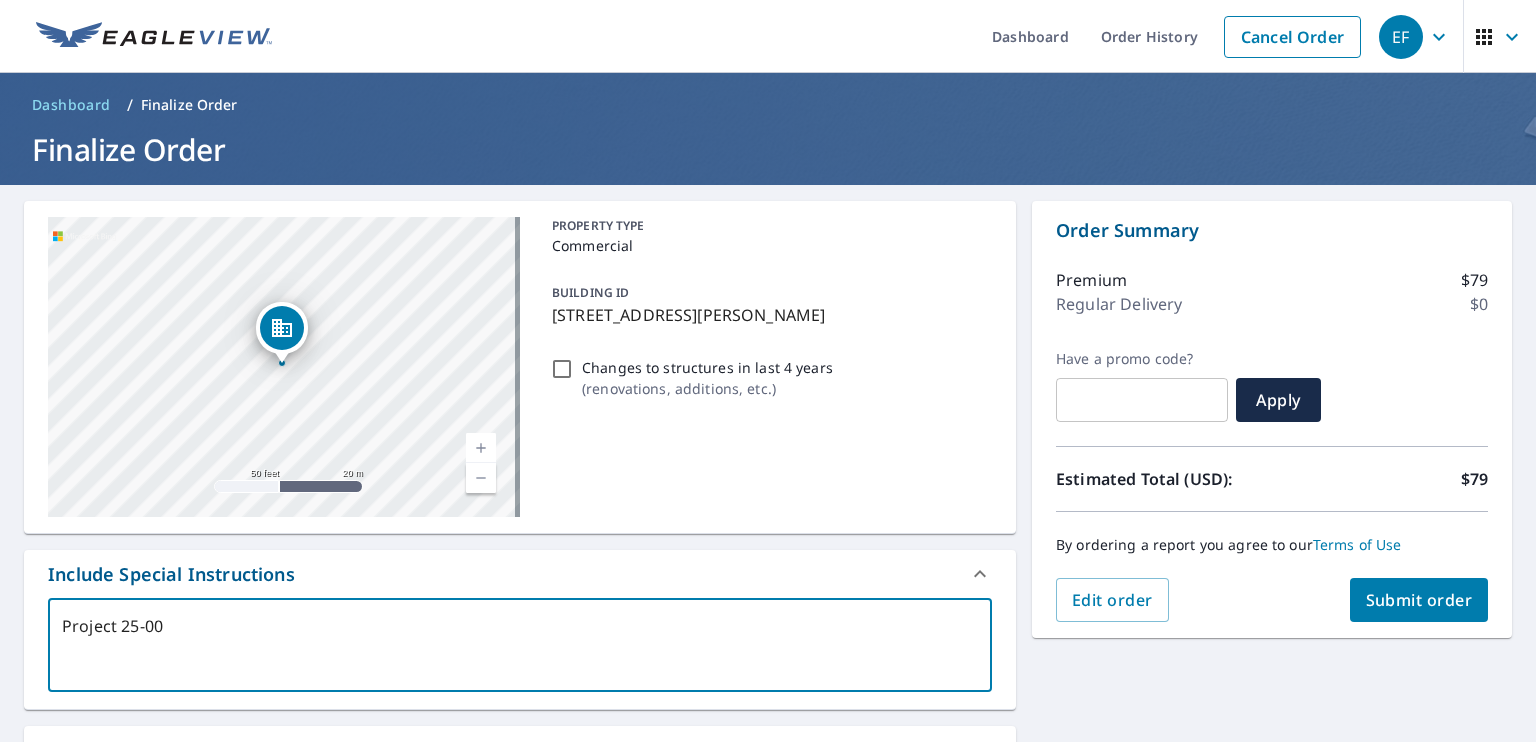 type on "Project 25-008" 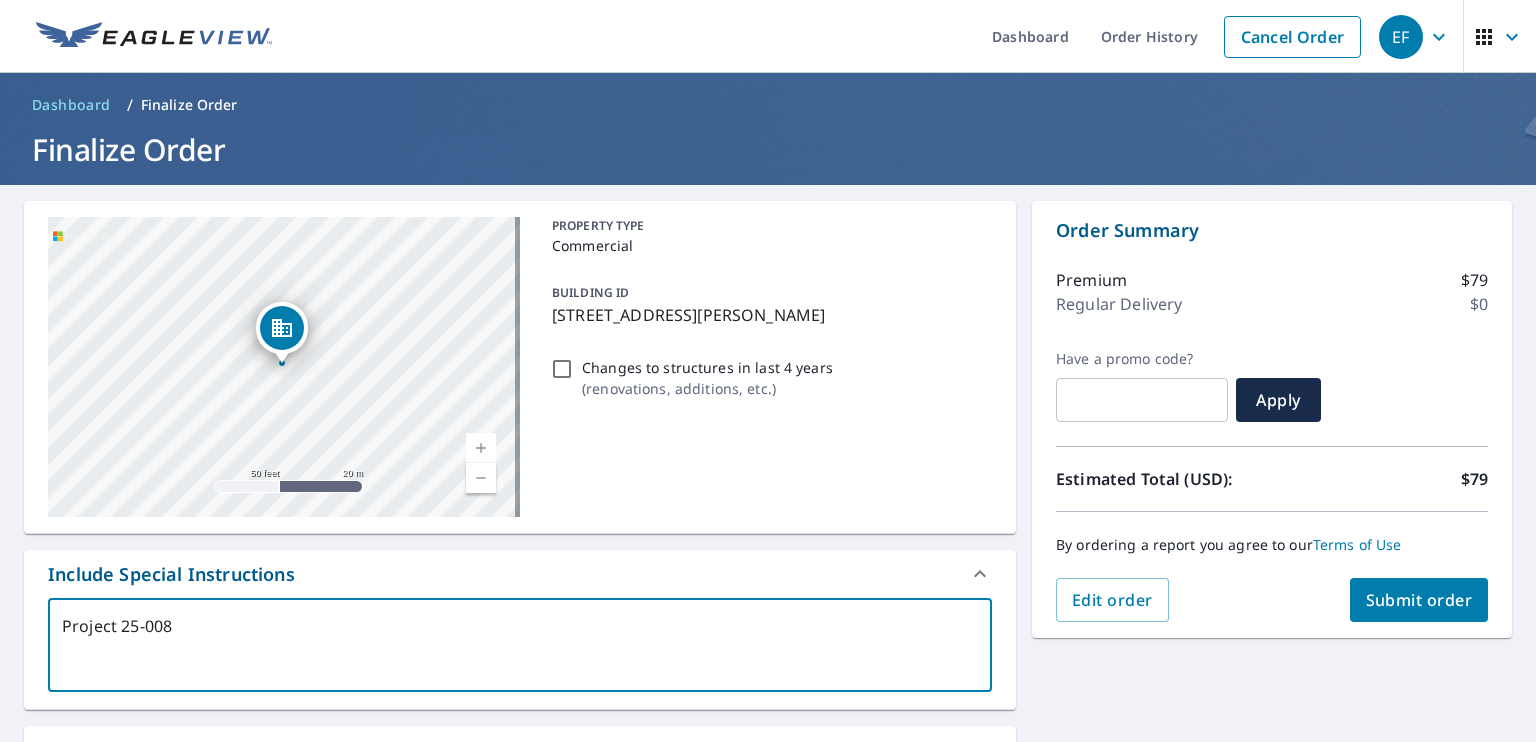 type on "Project 25-0081" 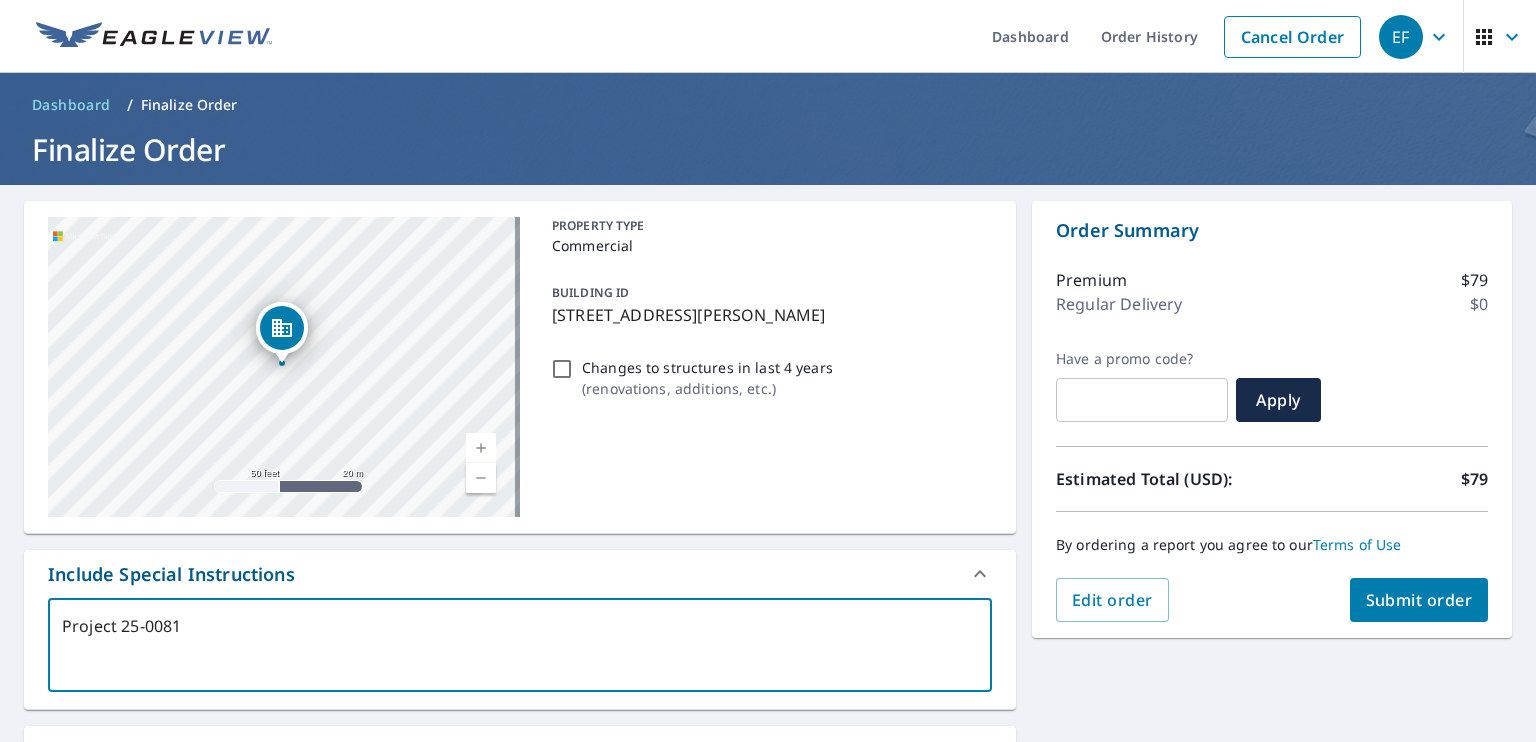 type on "Project 25-00814" 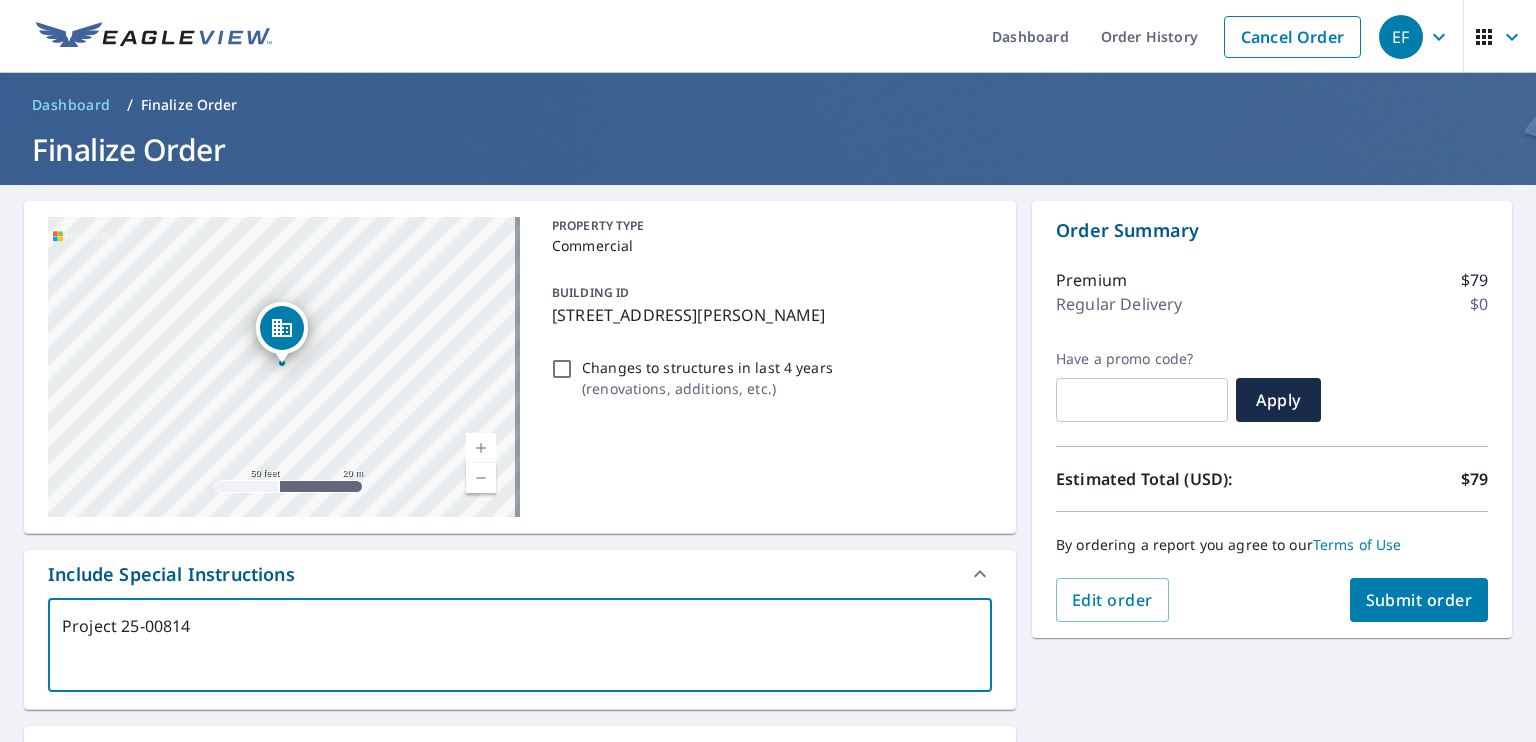 type on "Project 25-00814R" 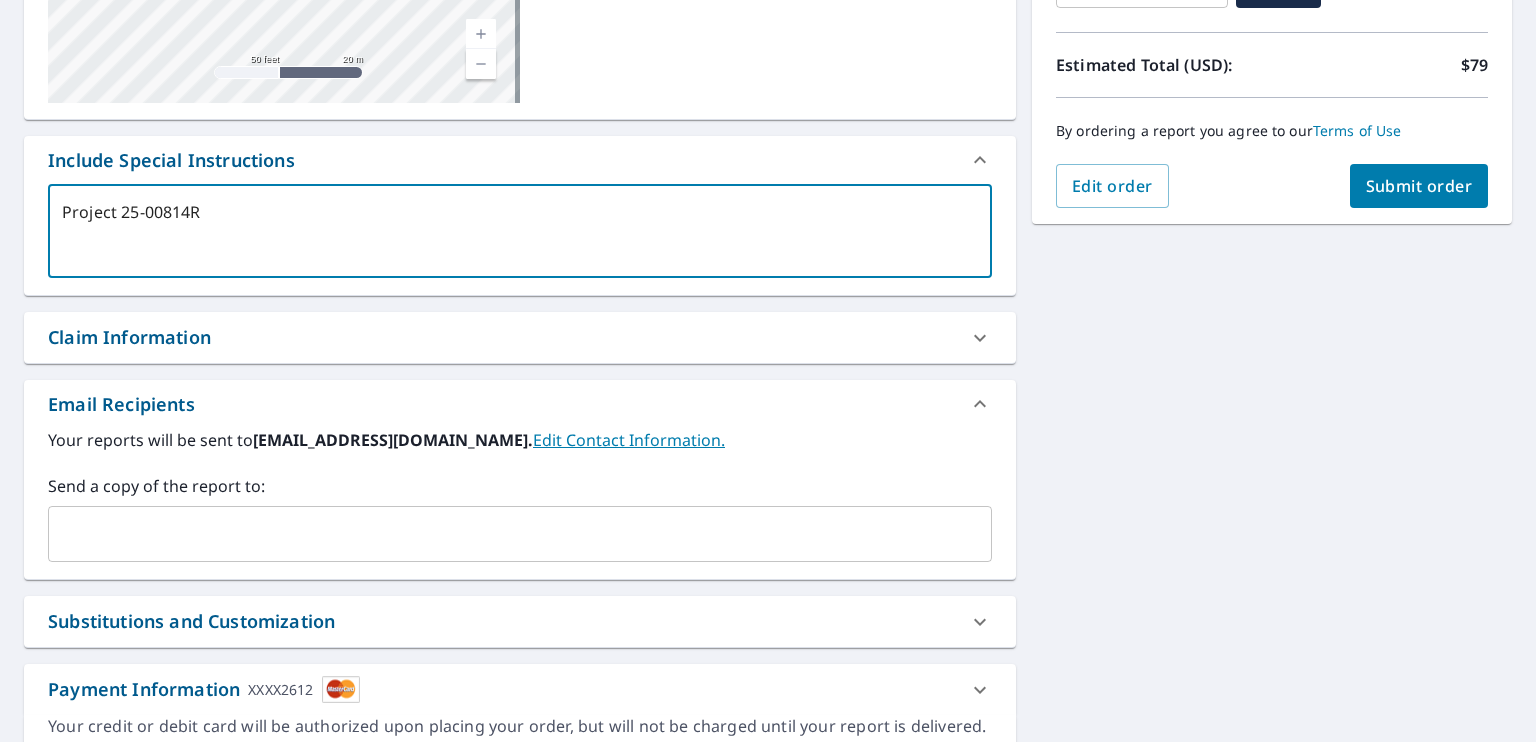 scroll, scrollTop: 500, scrollLeft: 0, axis: vertical 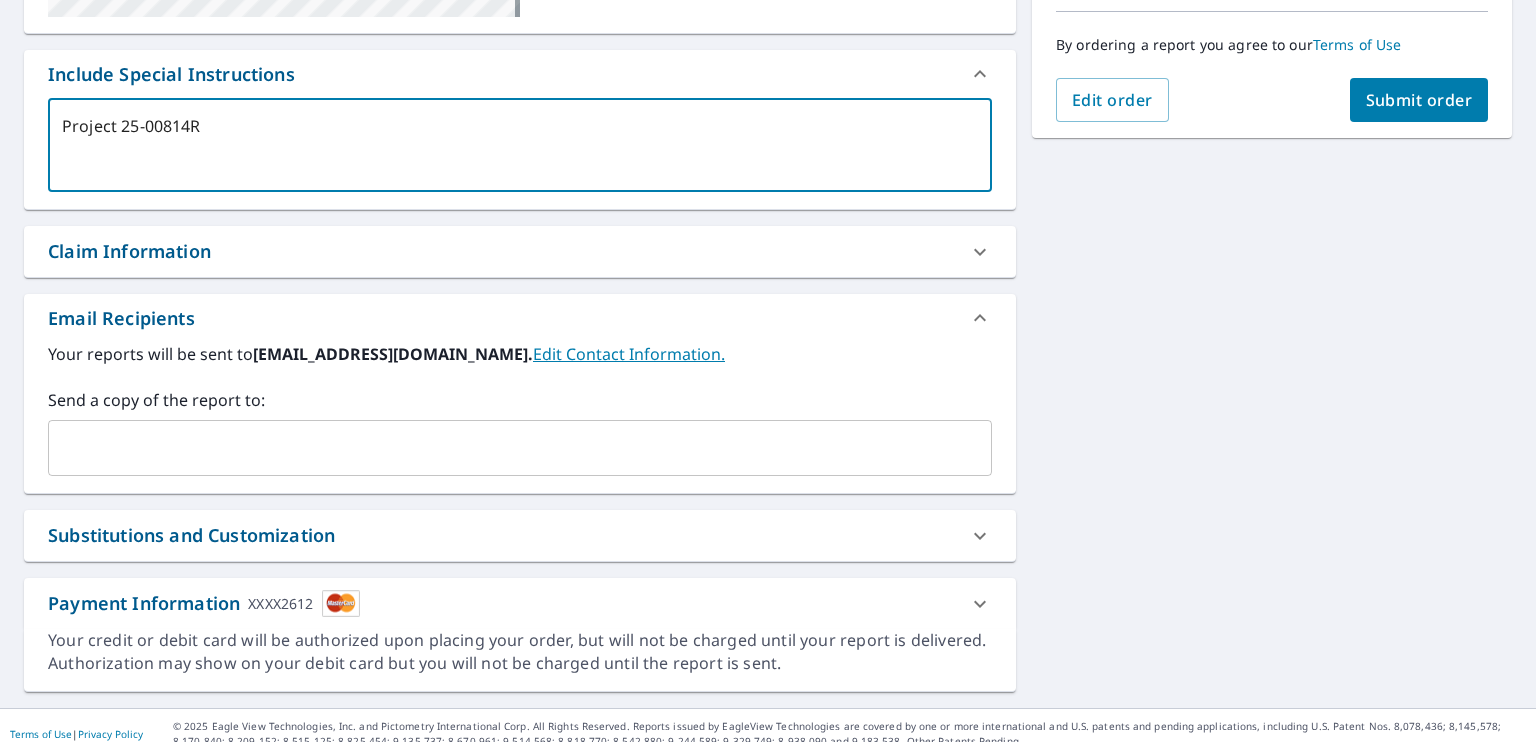 type on "Project 25-00814R" 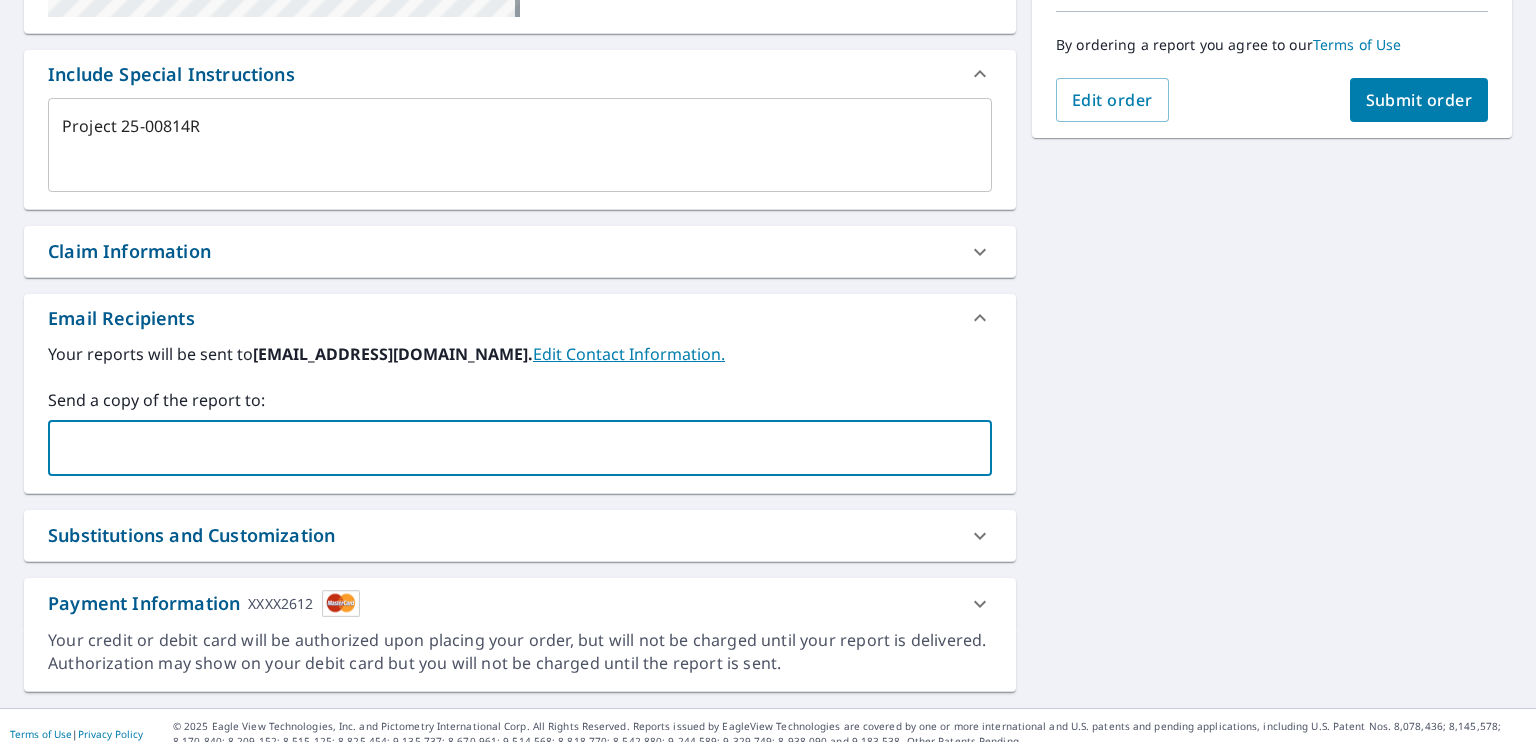 click at bounding box center [505, 448] 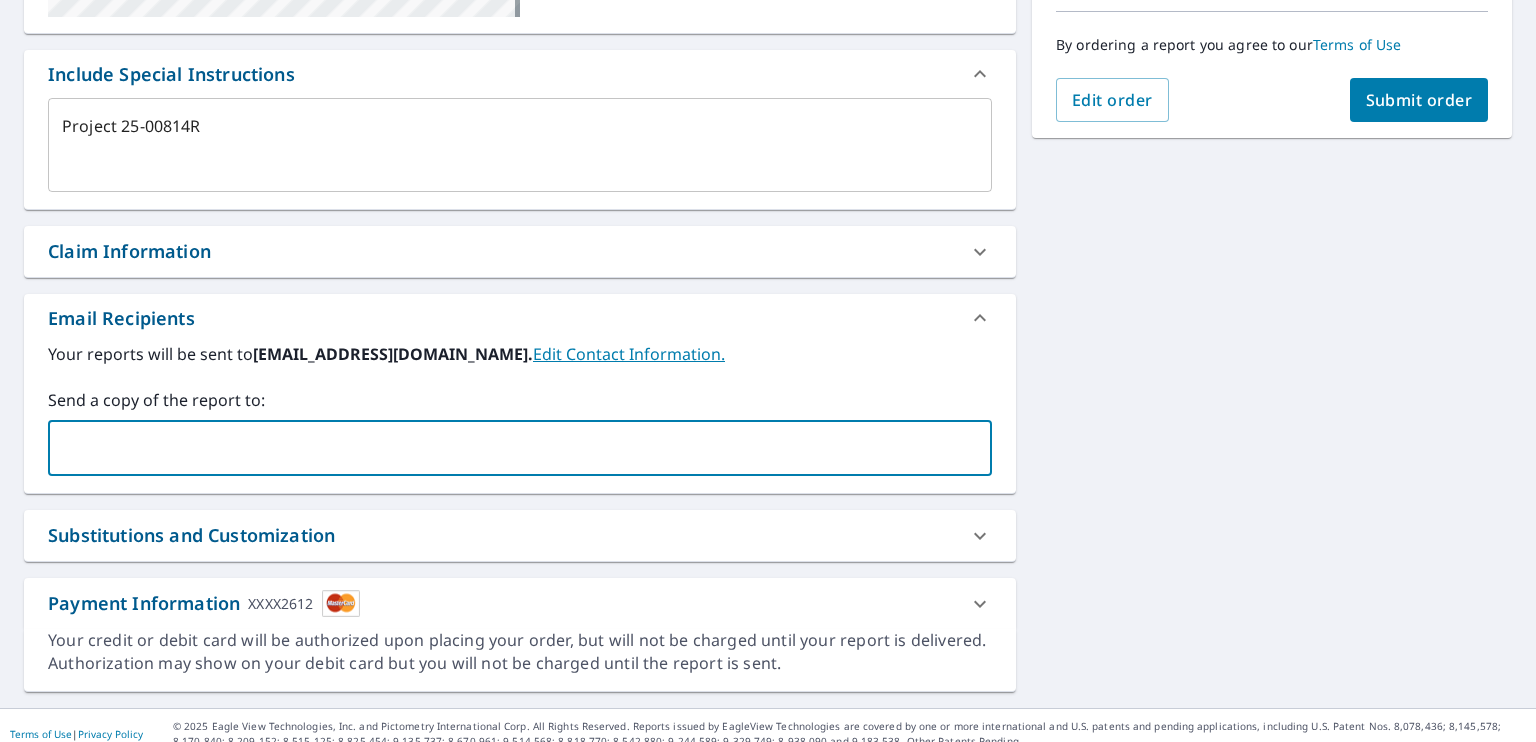 click on "[STREET_ADDRESS][PERSON_NAME] Aerial Road A standard road map Aerial A detailed look from above Labels Labels 50 feet 20 m © 2025 TomTom, © Vexcel Imaging, © 2025 Microsoft Corporation,  © OpenStreetMap Terms PROPERTY TYPE Commercial BUILDING ID [STREET_ADDRESS][PERSON_NAME] Changes to structures in last 4 years ( renovations, additions, etc. ) Include Special Instructions Project 25-00814R x ​ Claim Information Claim number ​ Claim information ​ PO number ​ Date of loss ​ Cat ID ​ Email Recipients Your reports will be sent to  [EMAIL_ADDRESS][DOMAIN_NAME].  Edit Contact Information. Send a copy of the report to: ​ Substitutions and Customization Roof measurement report substitutions If a Premium Report is unavailable send me an Extended Coverage 3D Report: Yes No Ask If an Extended Coverage 3D Report is unavailable send me an Extended Coverage 2D Report: Yes No Ask If a Commercial/Multi-Family Report is unavailable send me a Residential Report: Yes No Ask DXF RXF XML" at bounding box center [768, 196] 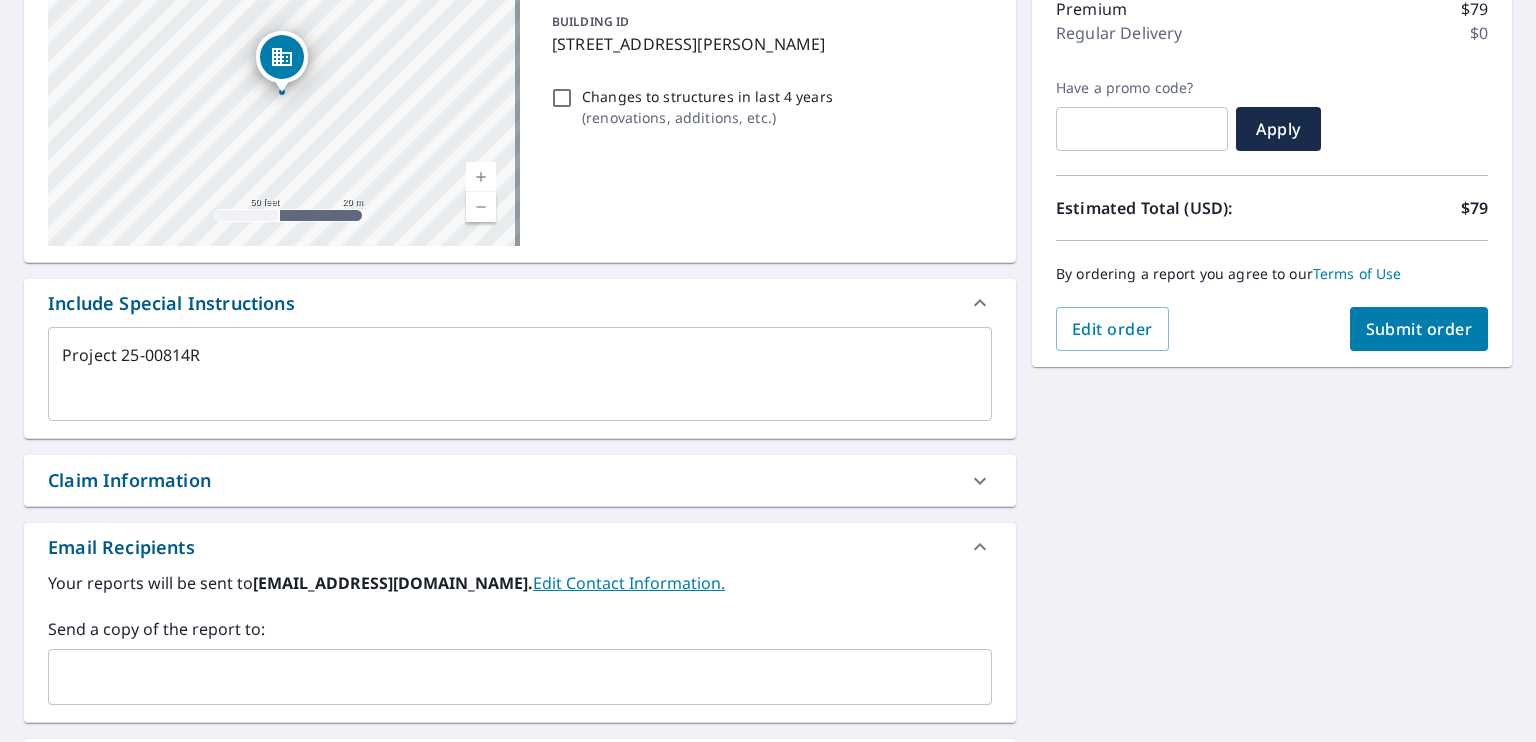 scroll, scrollTop: 215, scrollLeft: 0, axis: vertical 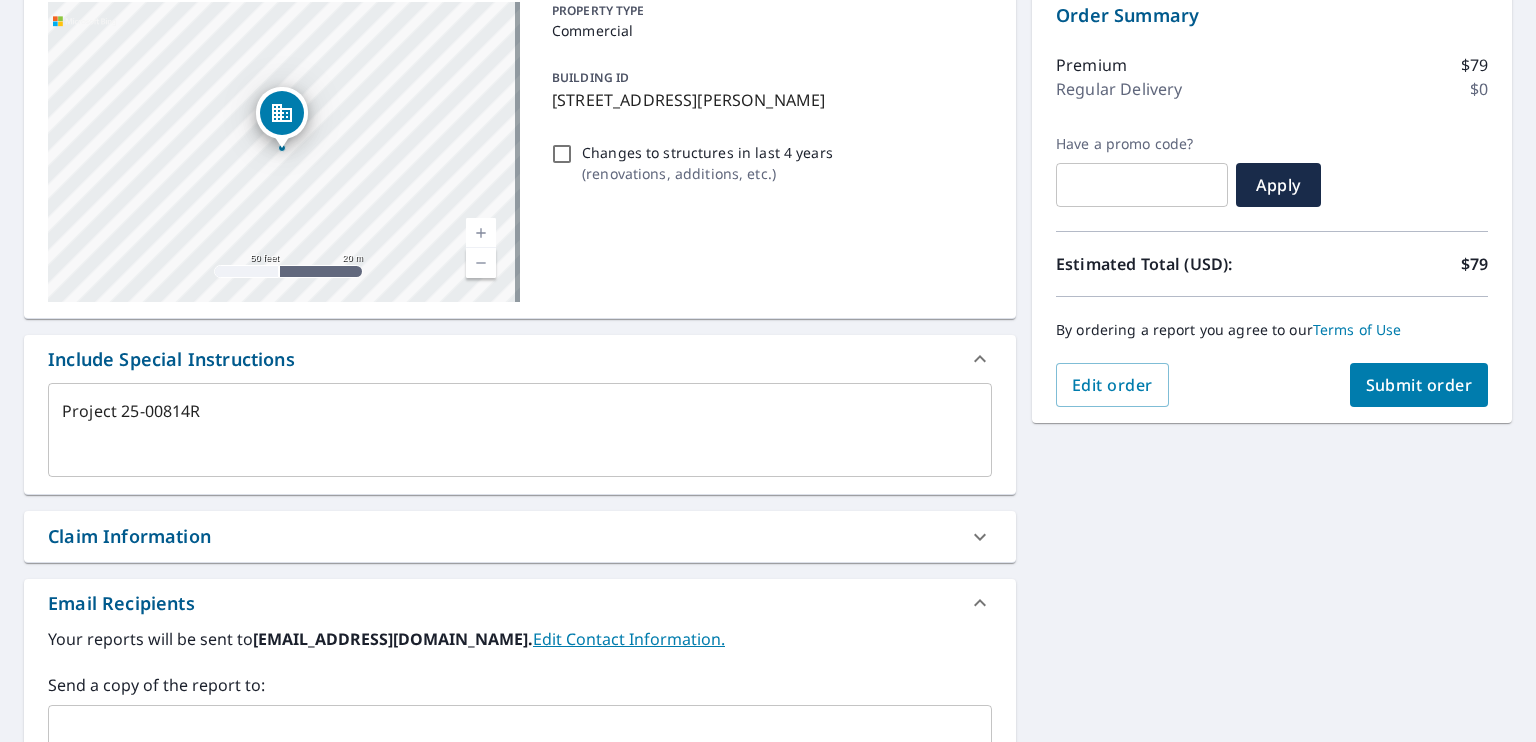 type on "x" 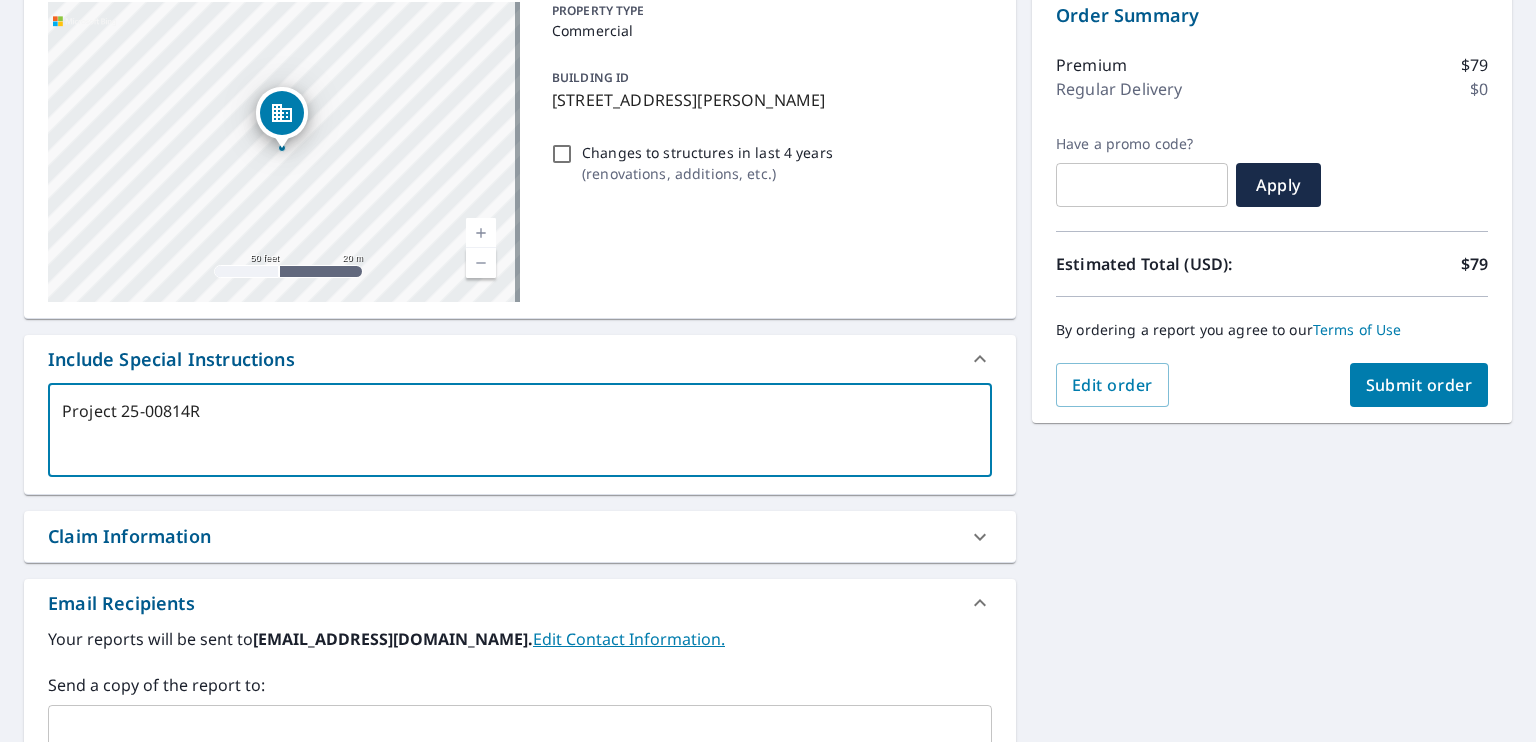 type on "Project 25-00814R" 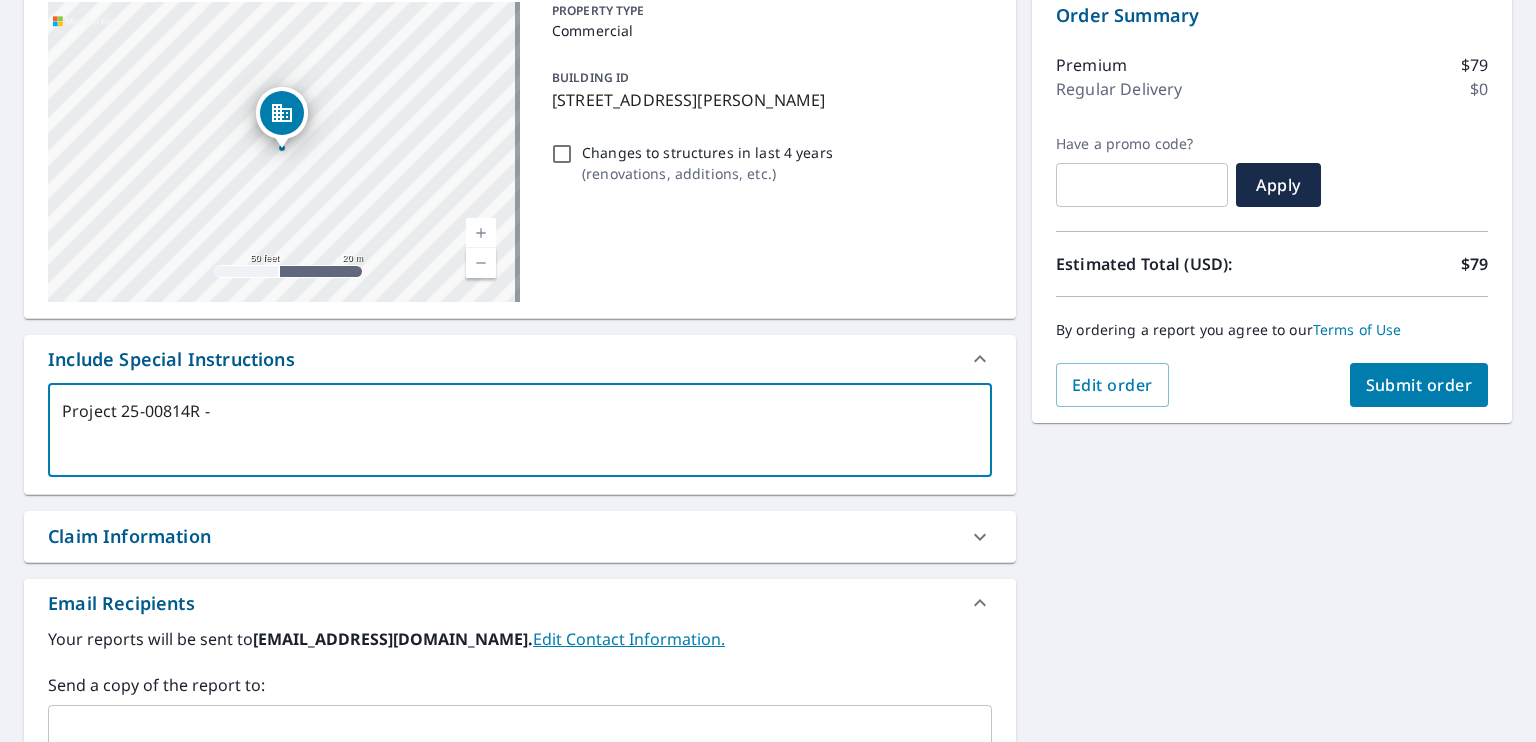 type on "Project 25-00814R -" 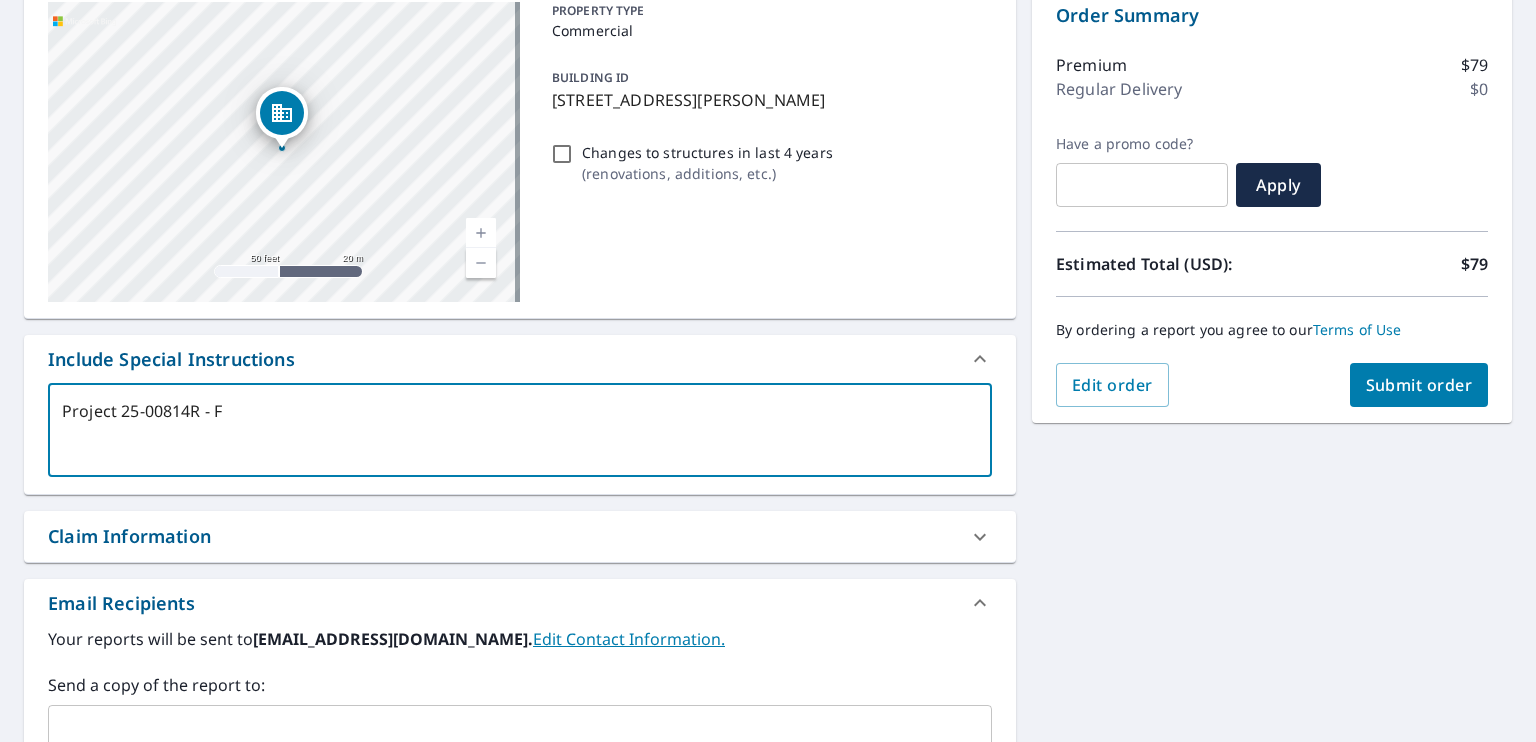 type on "Project 25-00814R - Fa" 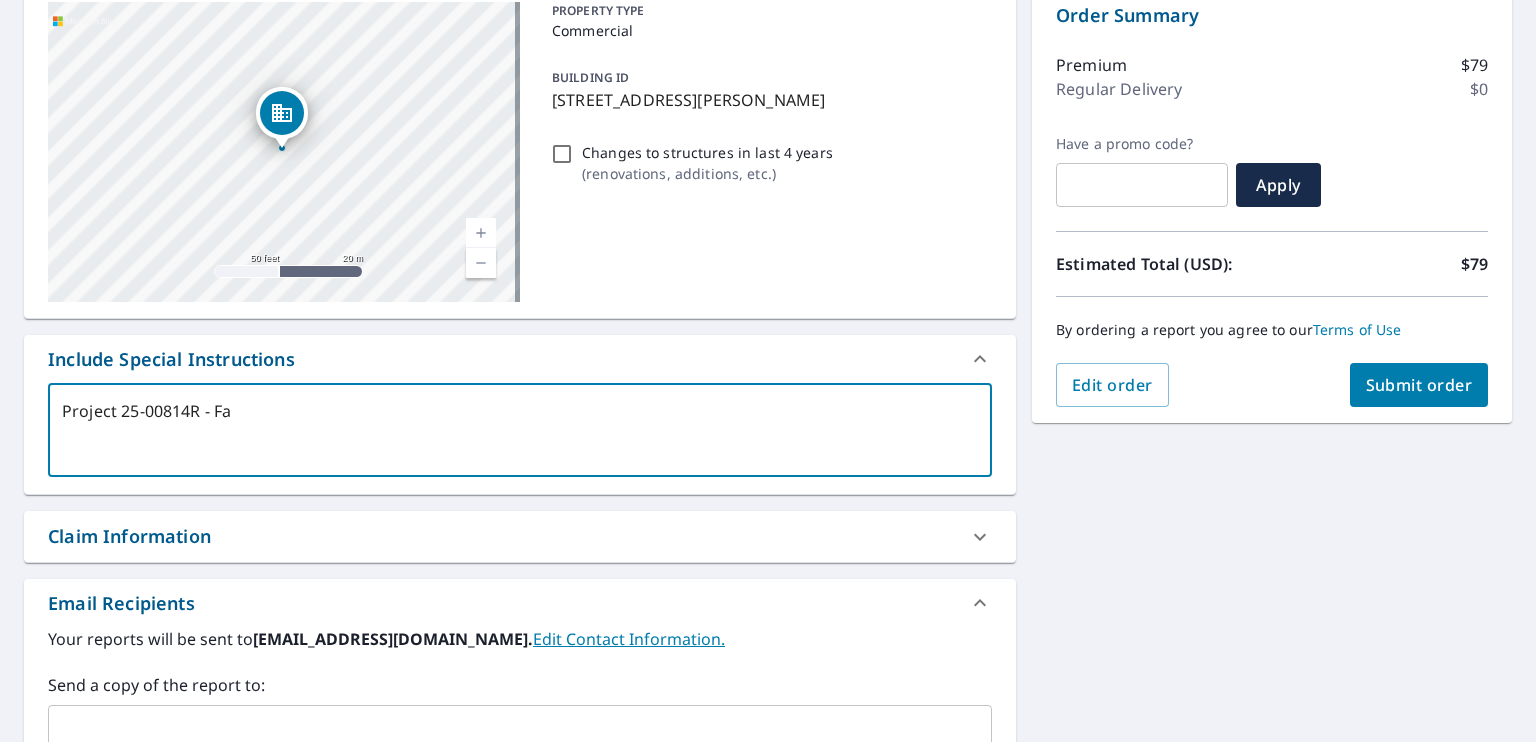 type on "Project 25-00814R - Far" 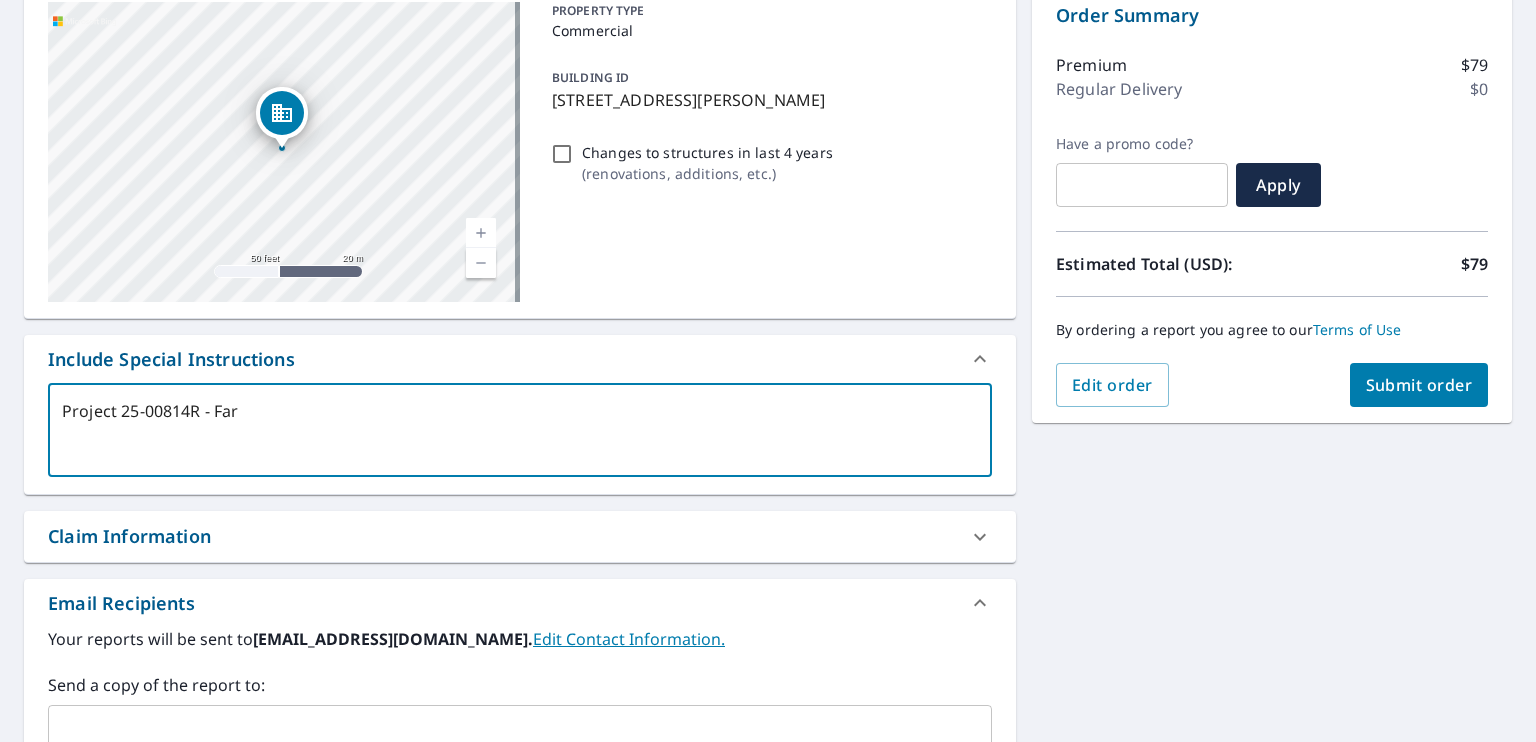 type on "Project 25-00814R - Fari" 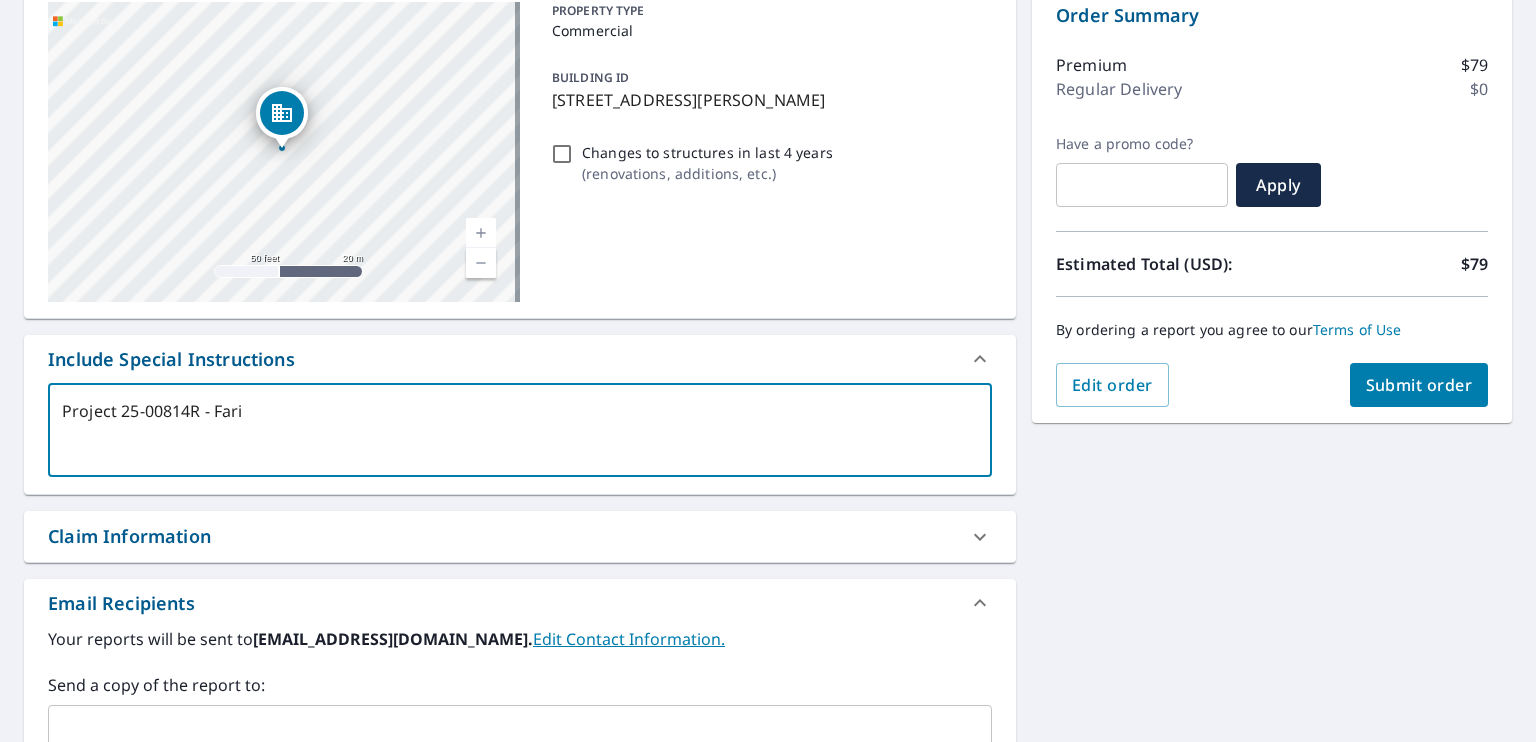 type on "Project 25-00814R - Far" 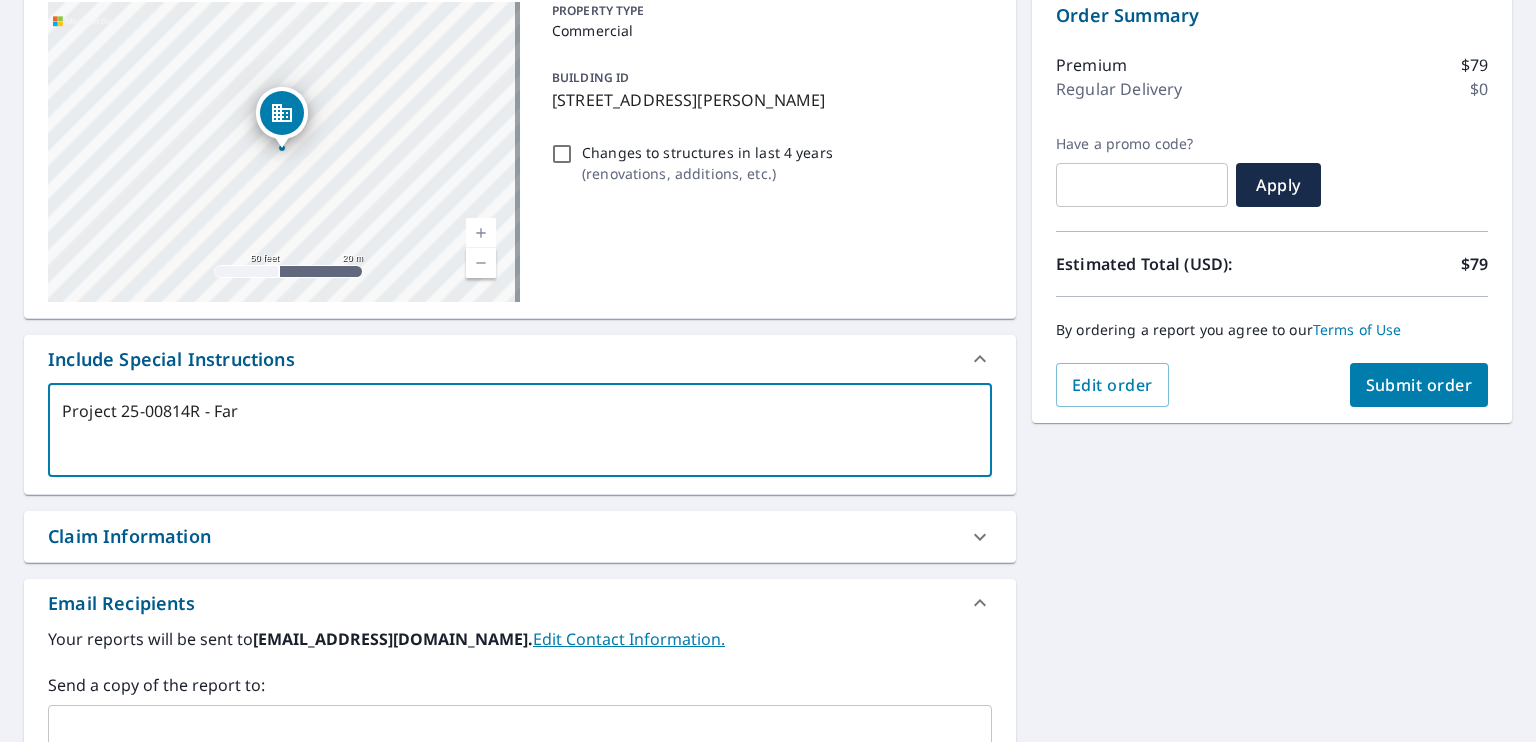 type on "Project 25-00814R - Fa" 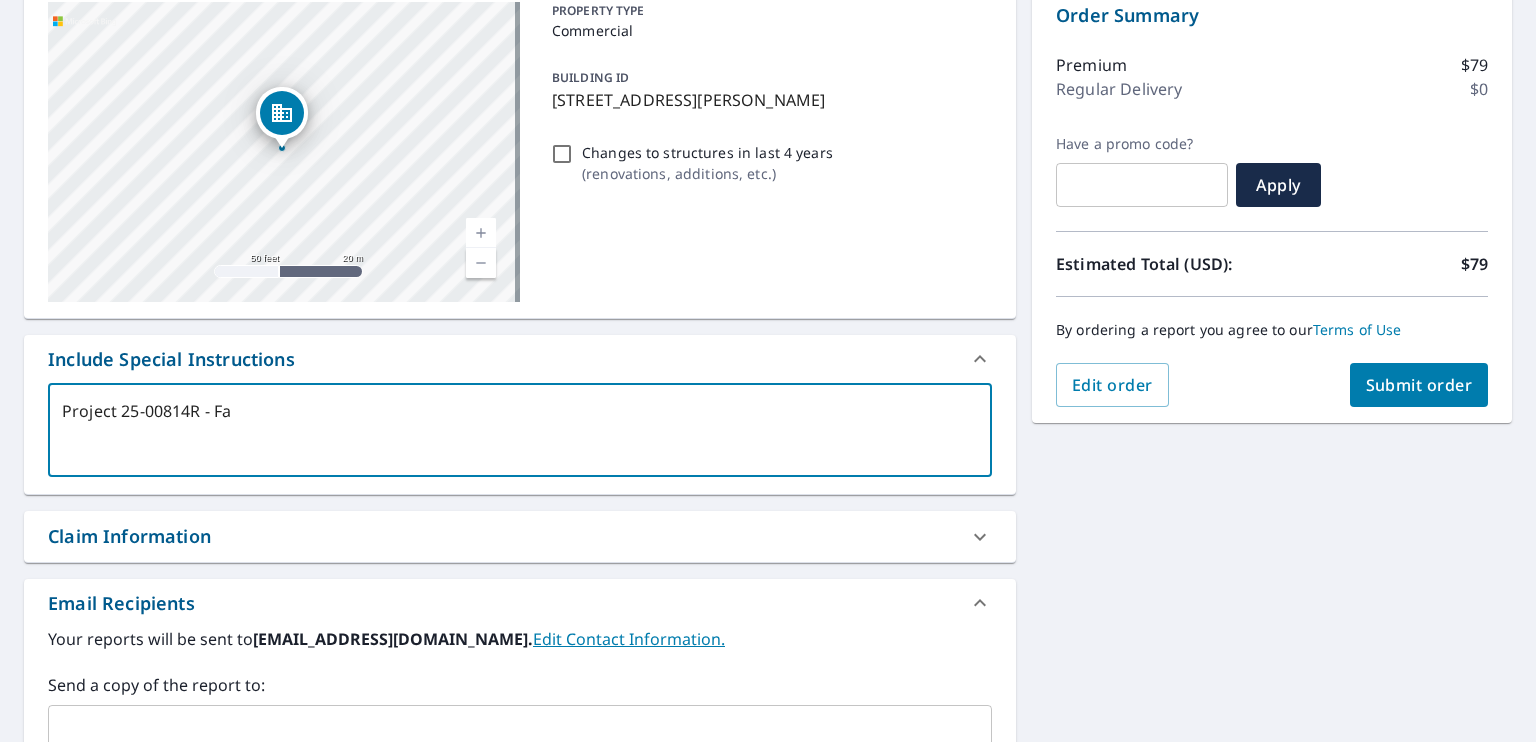 type on "Project 25-00814R - Fai" 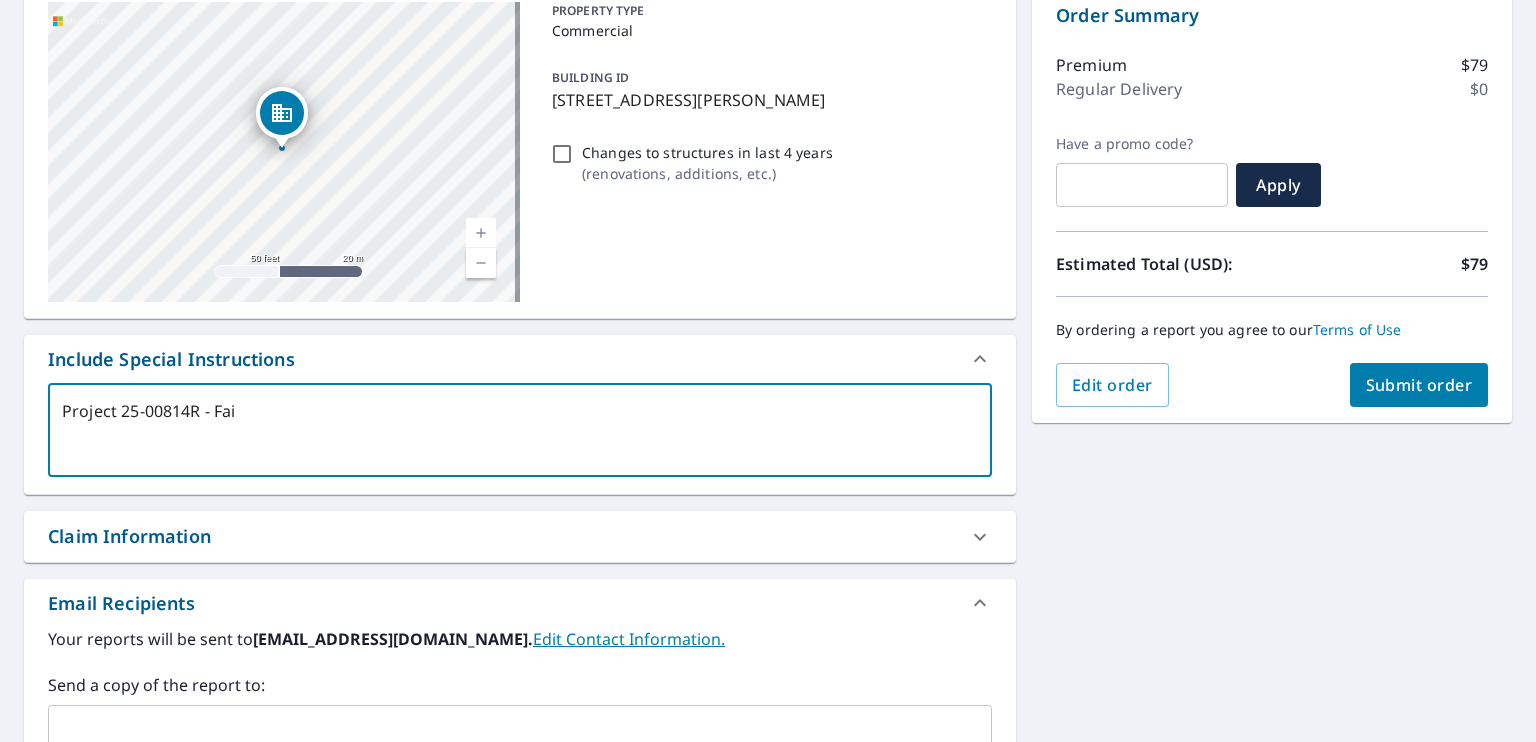 type on "Project 25-00814R - Fair" 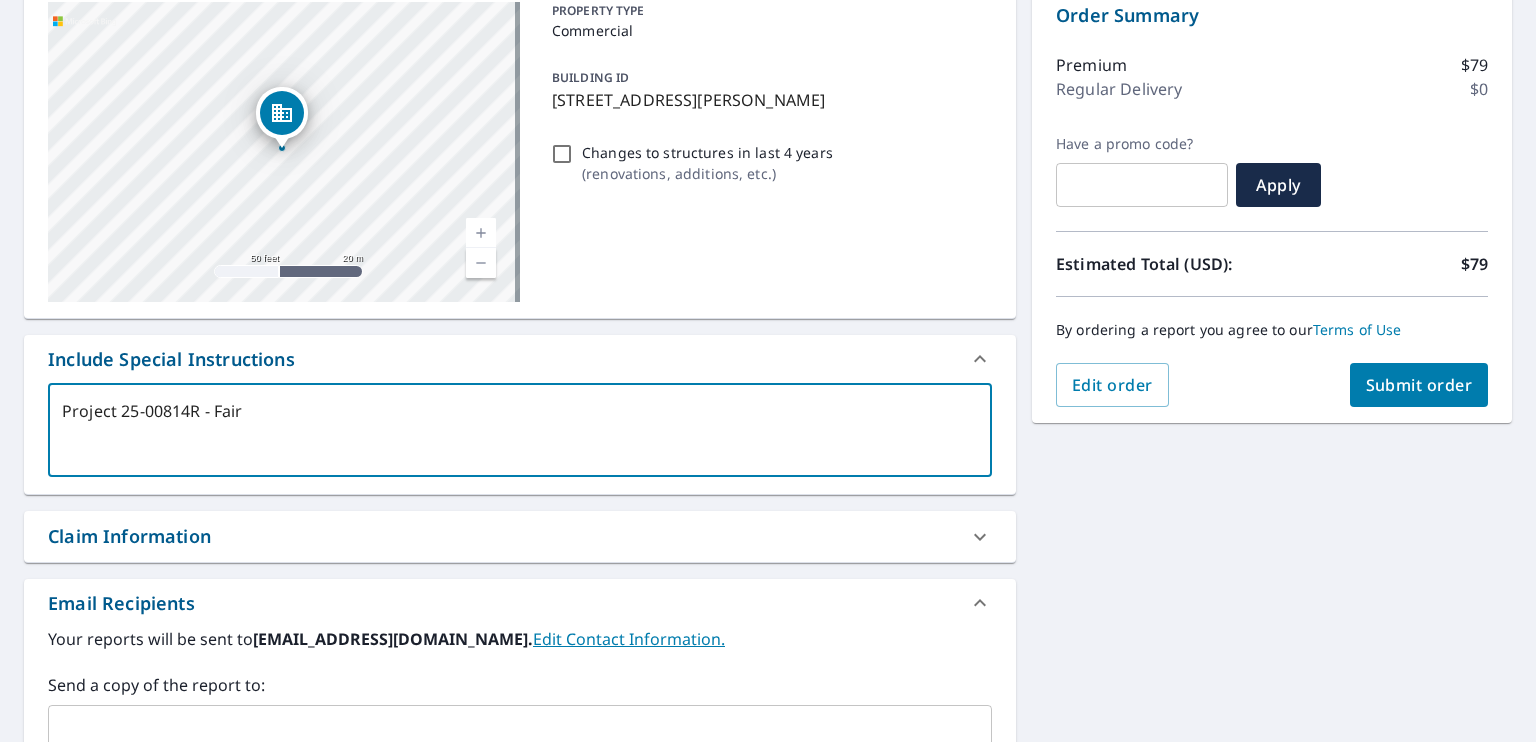 type on "Project 25-00814R - Fairf" 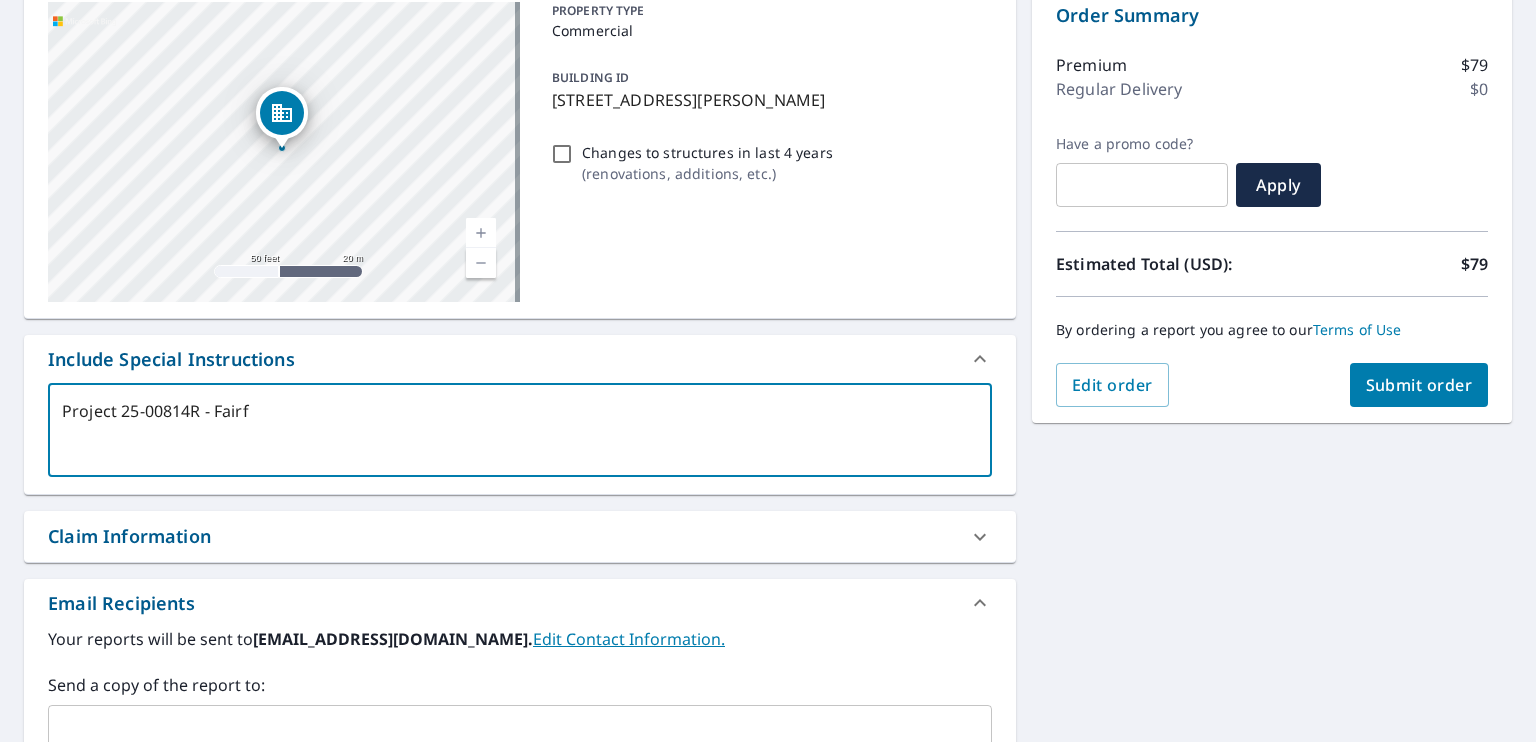 type on "Project 25-00814R - [GEOGRAPHIC_DATA]" 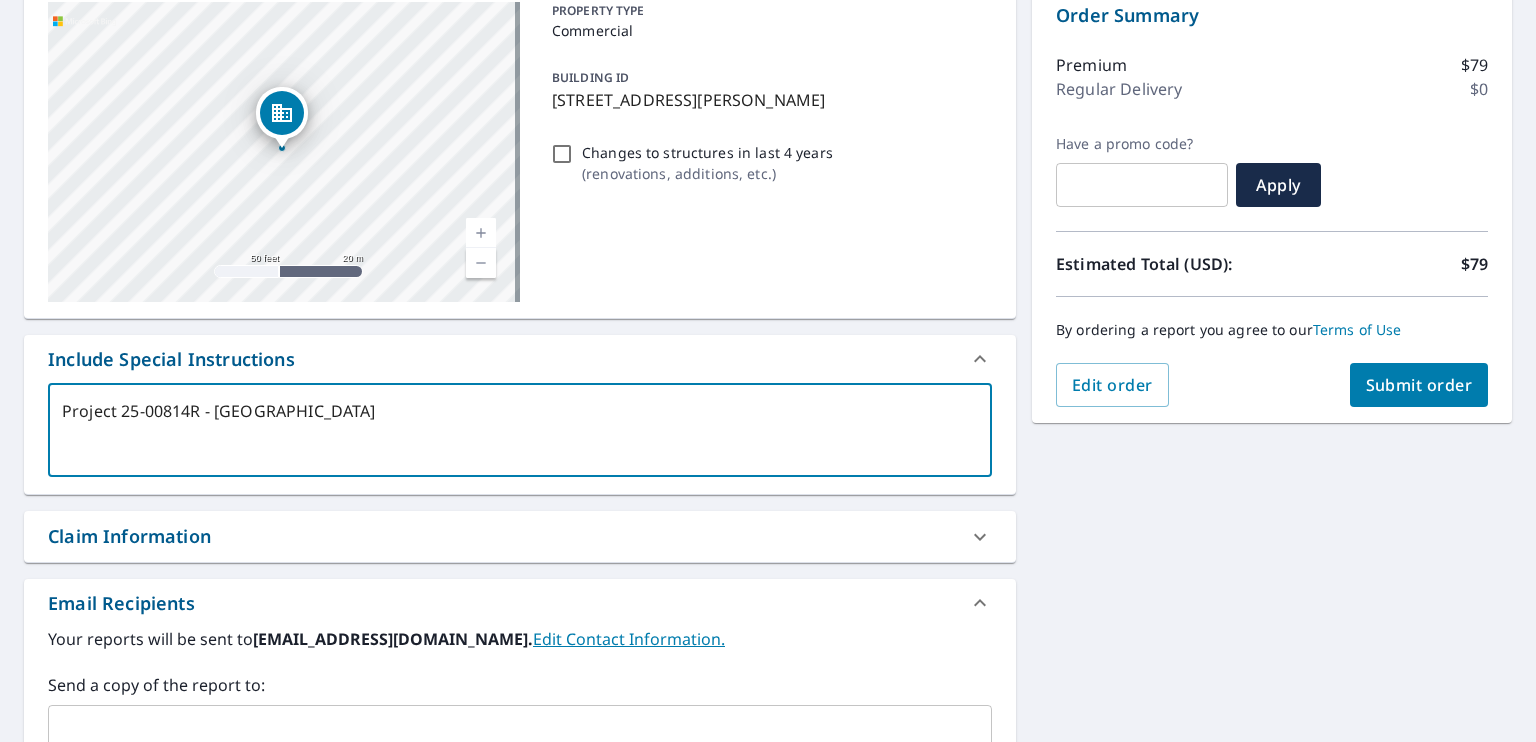 type on "Project 25-00814R - Fairfie" 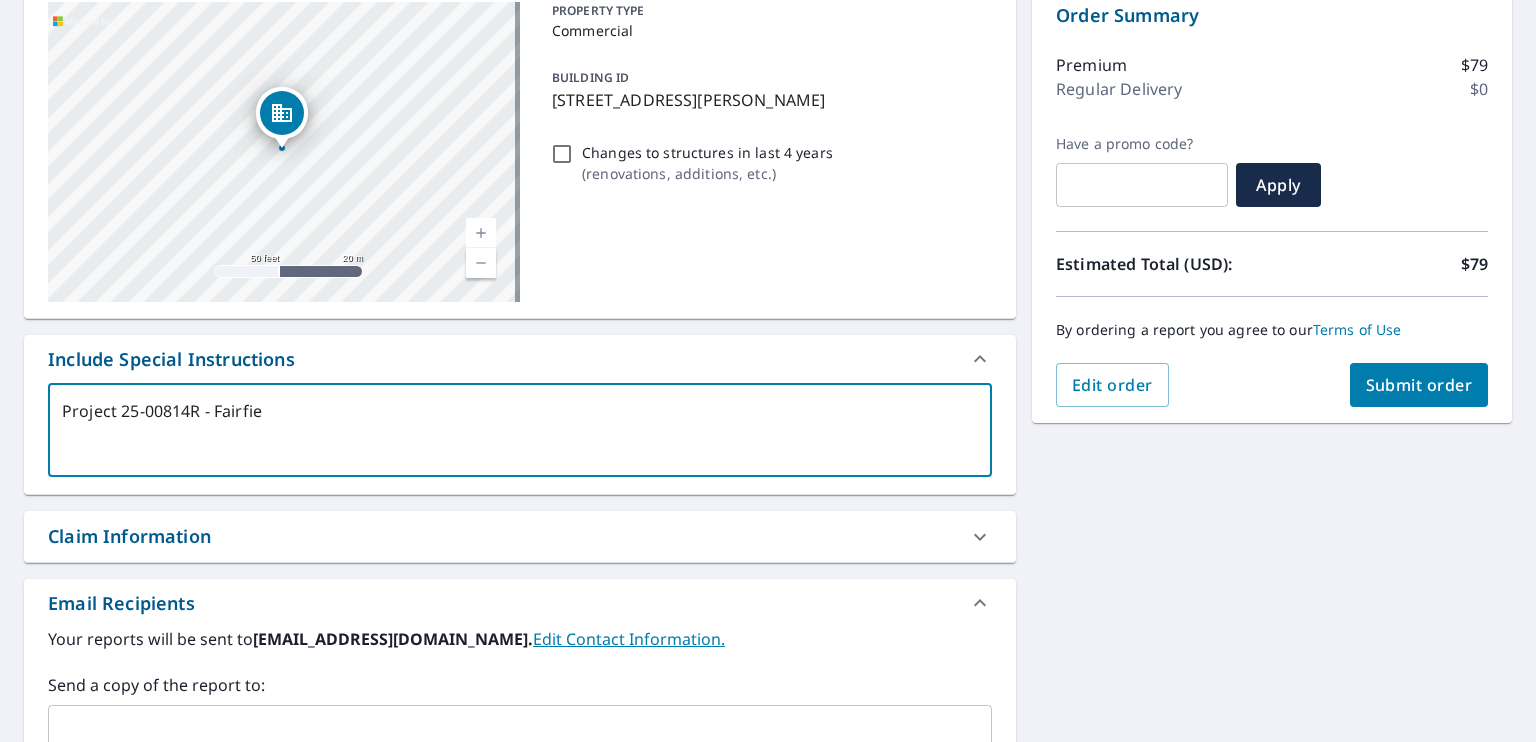 type on "Project 25-00814R - [GEOGRAPHIC_DATA]" 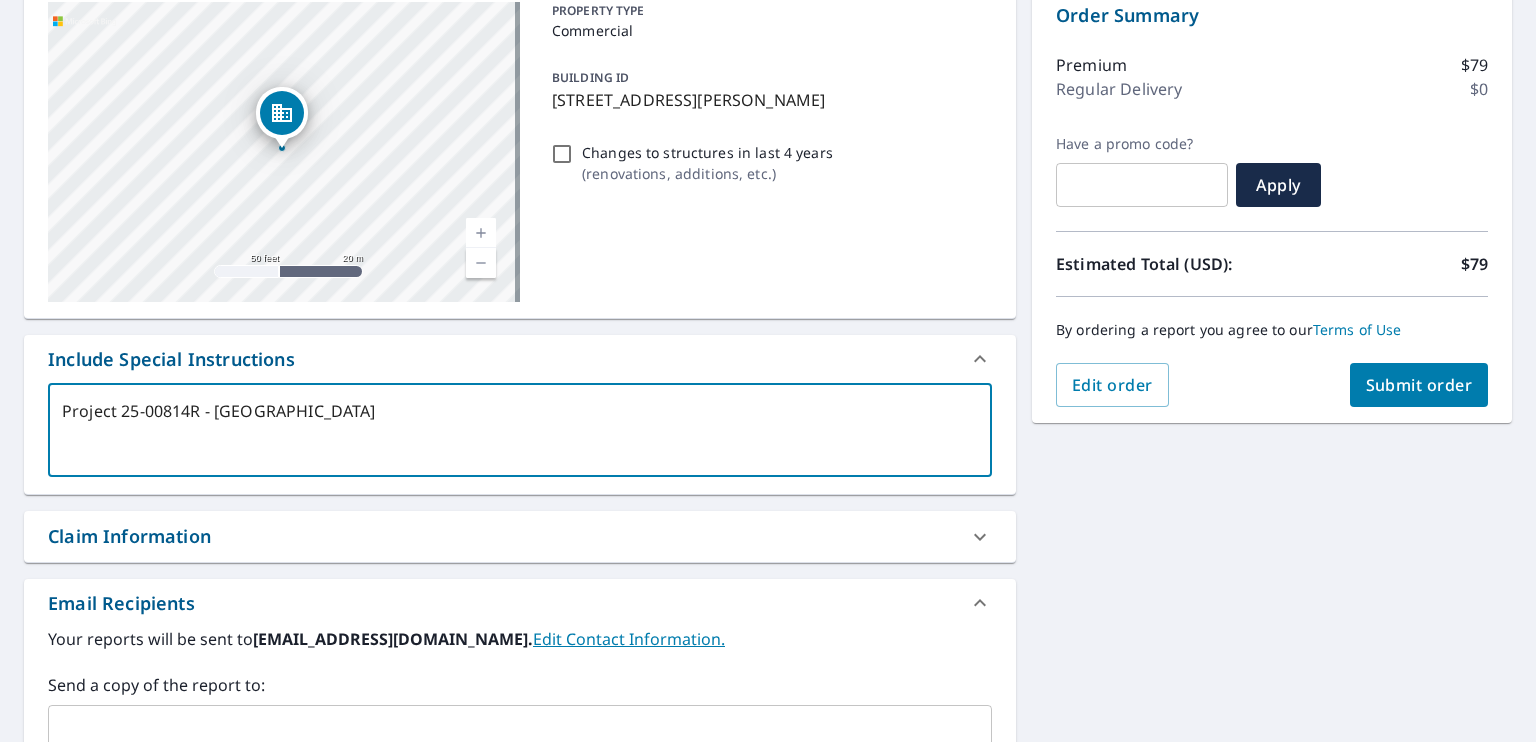 type on "Project 25-00814R - [GEOGRAPHIC_DATA]" 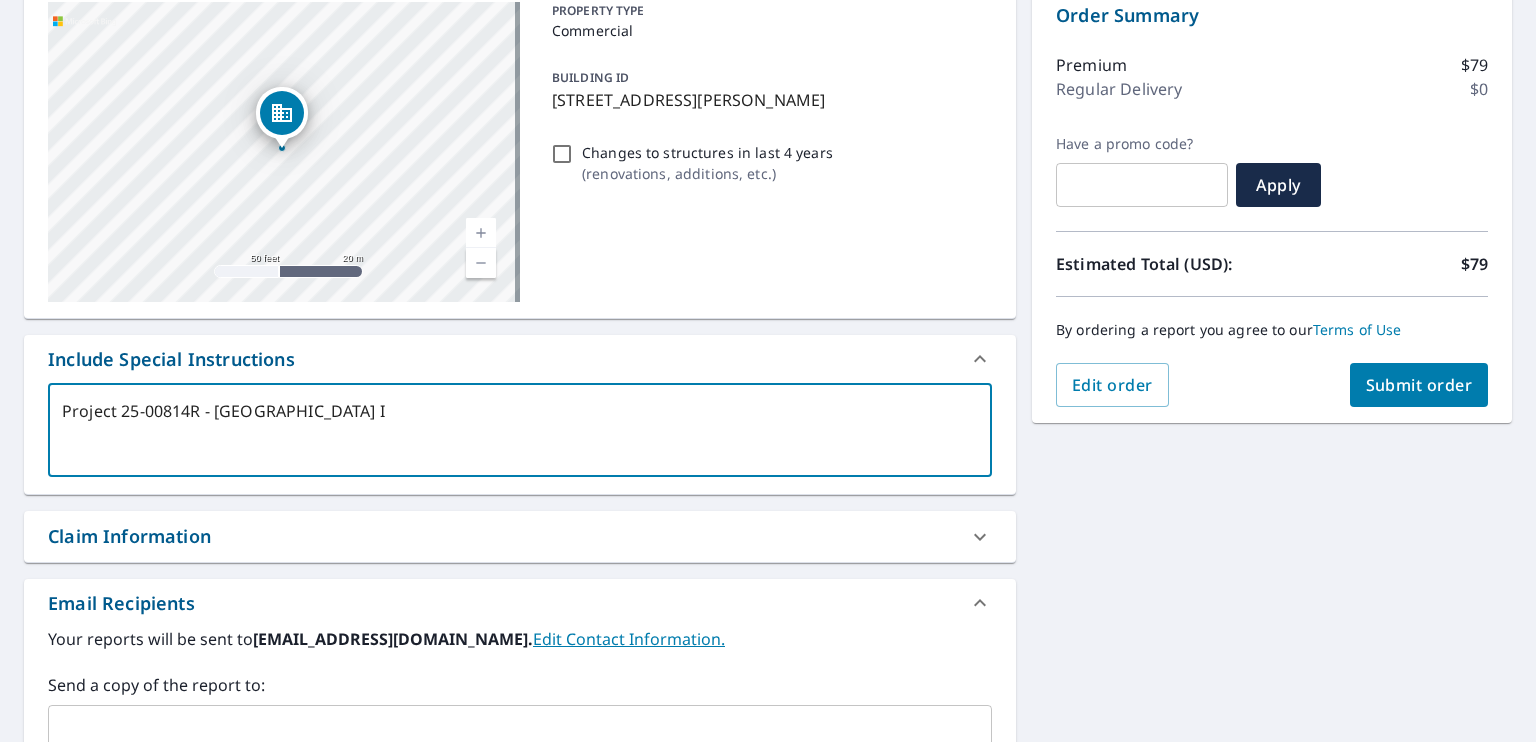 type on "Project 25-00814R - [GEOGRAPHIC_DATA] In" 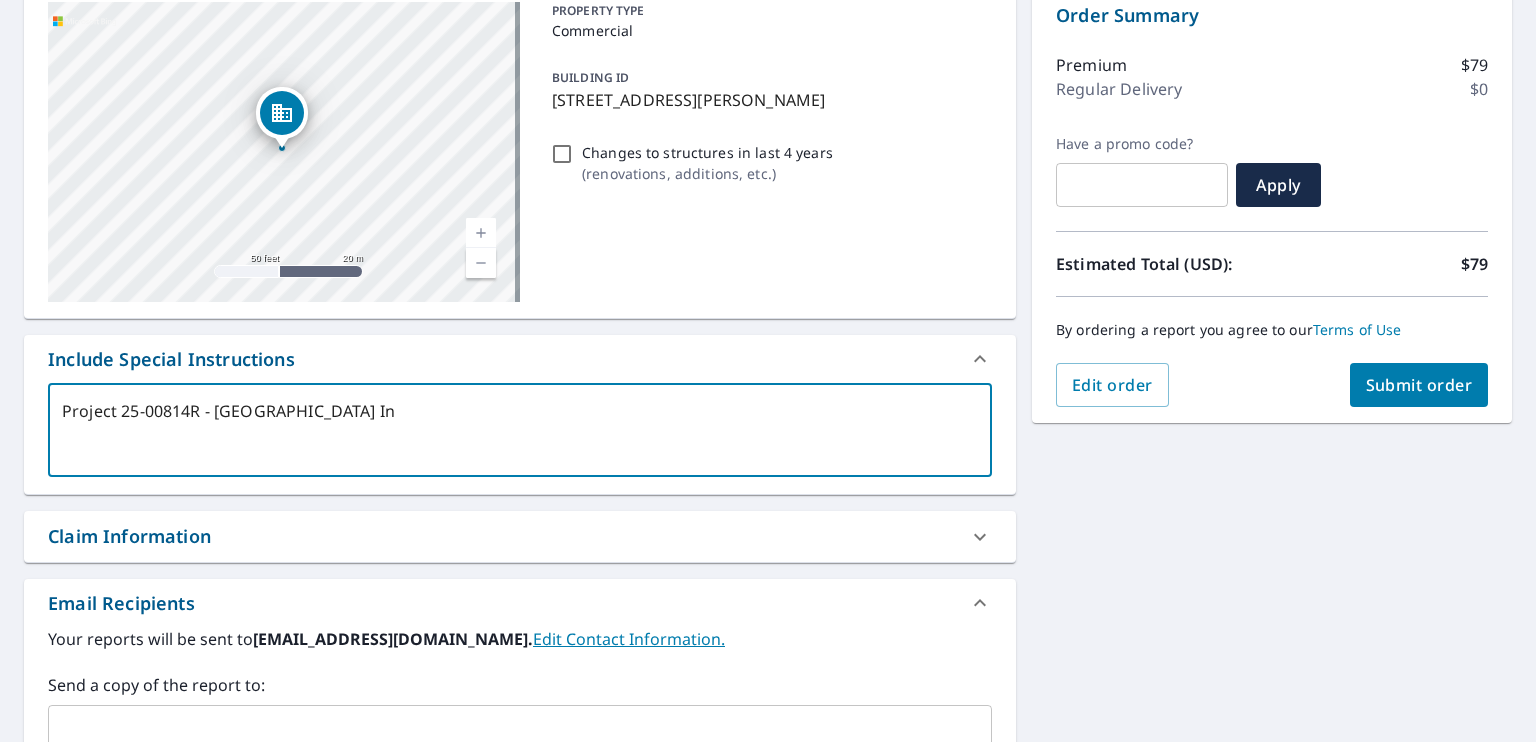 type on "Project 25-00814R - [GEOGRAPHIC_DATA]" 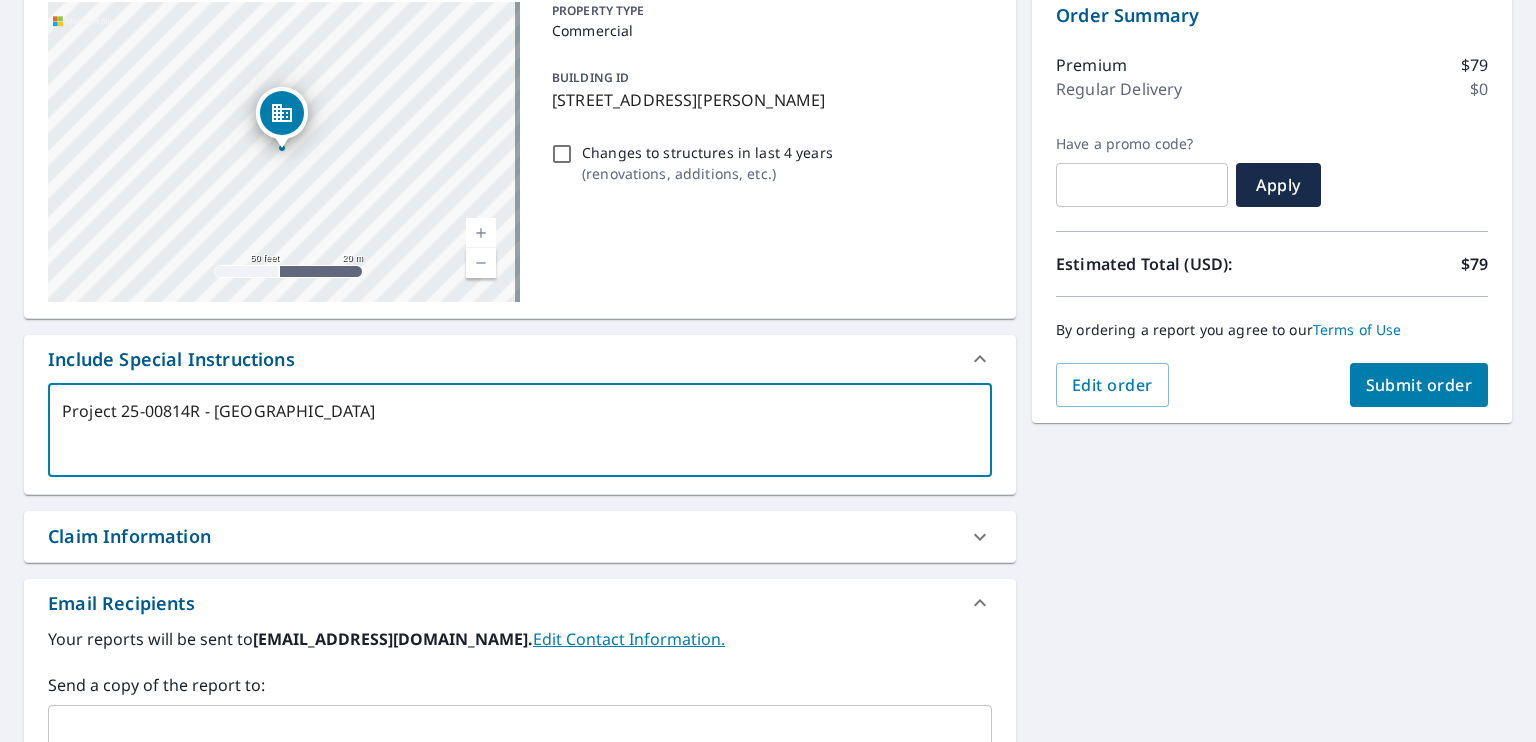type on "Project 25-00814R - [GEOGRAPHIC_DATA]" 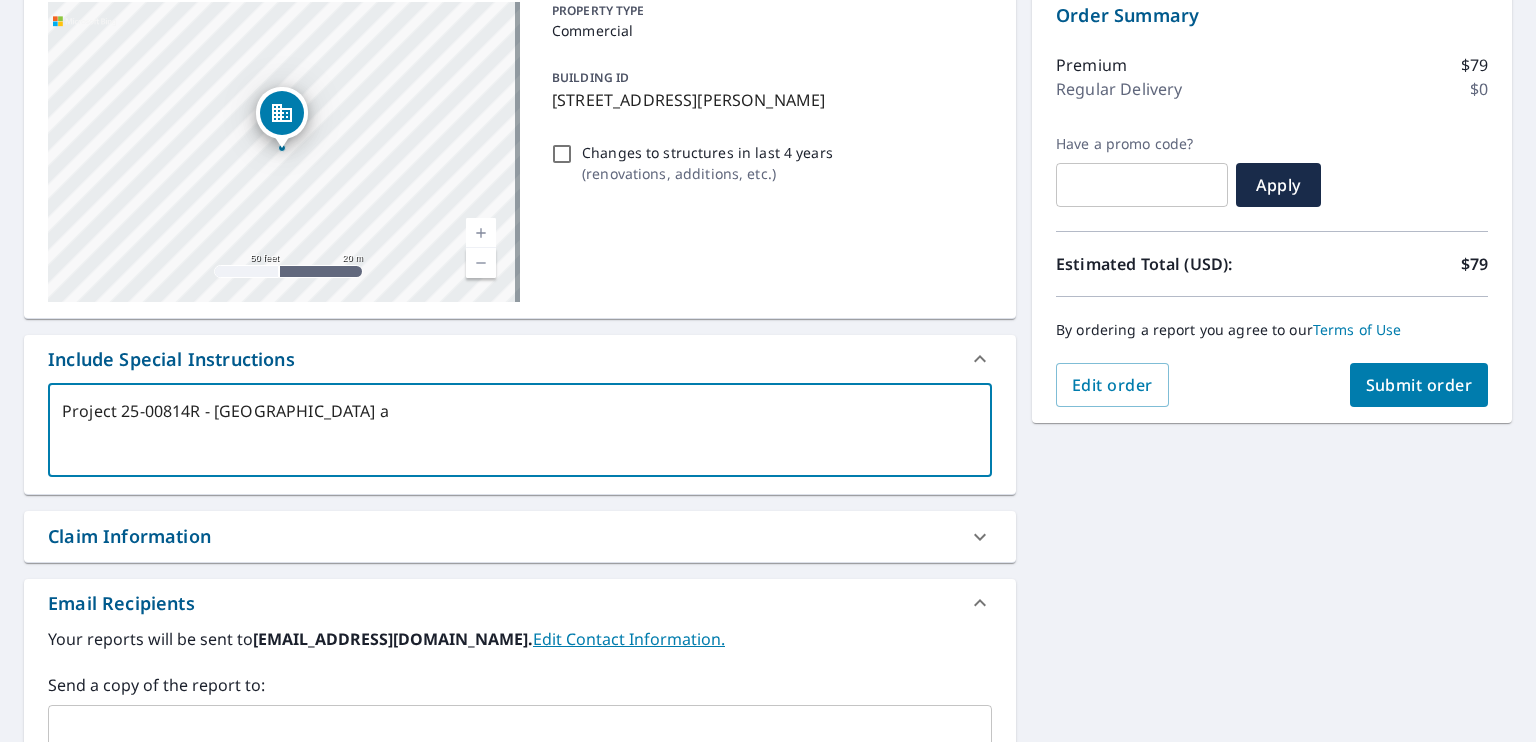 type on "Project 25-00814R - [GEOGRAPHIC_DATA]" 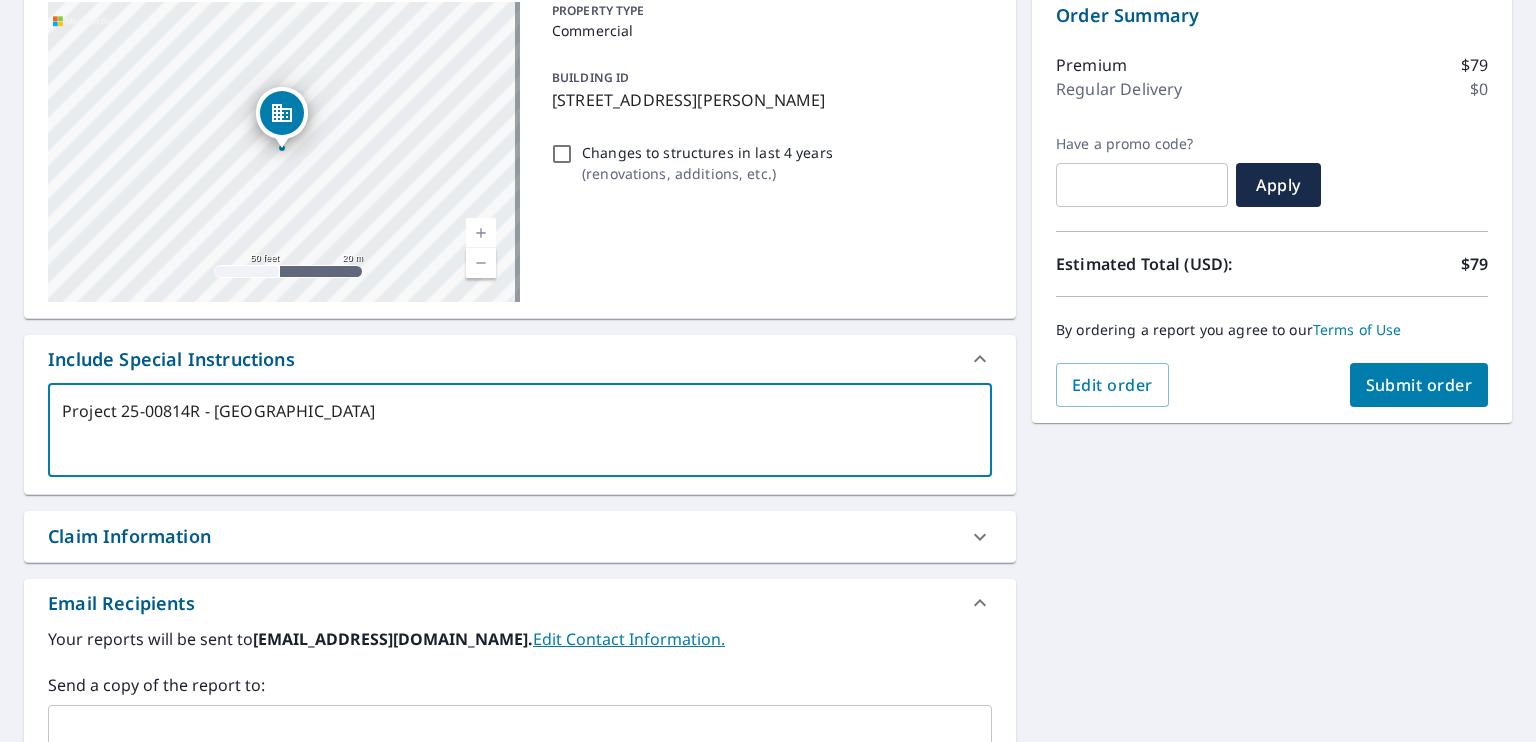 type on "Project 25-00814R - [GEOGRAPHIC_DATA] &" 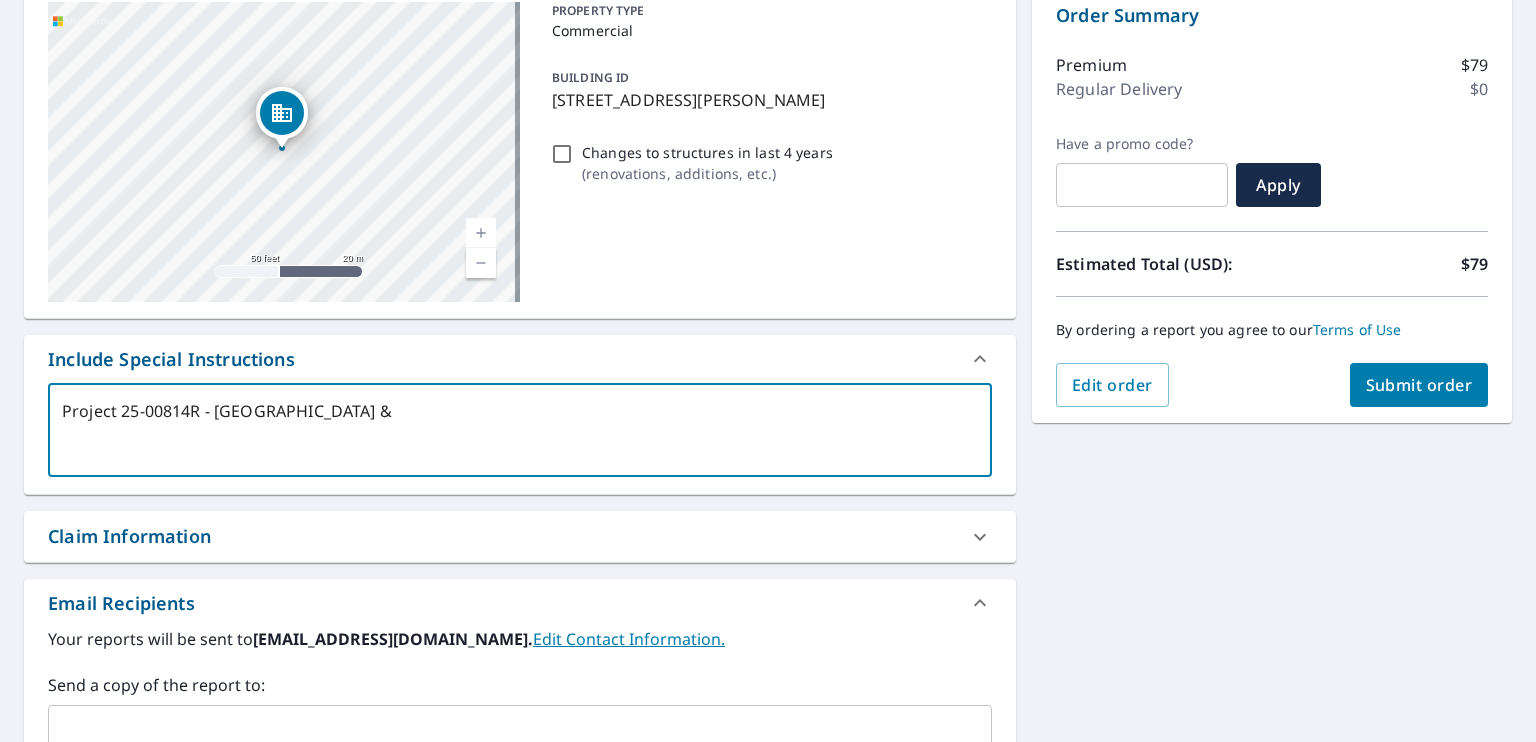 type on "Project 25-00814R - [GEOGRAPHIC_DATA] &" 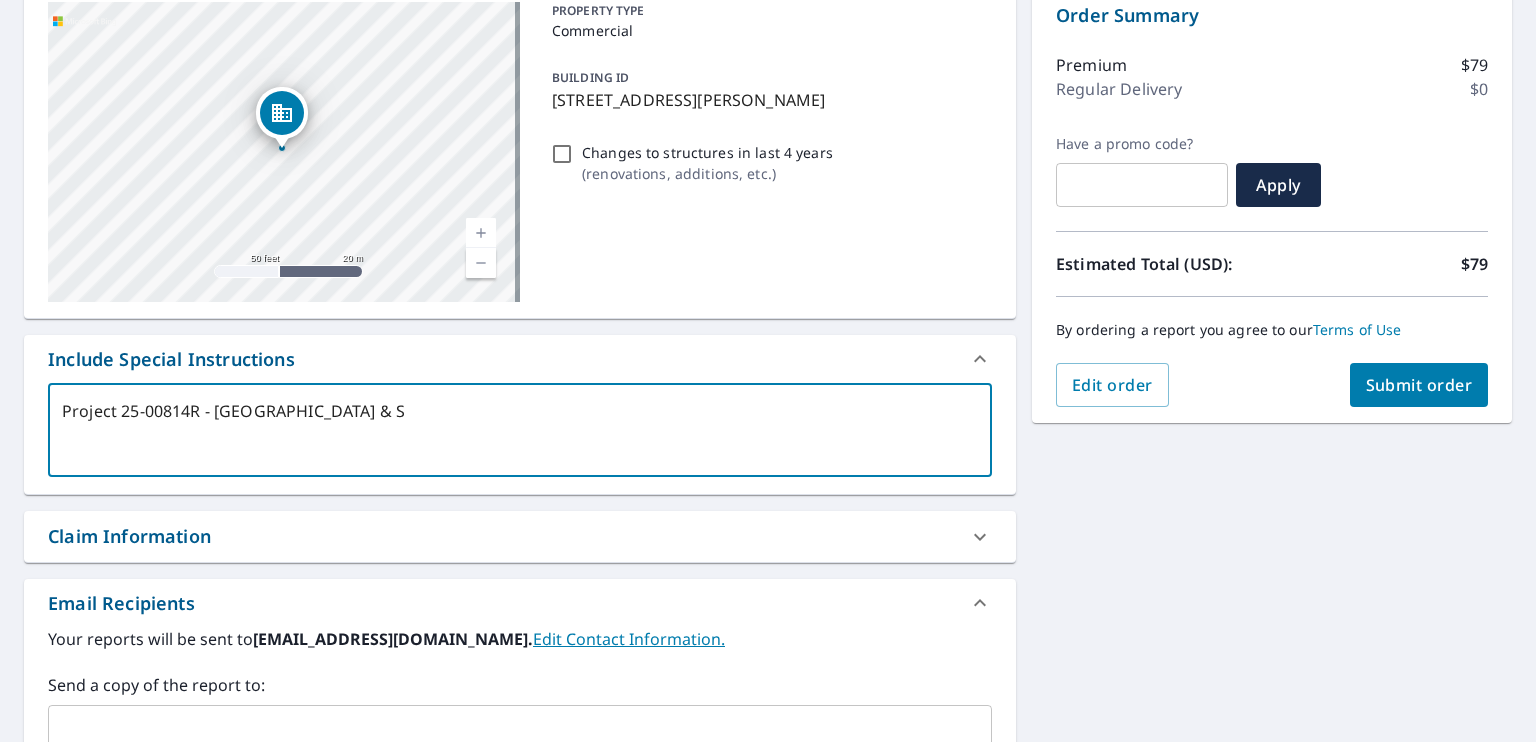 type on "Project 25-00814R - [GEOGRAPHIC_DATA] & Su" 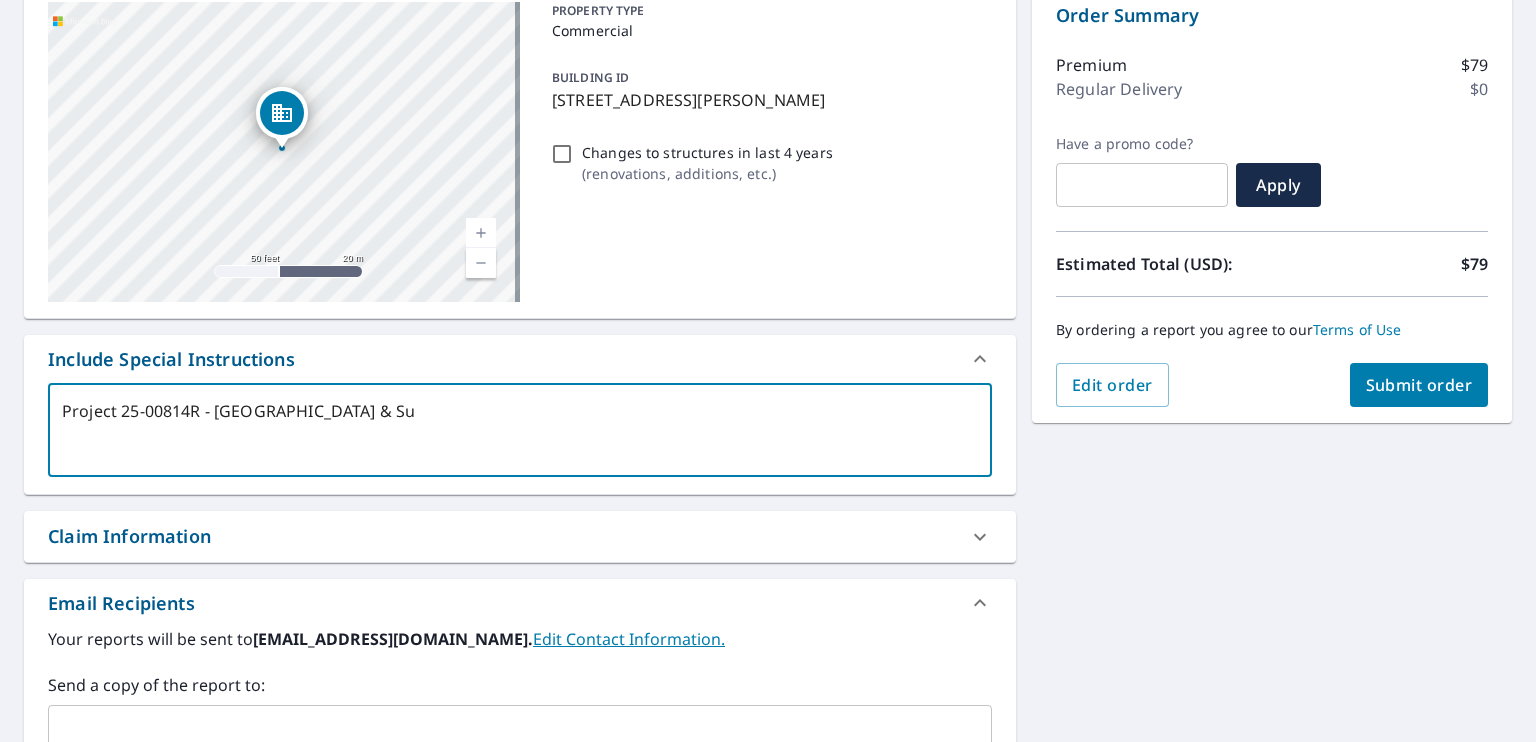 type on "Project 25-00814R - [GEOGRAPHIC_DATA] & [GEOGRAPHIC_DATA]" 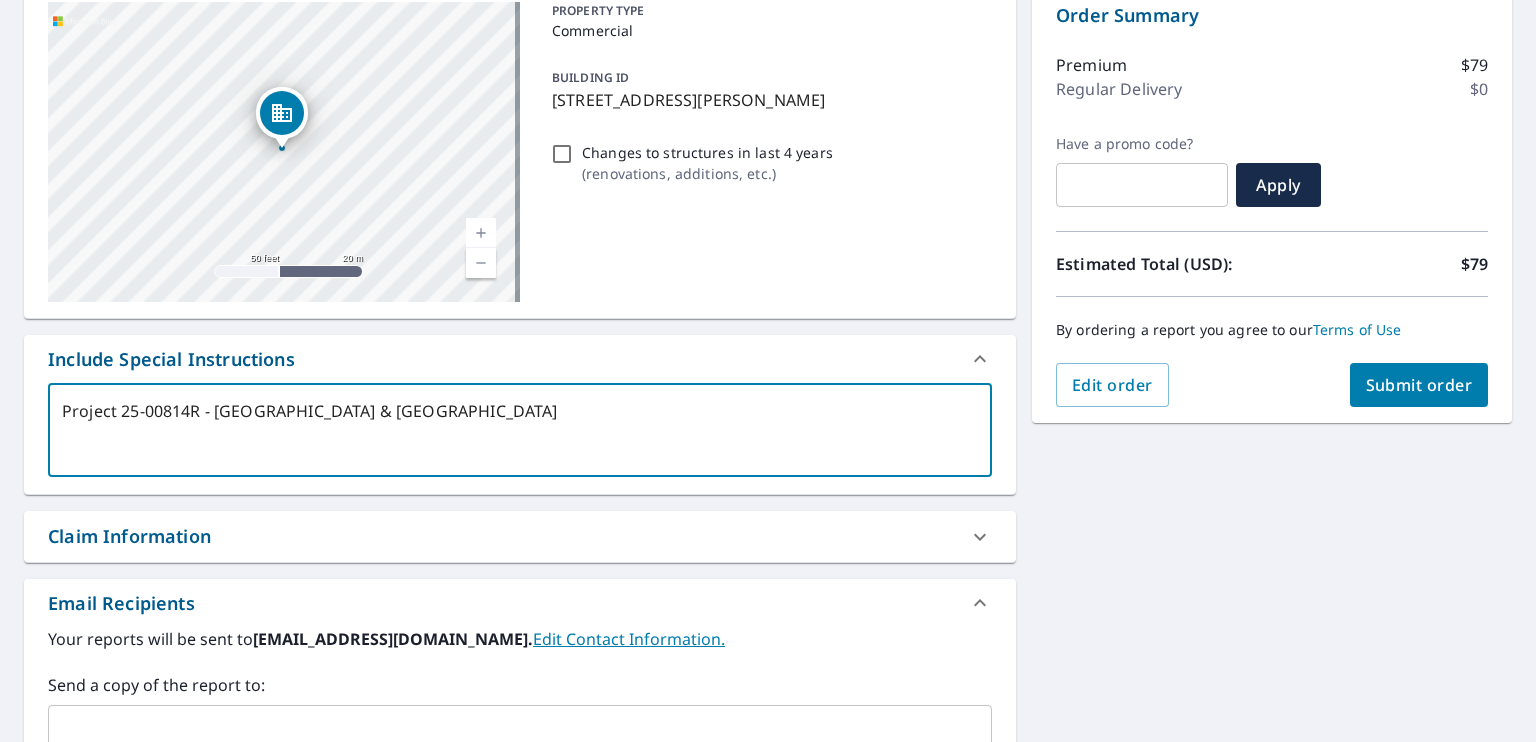type on "Project 25-00814R - [GEOGRAPHIC_DATA] & Suit" 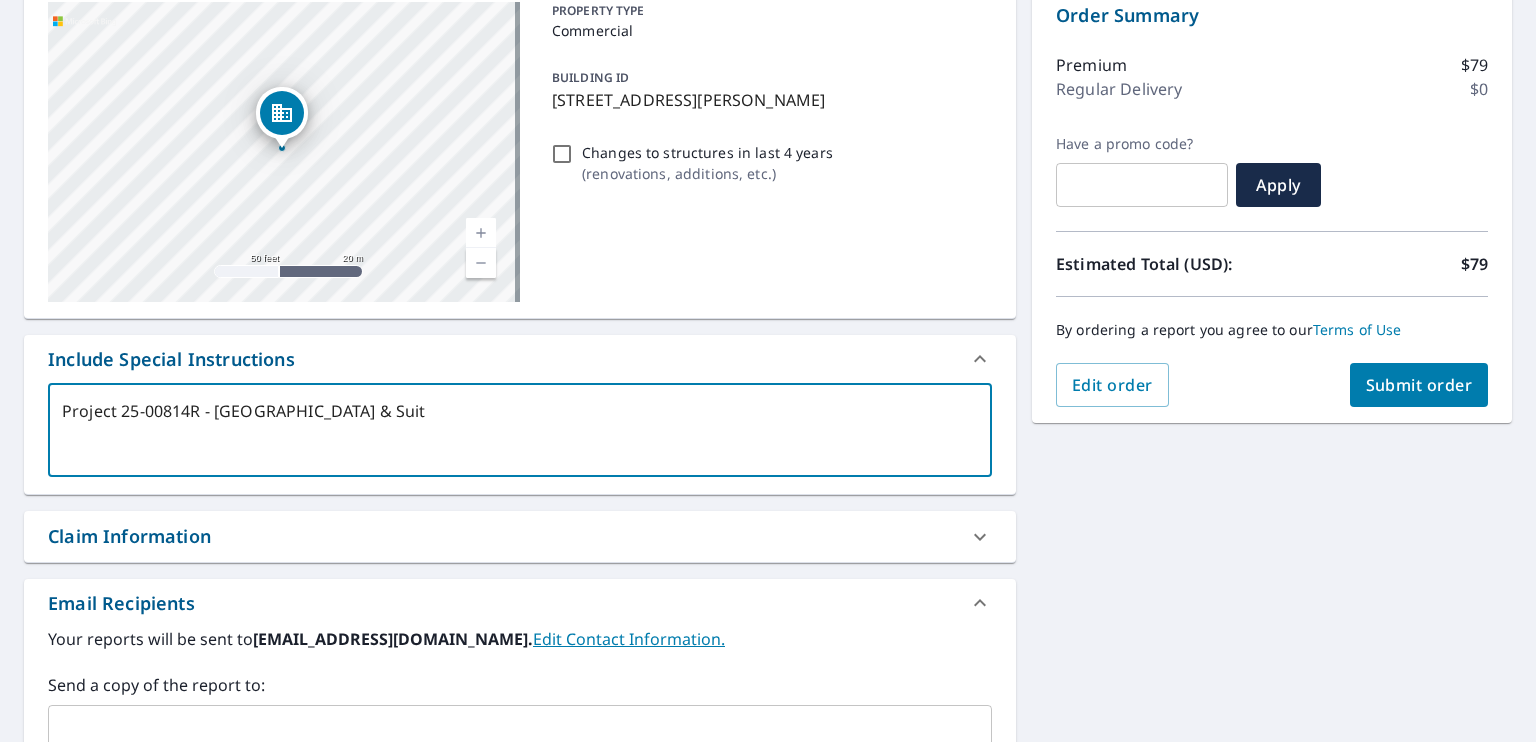 type on "Project 25-00814R - [GEOGRAPHIC_DATA]" 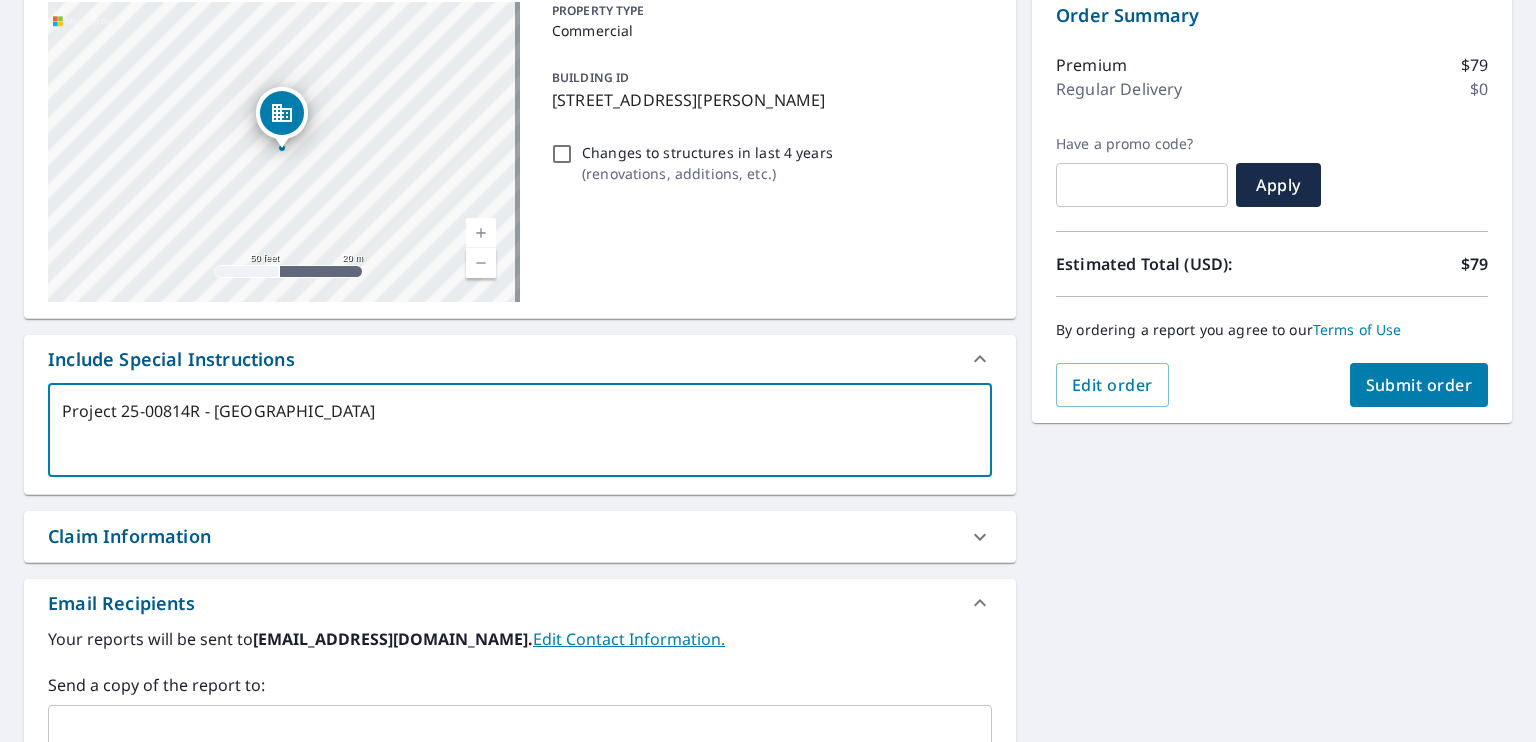 type on "Project 25-00814R - [GEOGRAPHIC_DATA] & Suites" 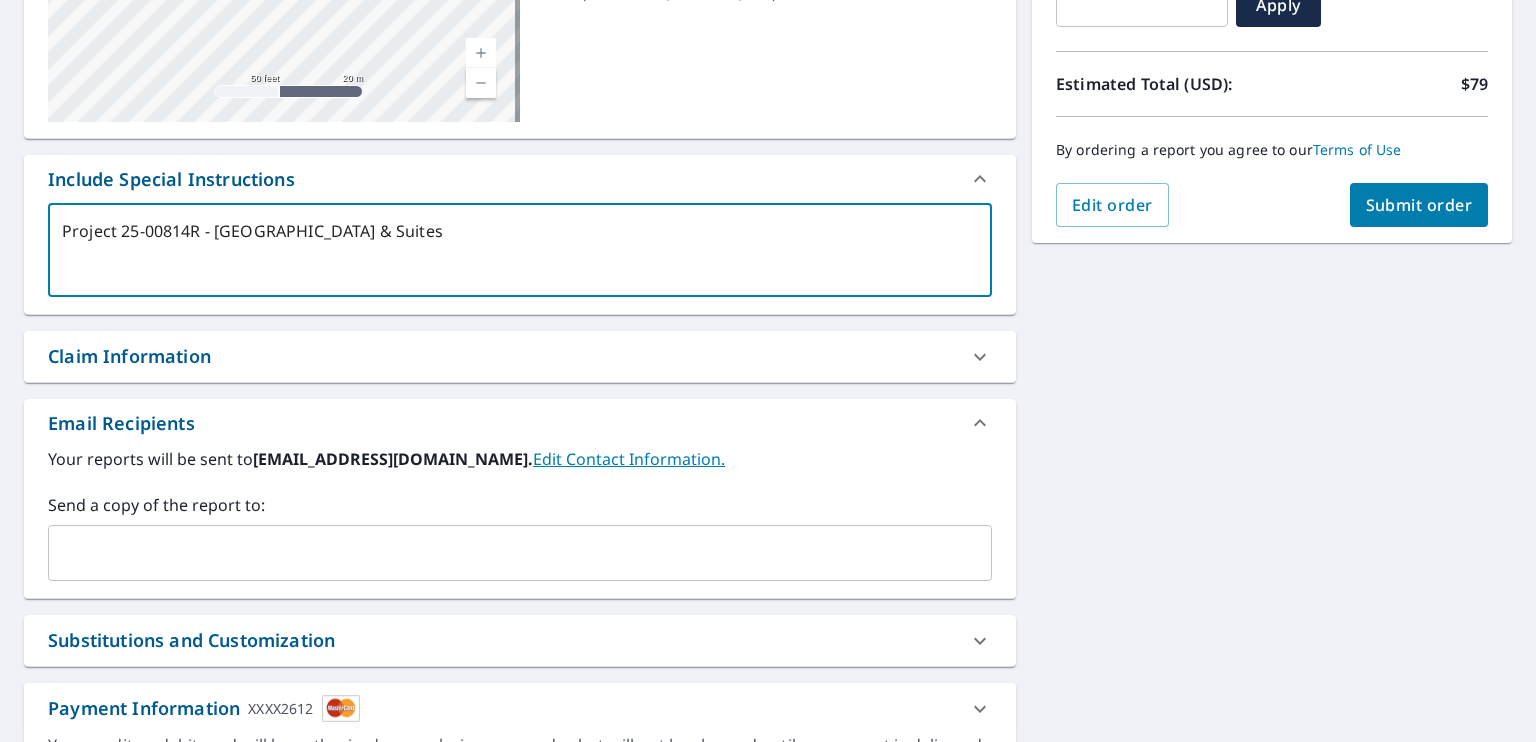scroll, scrollTop: 515, scrollLeft: 0, axis: vertical 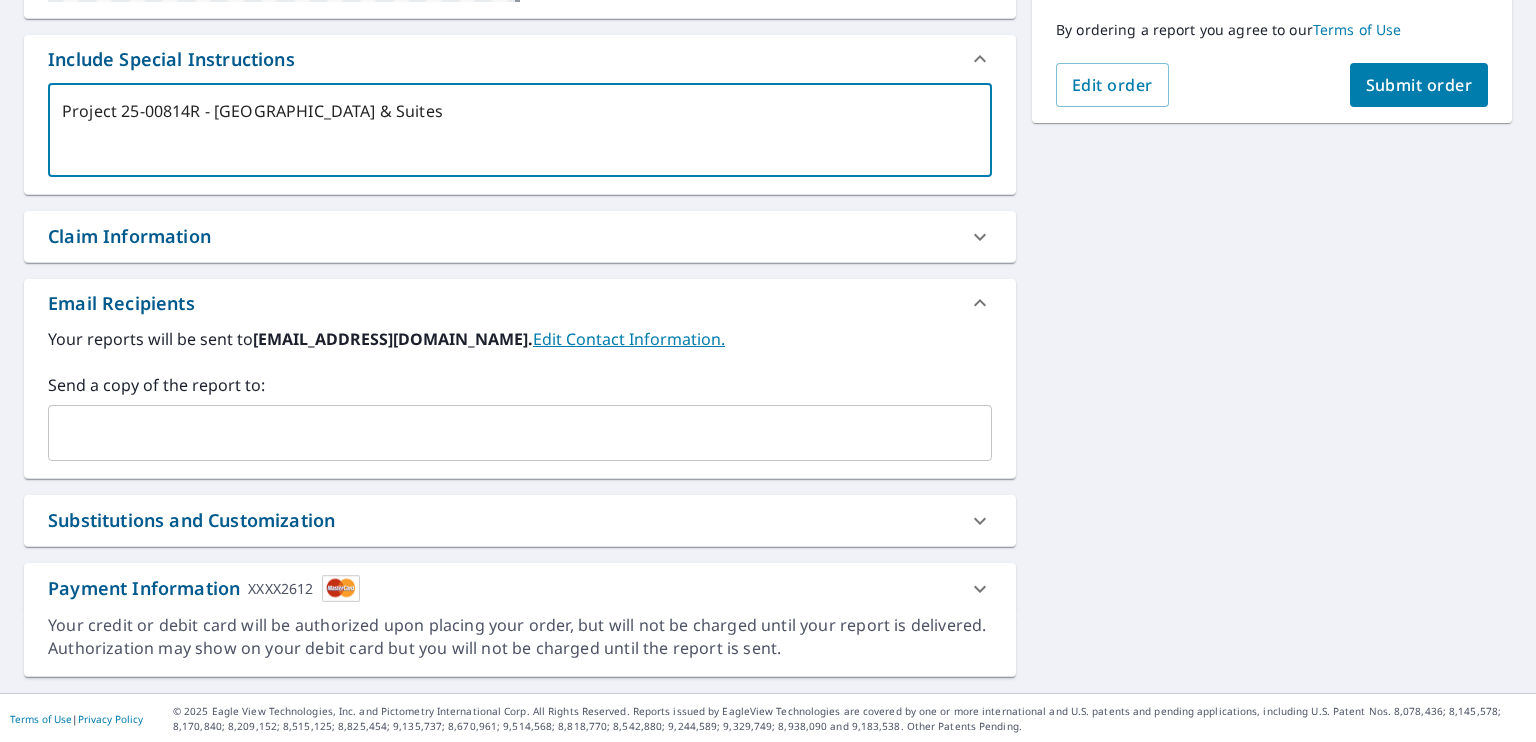 type on "Project 25-00814R - [GEOGRAPHIC_DATA] & Suites" 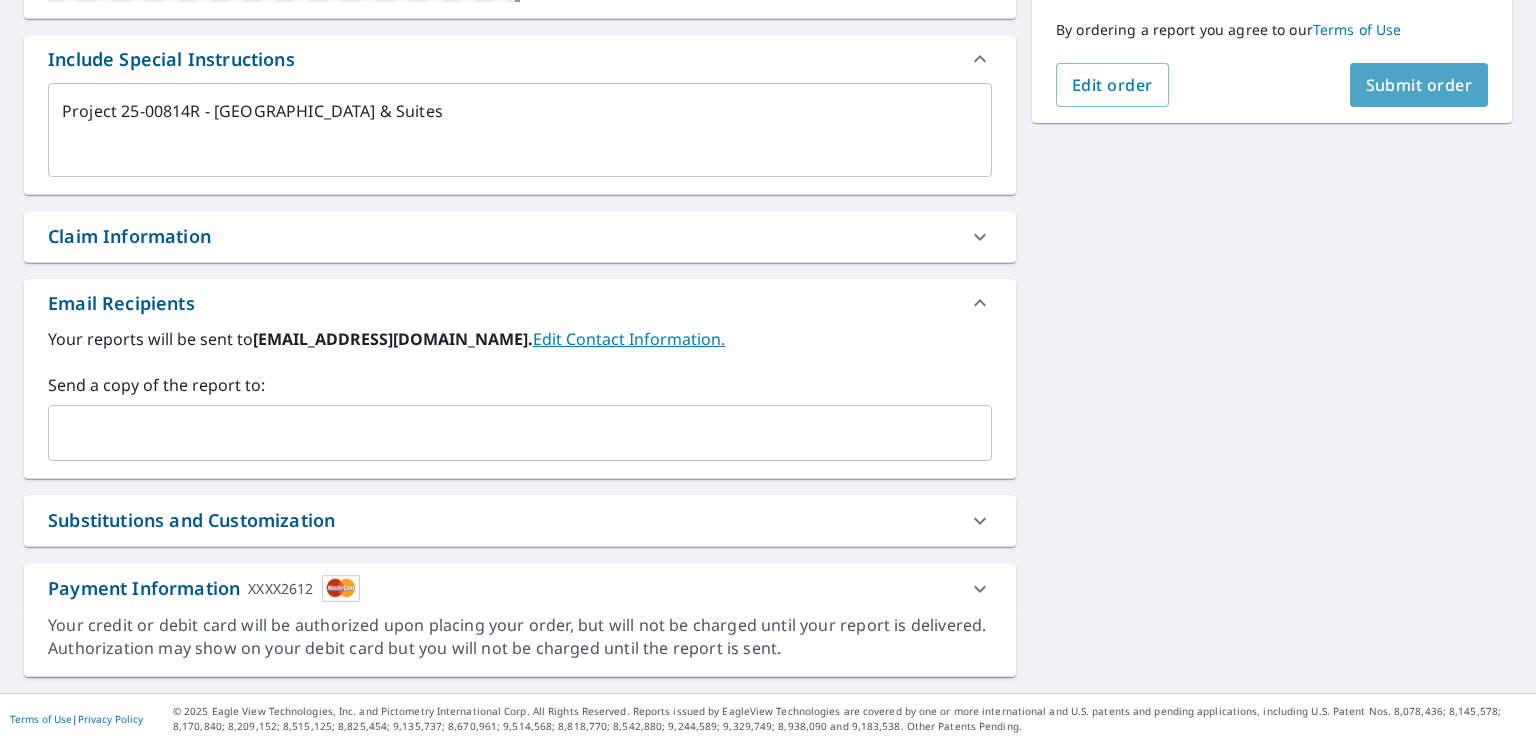 click on "Submit order" at bounding box center (1419, 85) 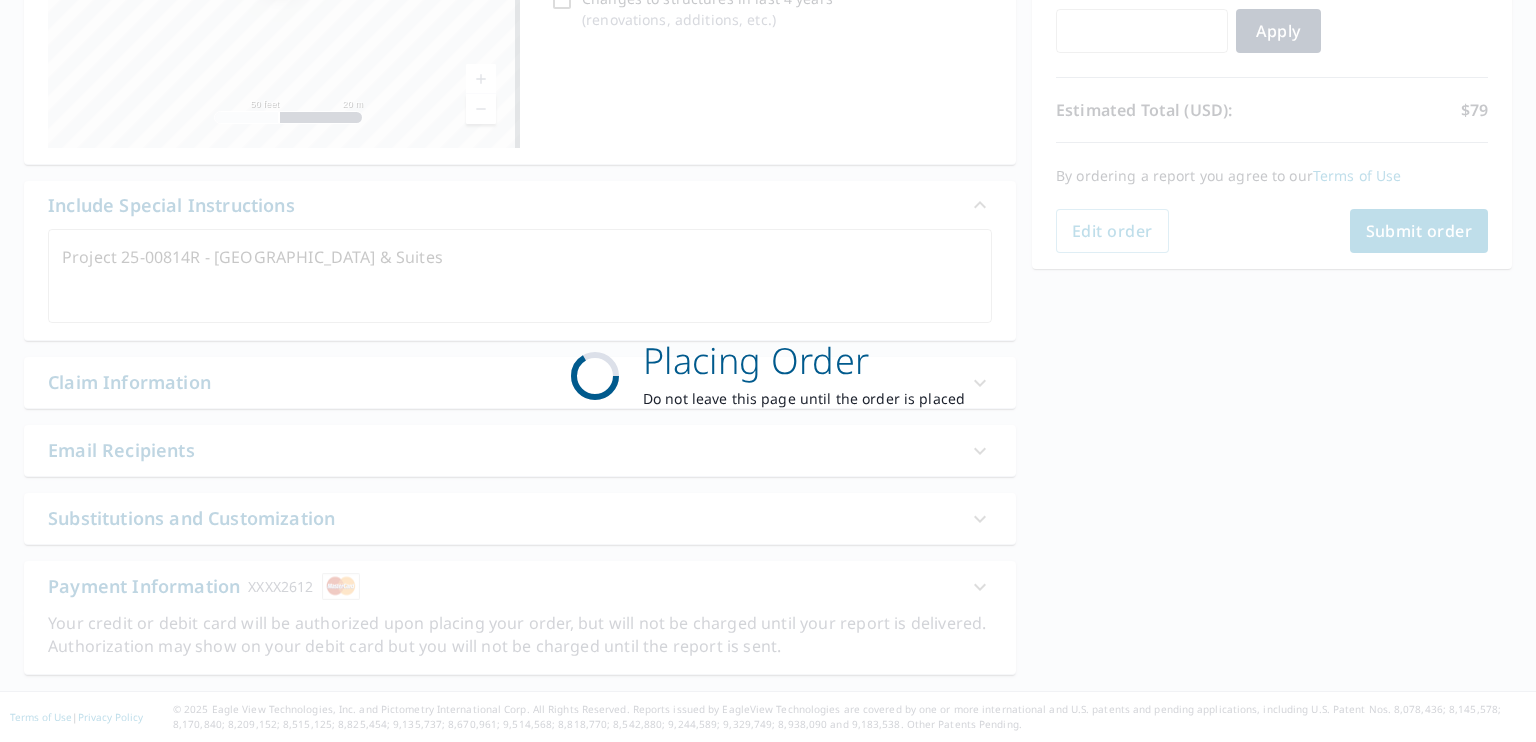scroll, scrollTop: 367, scrollLeft: 0, axis: vertical 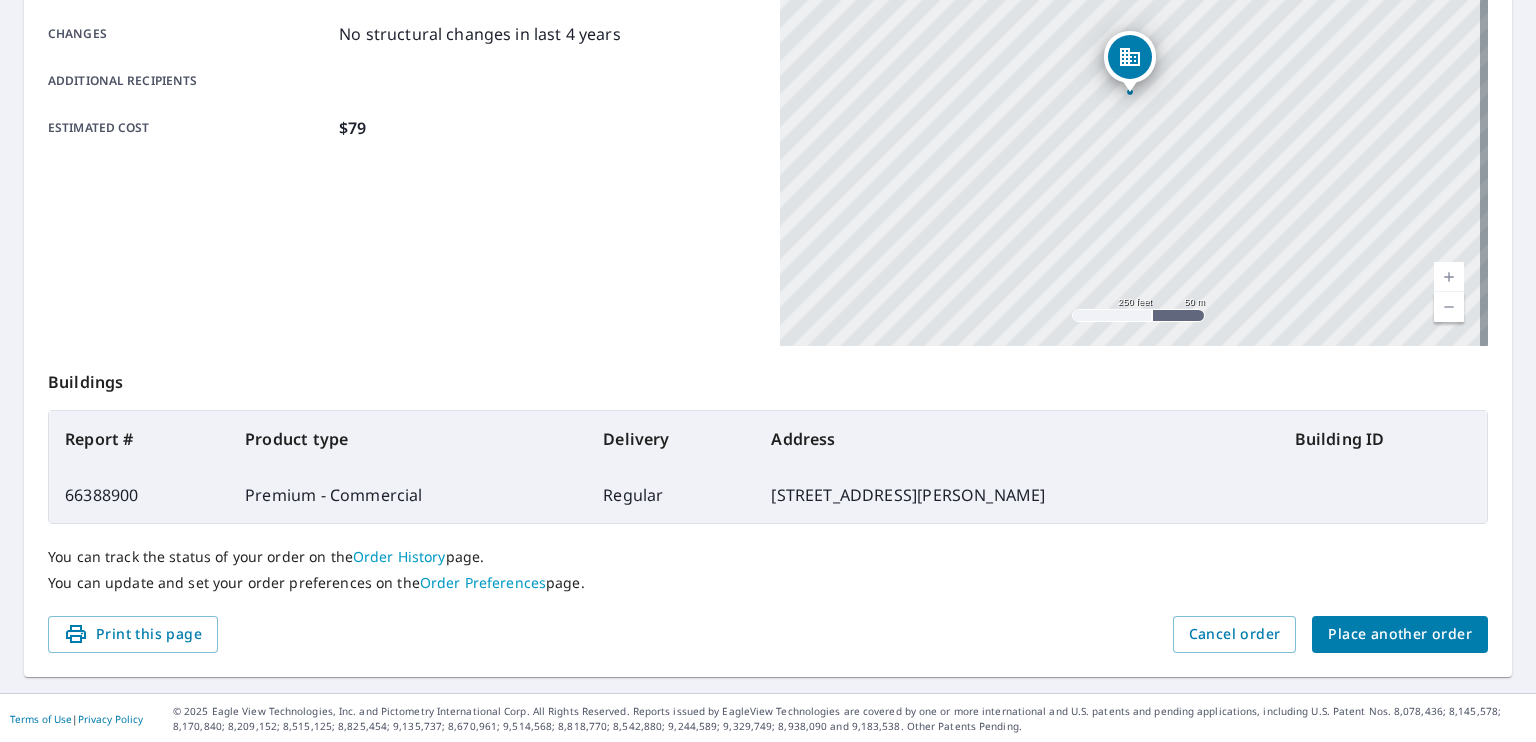 click on "Place another order" at bounding box center (1400, 634) 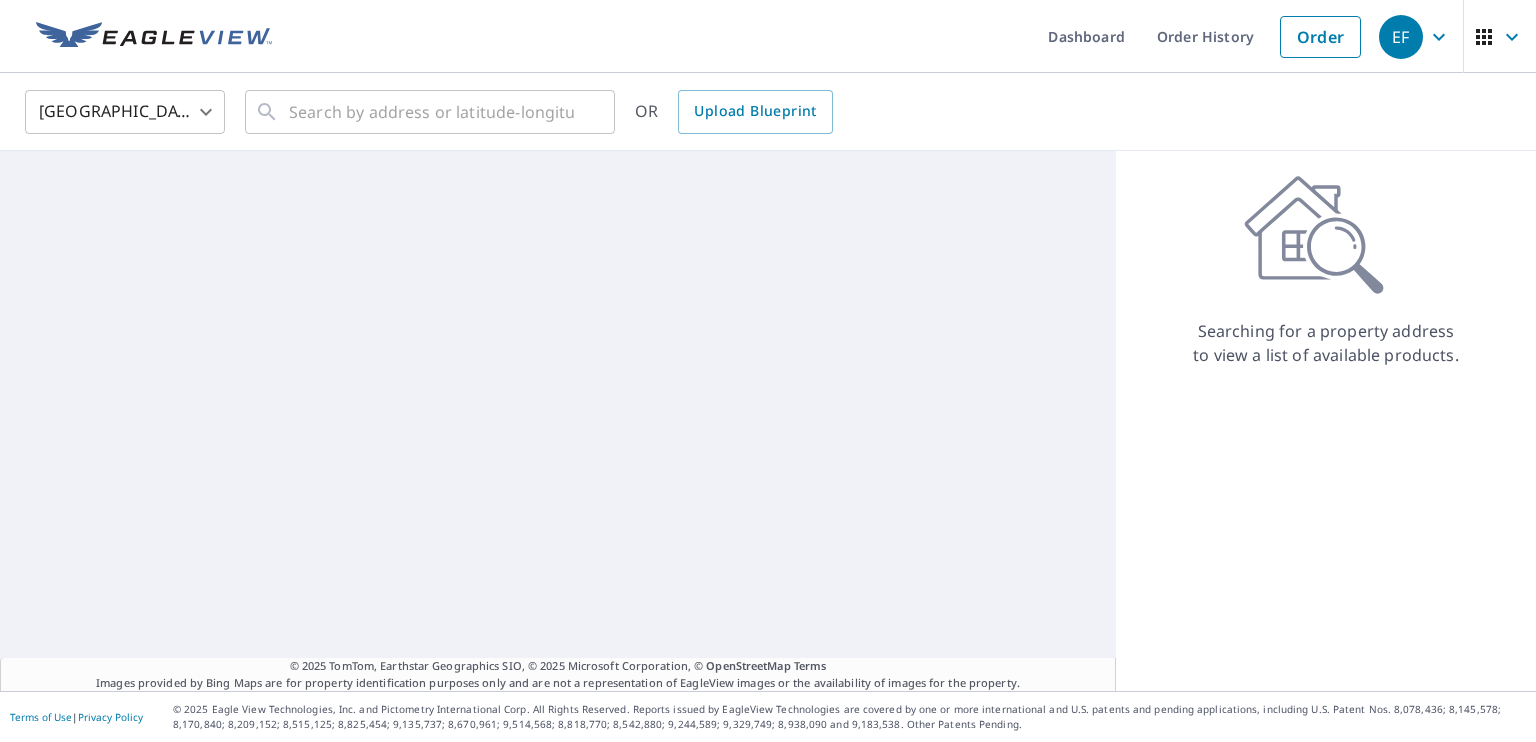 scroll, scrollTop: 0, scrollLeft: 0, axis: both 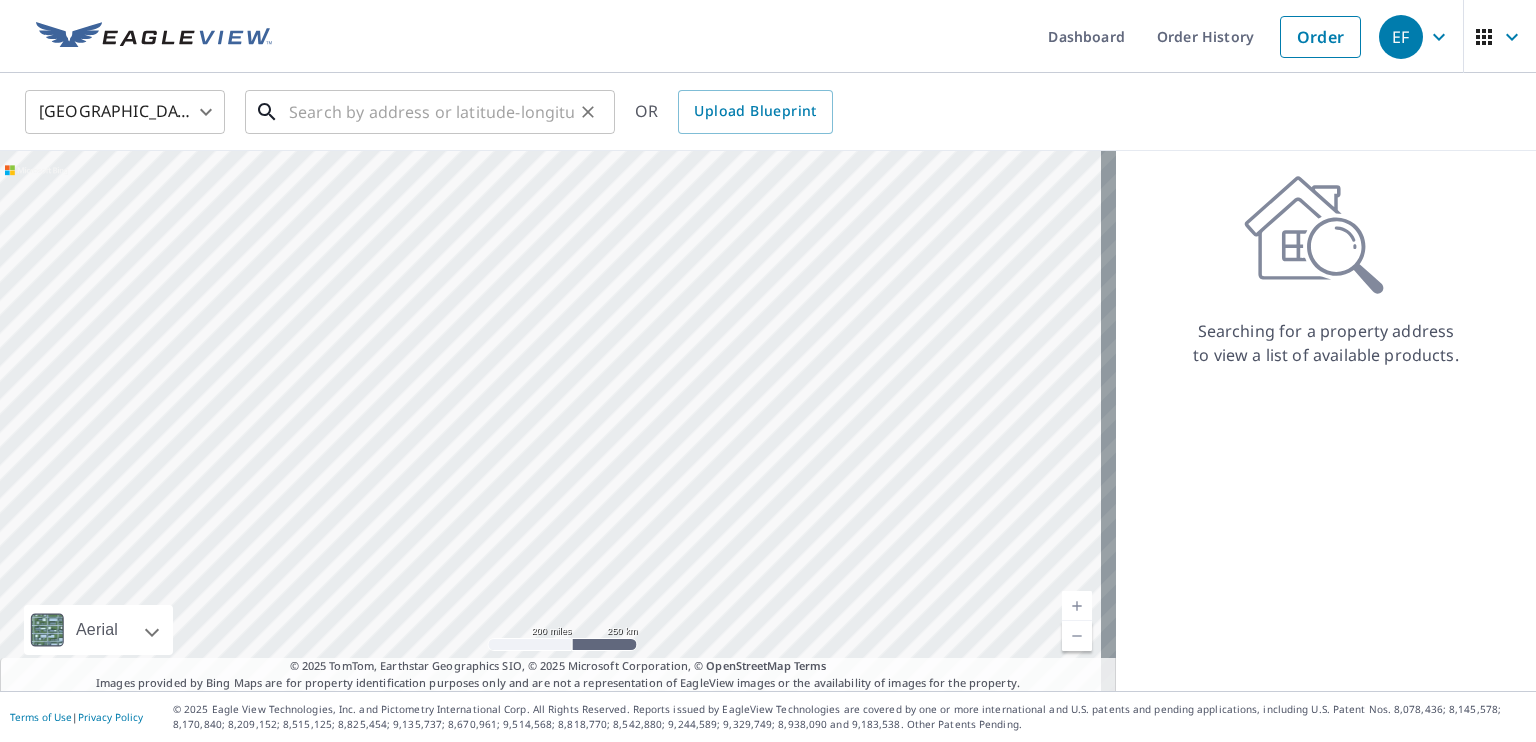 click at bounding box center [431, 112] 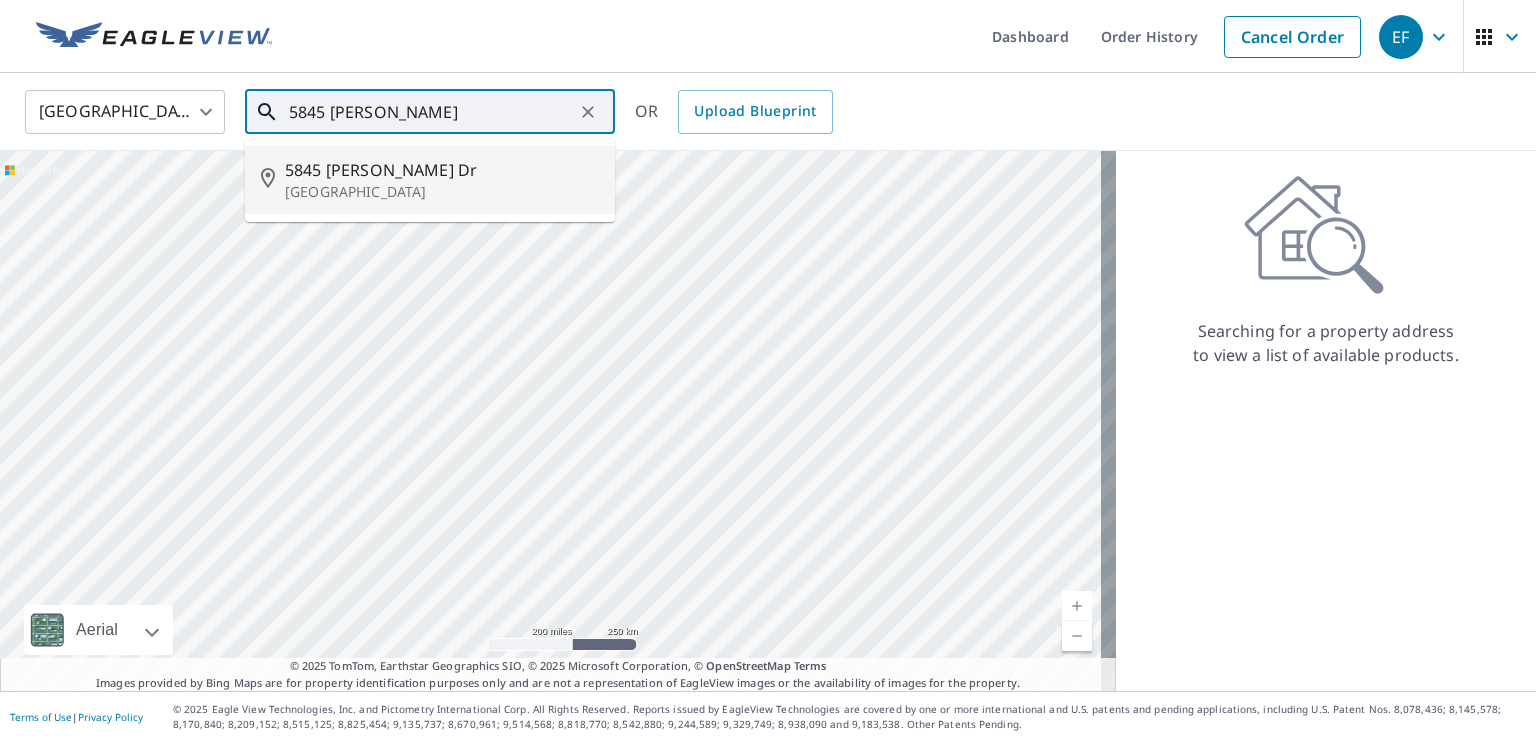 click on "5845 [PERSON_NAME] Dr" at bounding box center [442, 170] 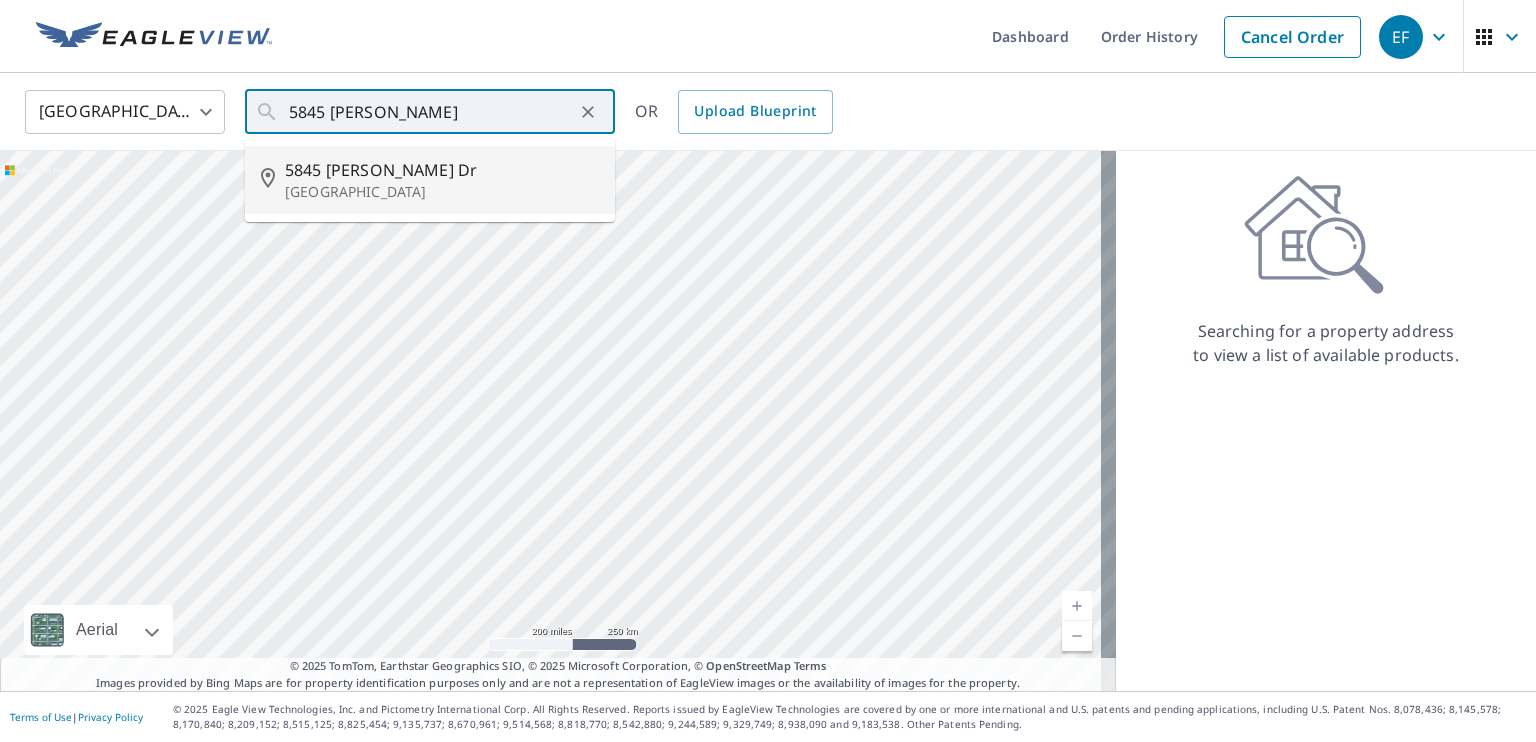 type on "[STREET_ADDRESS][PERSON_NAME]" 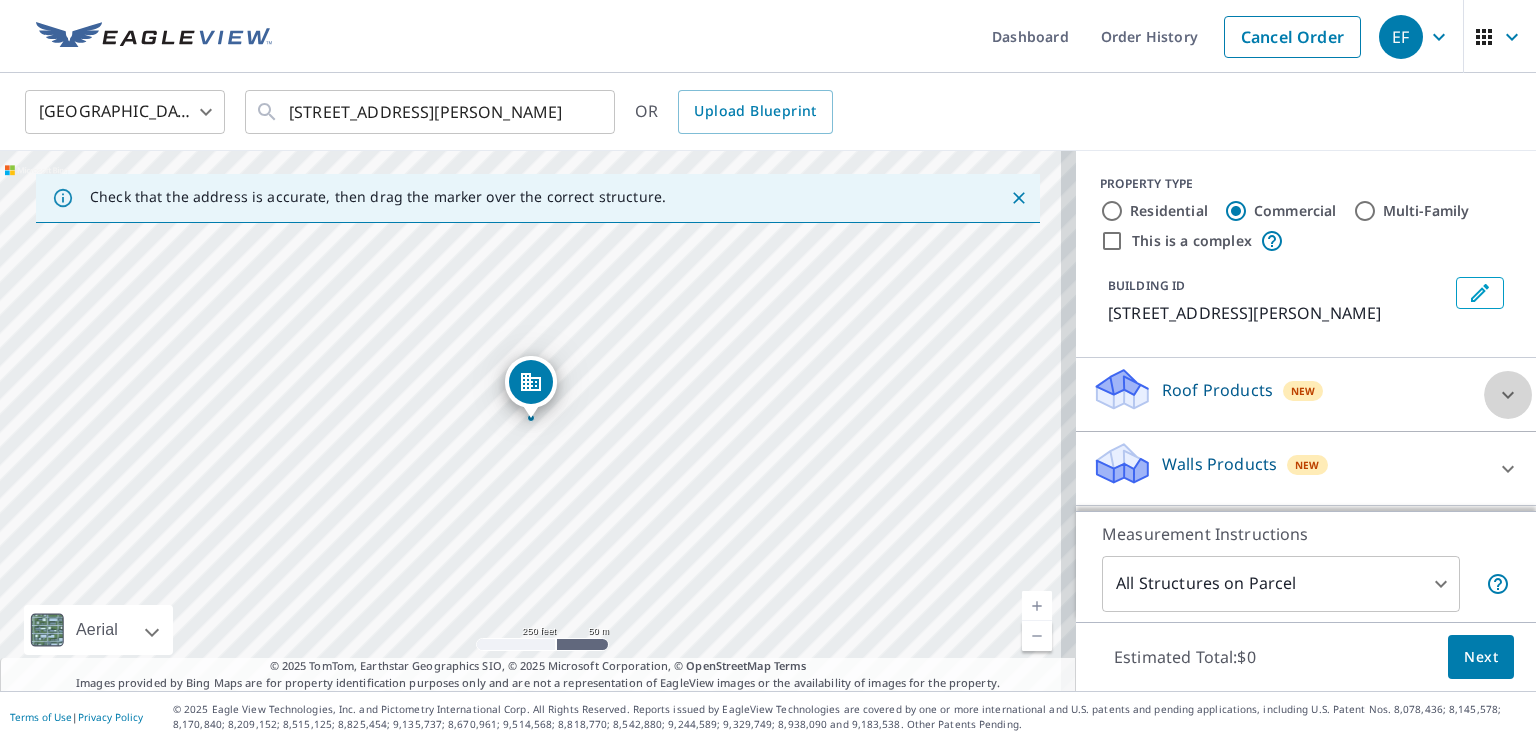 click 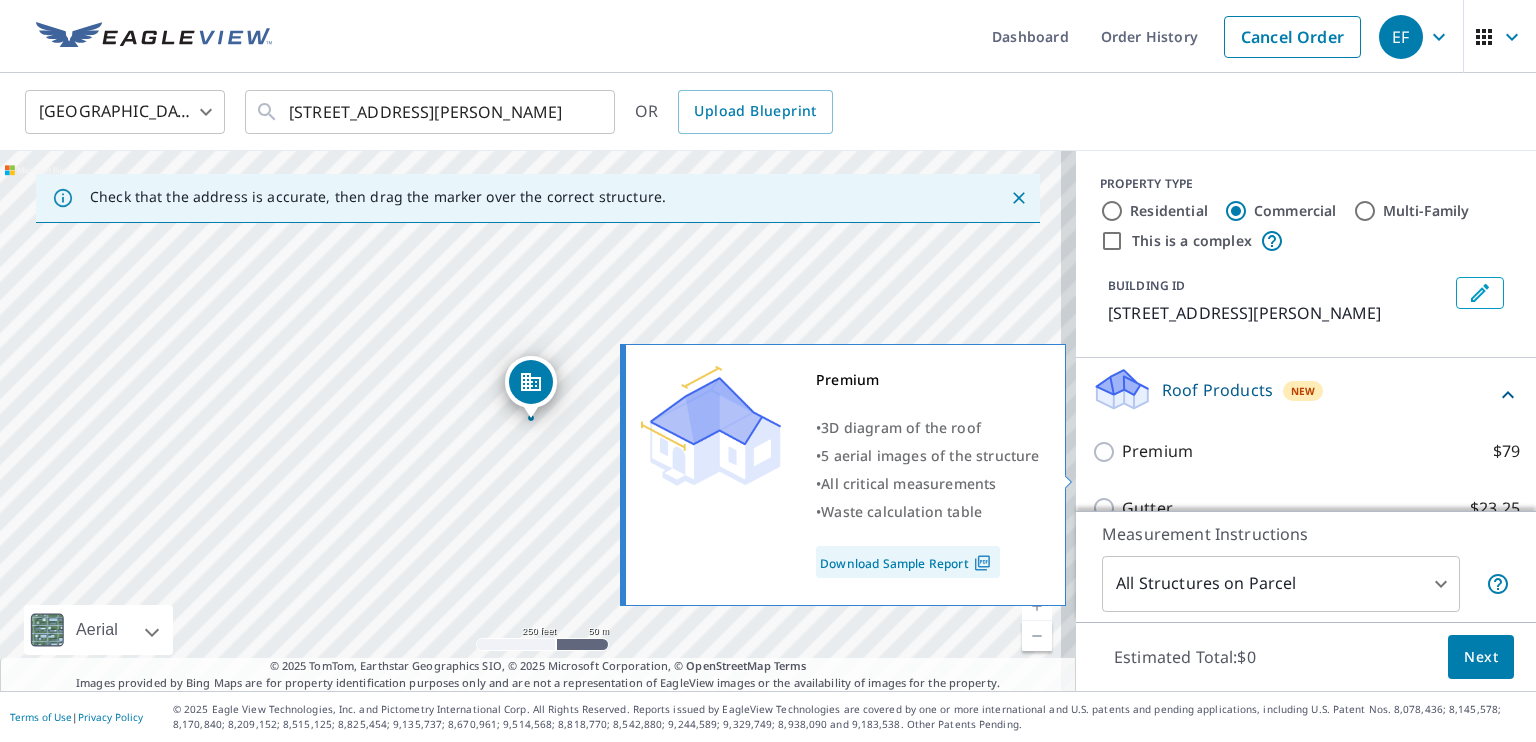 click on "Premium $79" at bounding box center (1107, 452) 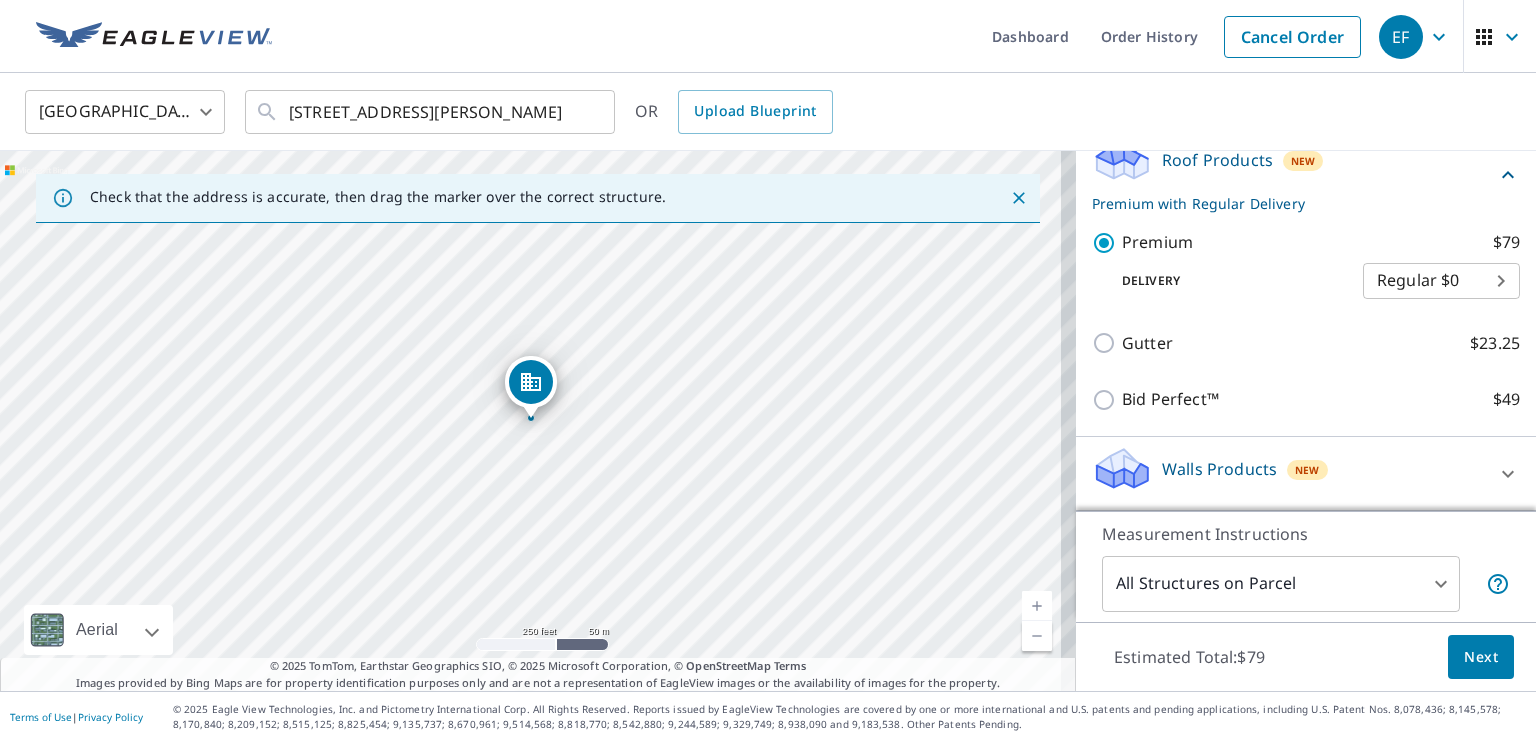 scroll, scrollTop: 252, scrollLeft: 0, axis: vertical 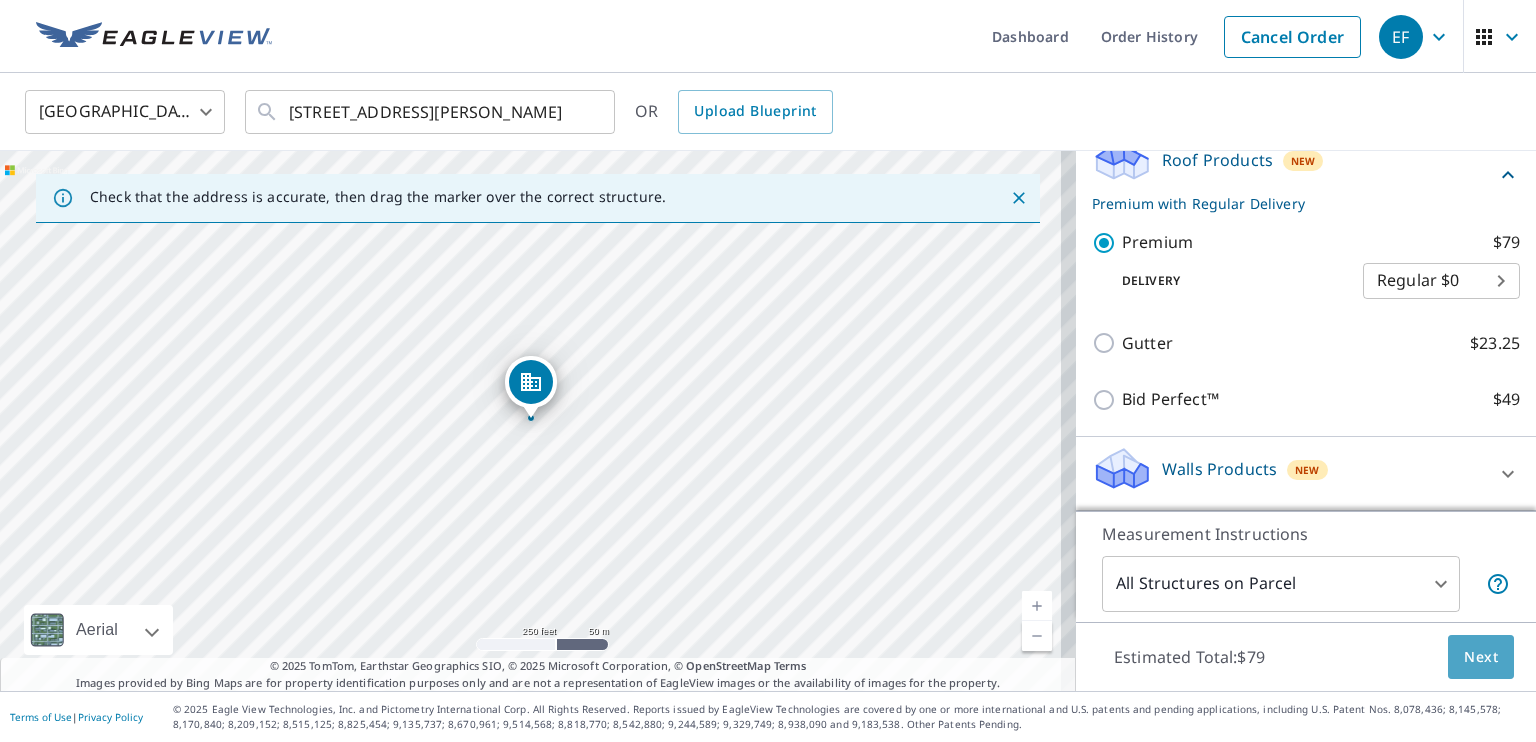 click on "Next" at bounding box center (1481, 657) 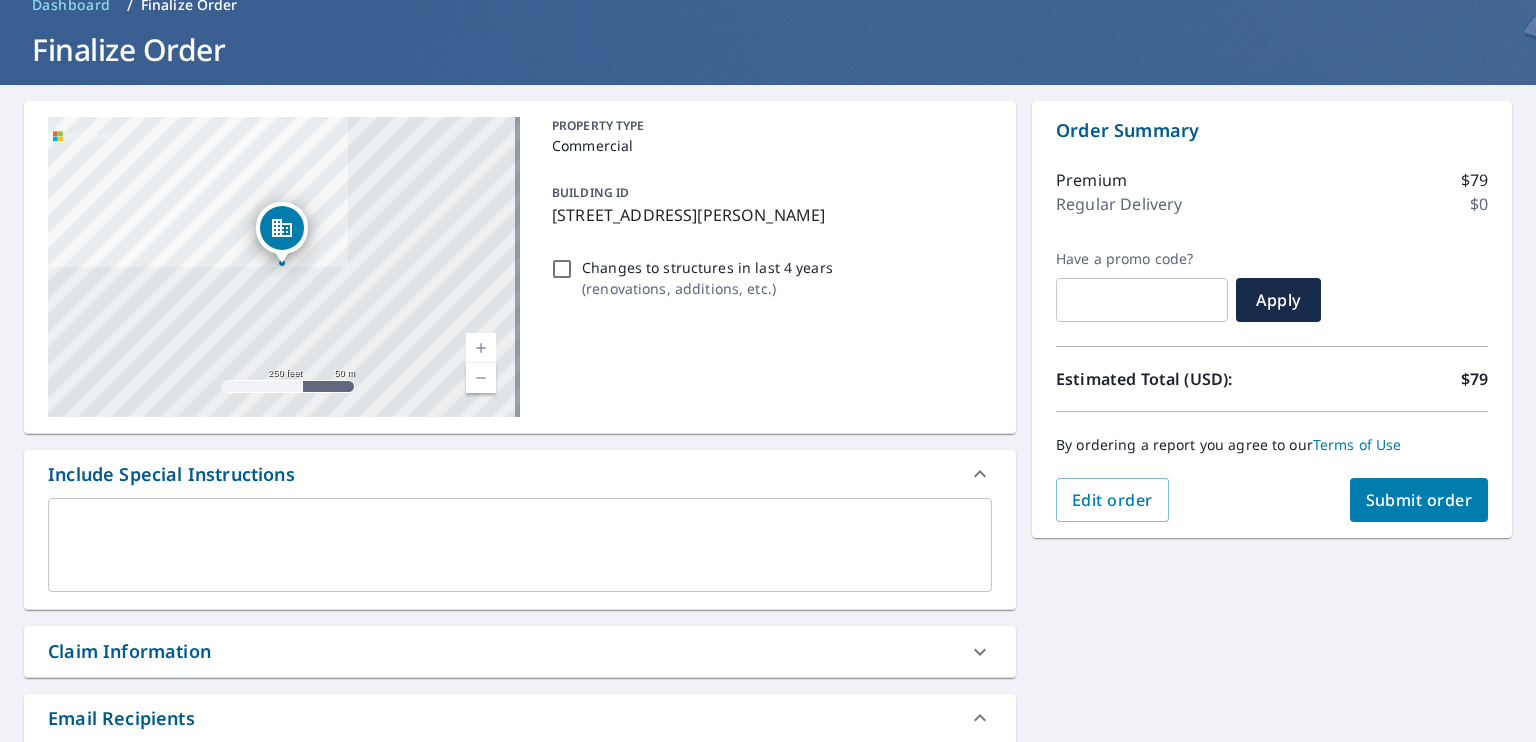 scroll, scrollTop: 200, scrollLeft: 0, axis: vertical 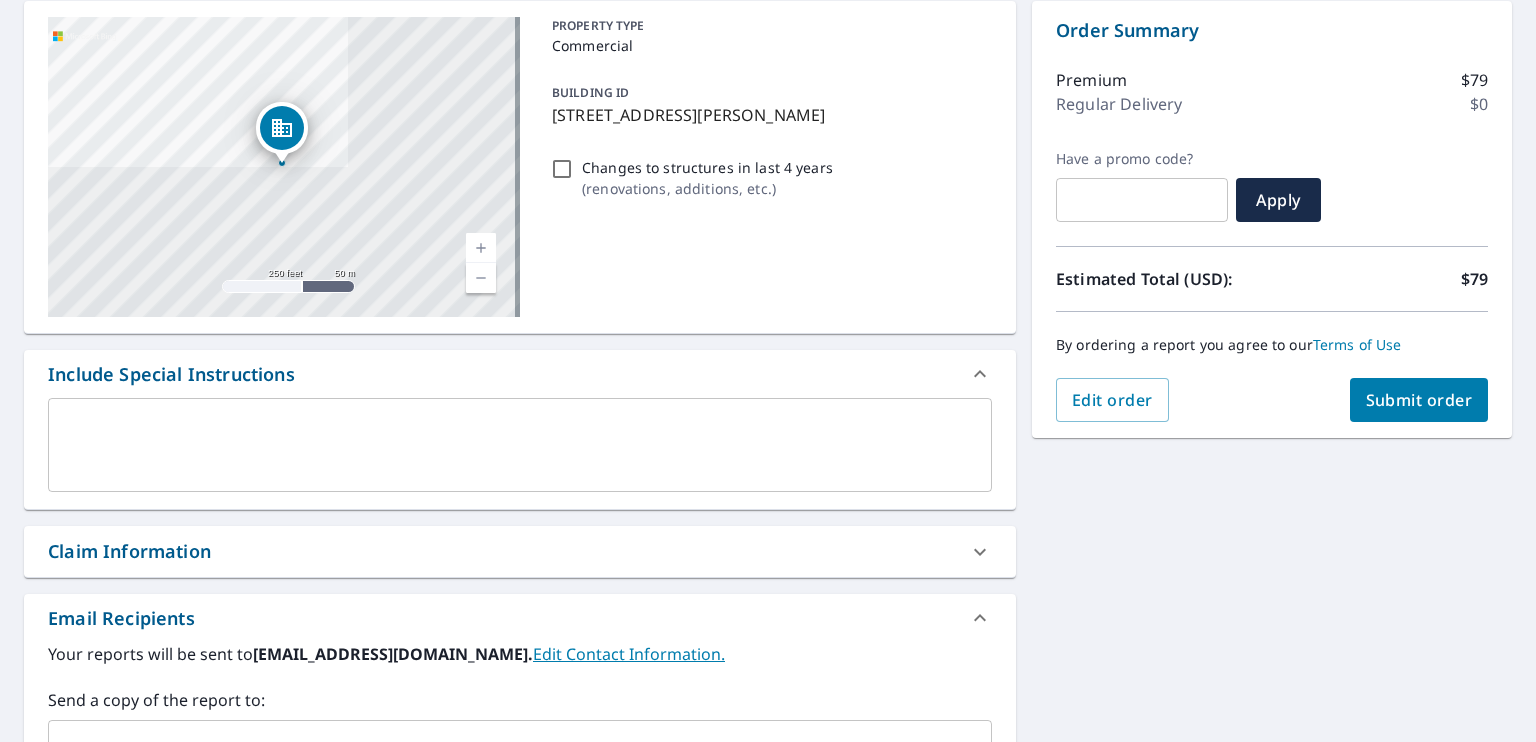 click on "x ​" at bounding box center (520, 445) 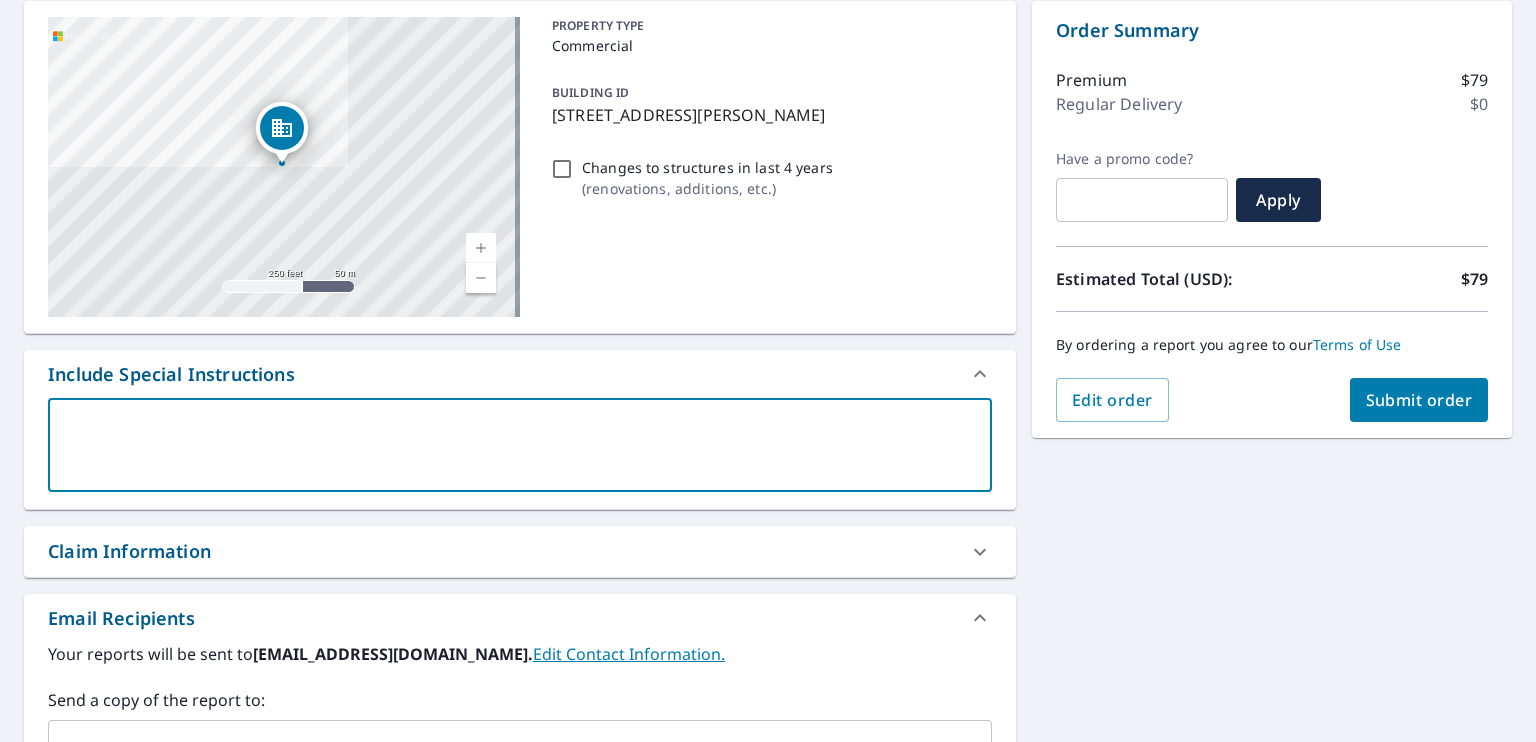 type on "2" 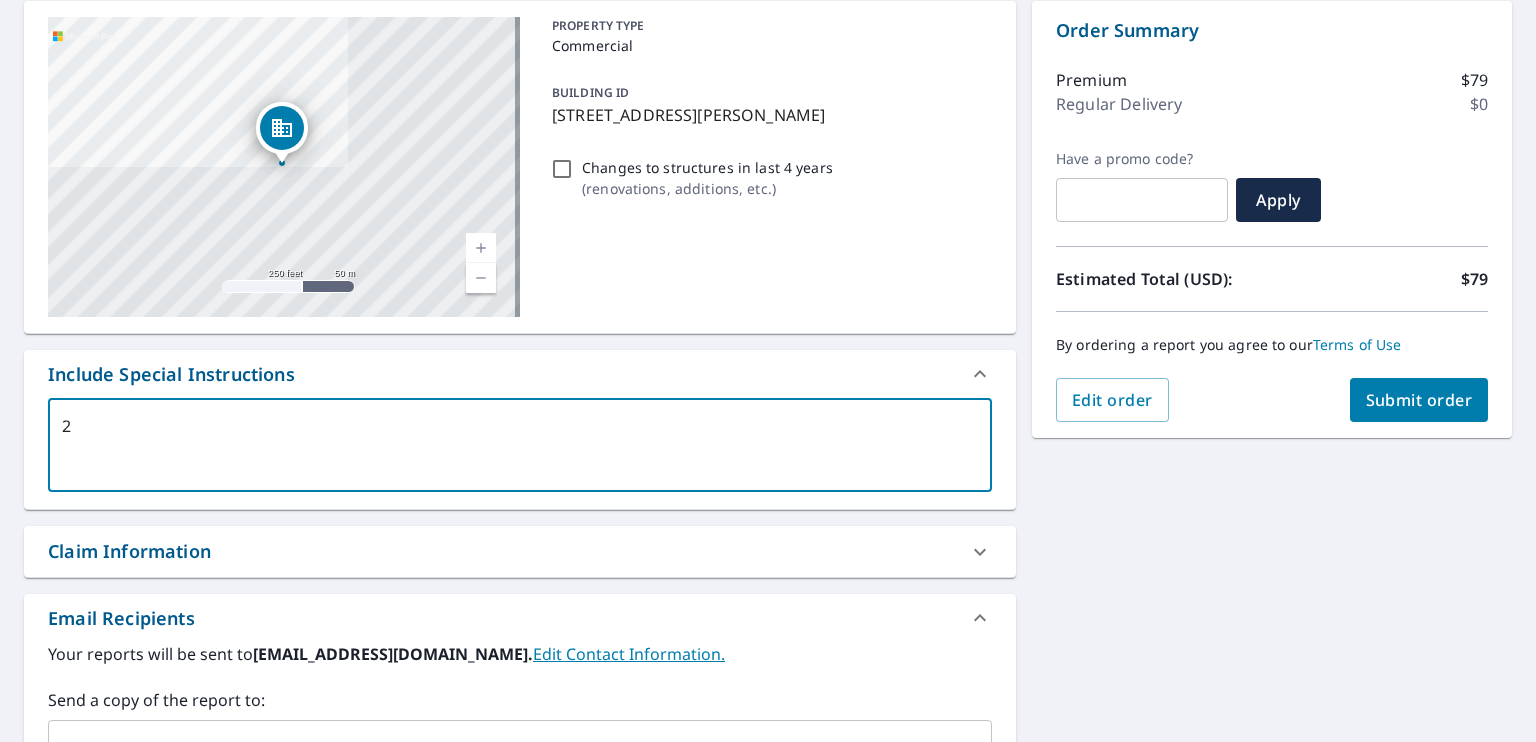 type on "25" 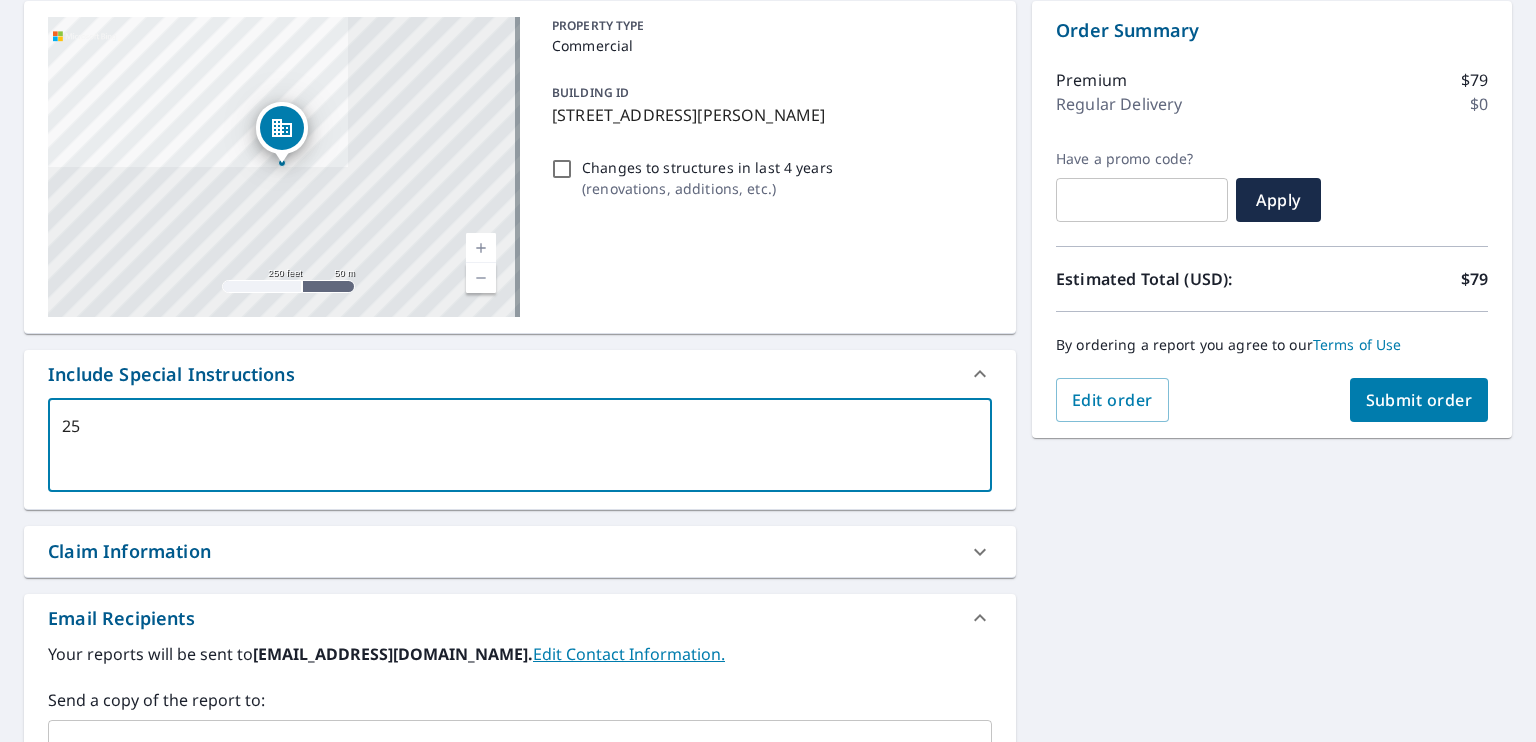 type on "25-" 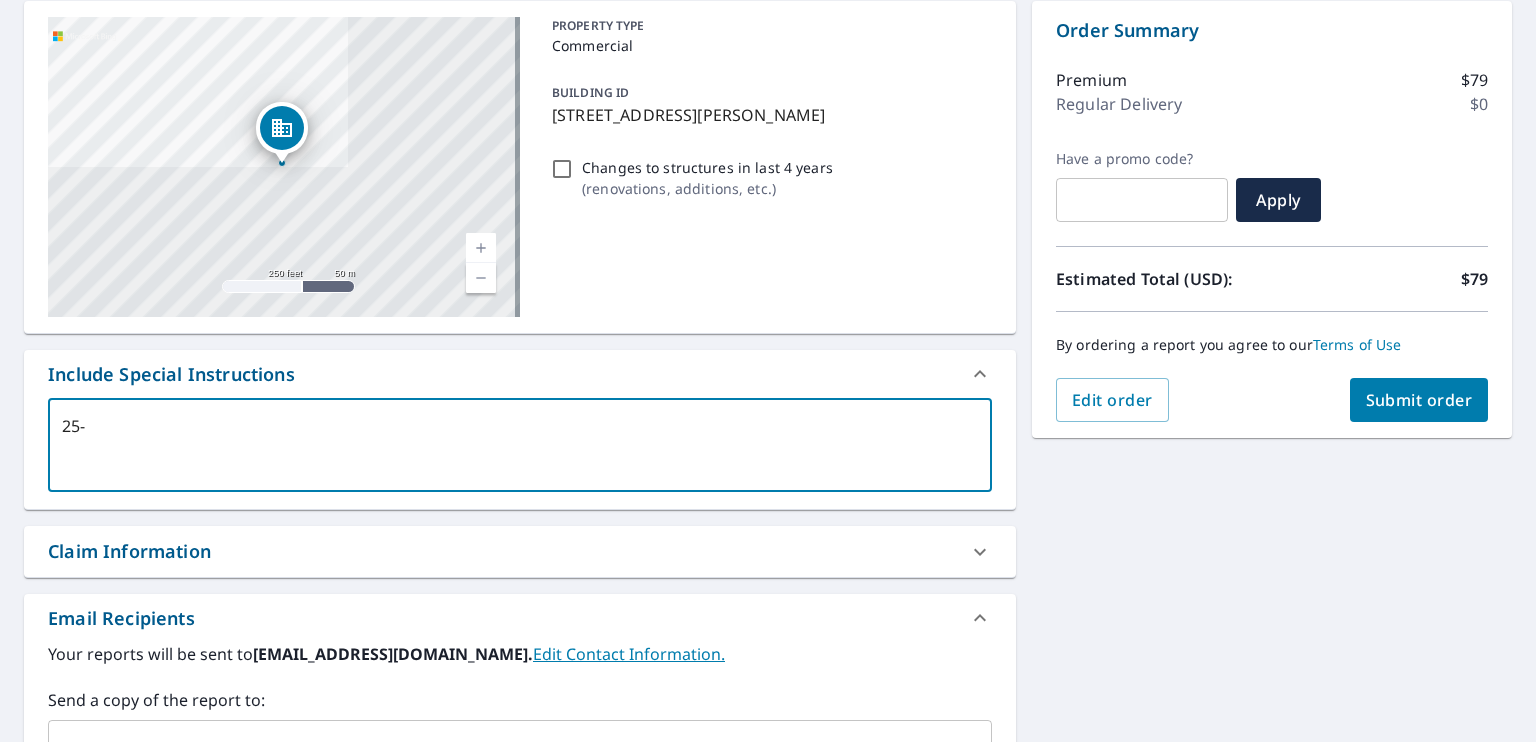 type on "25-0" 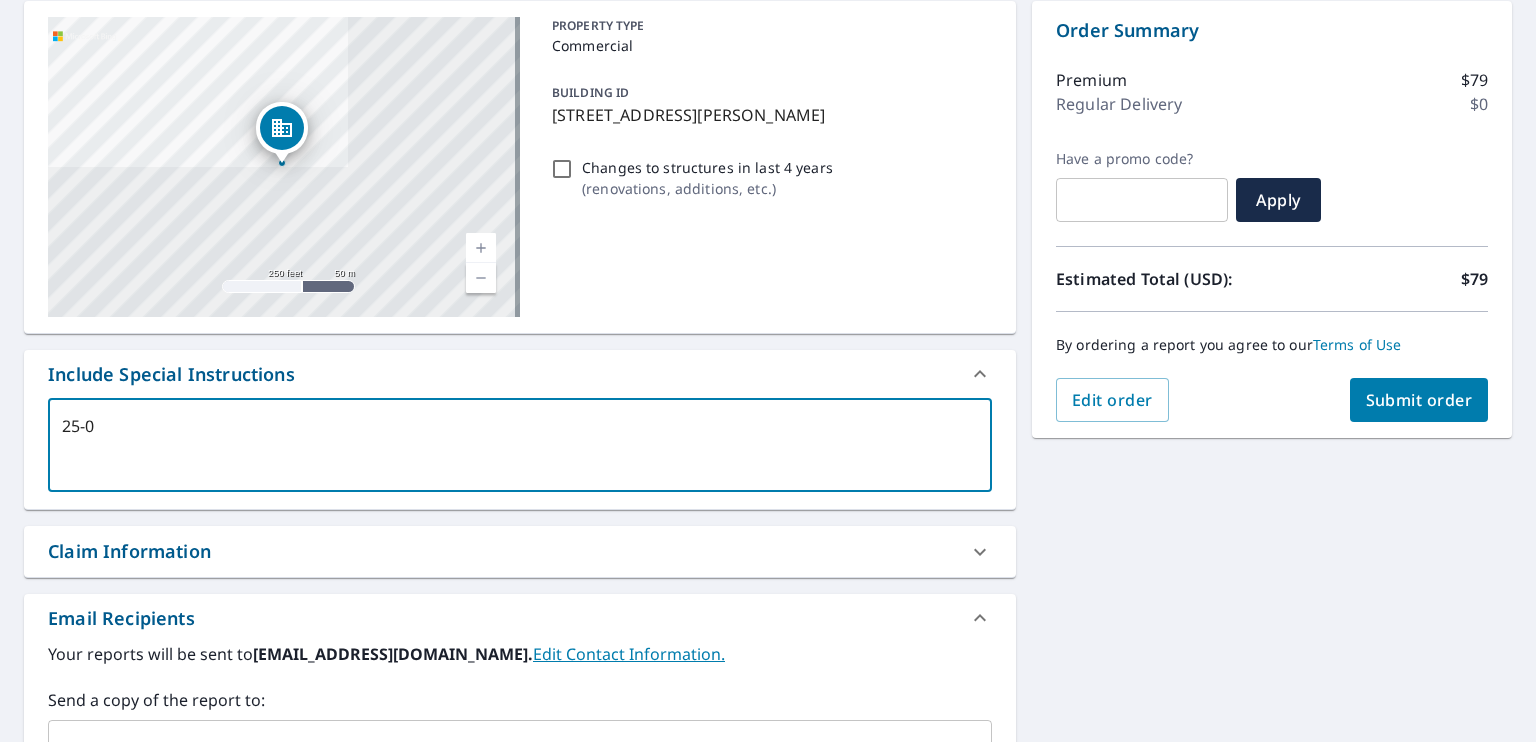 type on "25-00" 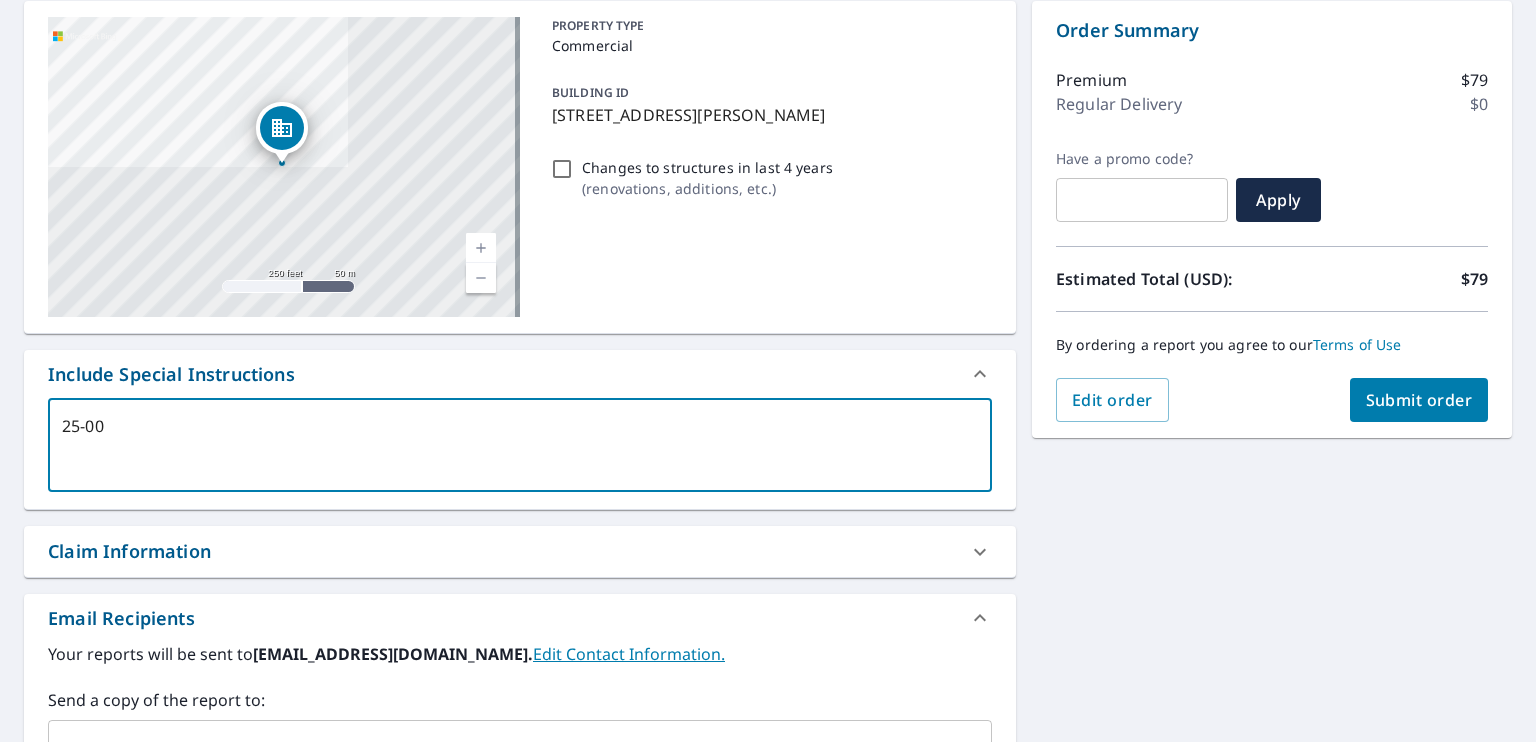 type on "25-008" 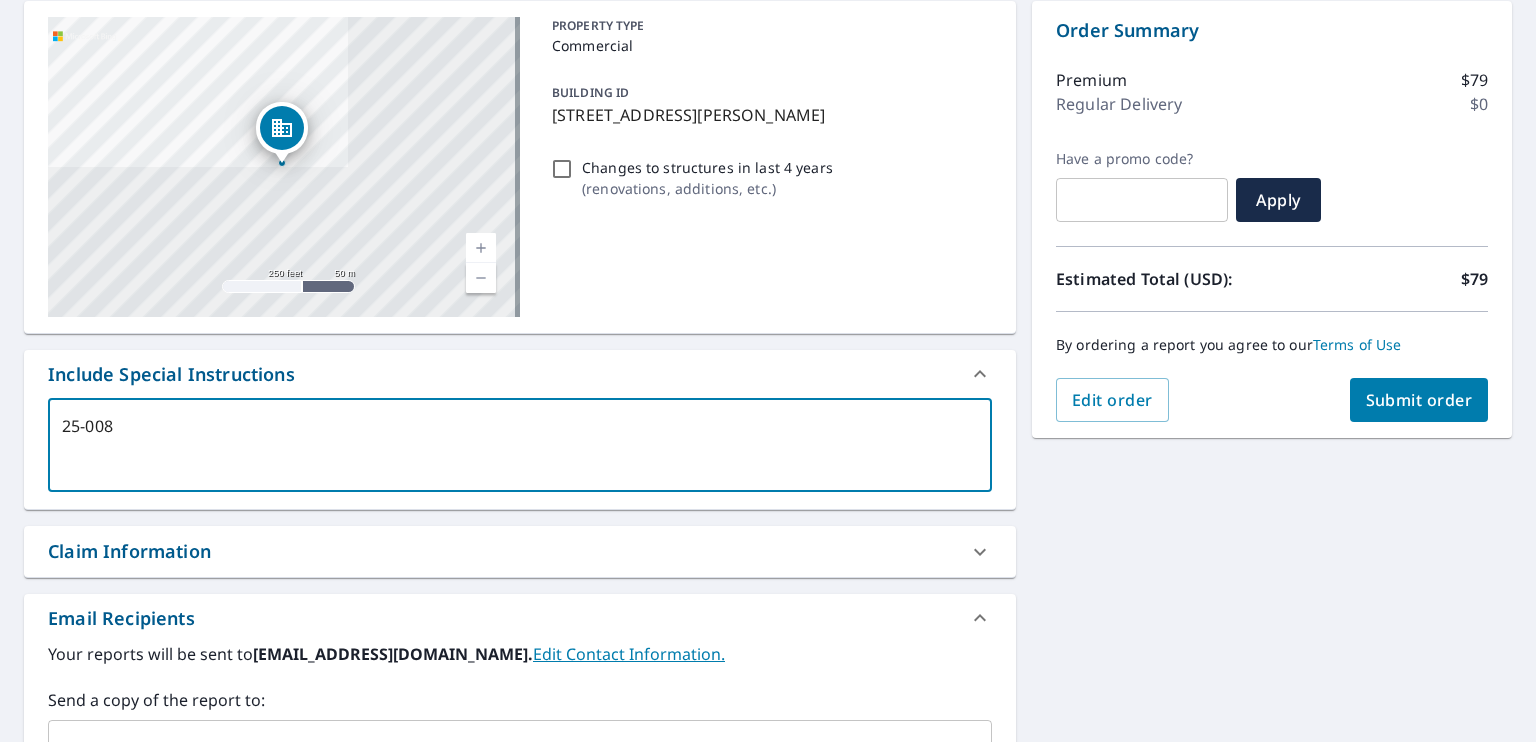 type on "25-0081" 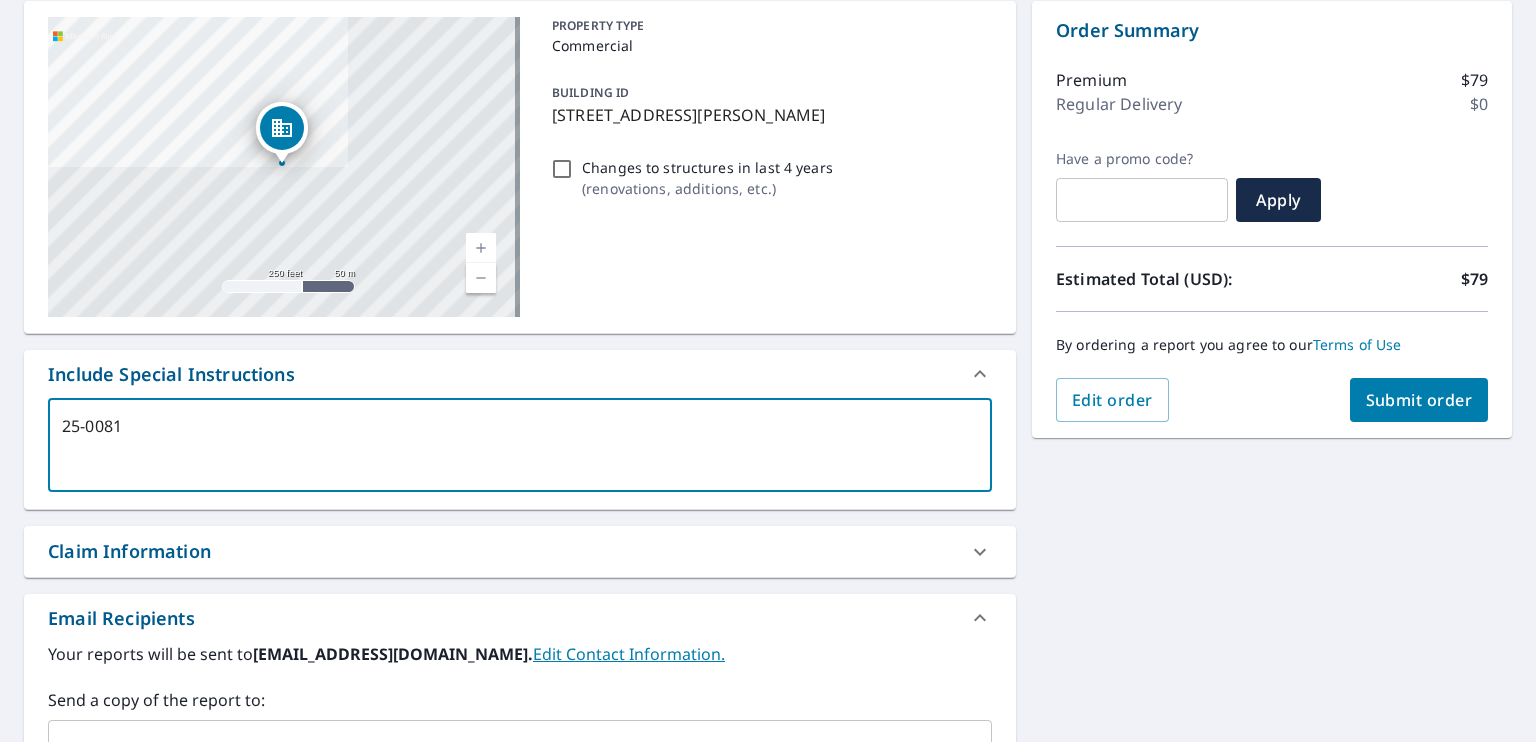 type on "25-00813" 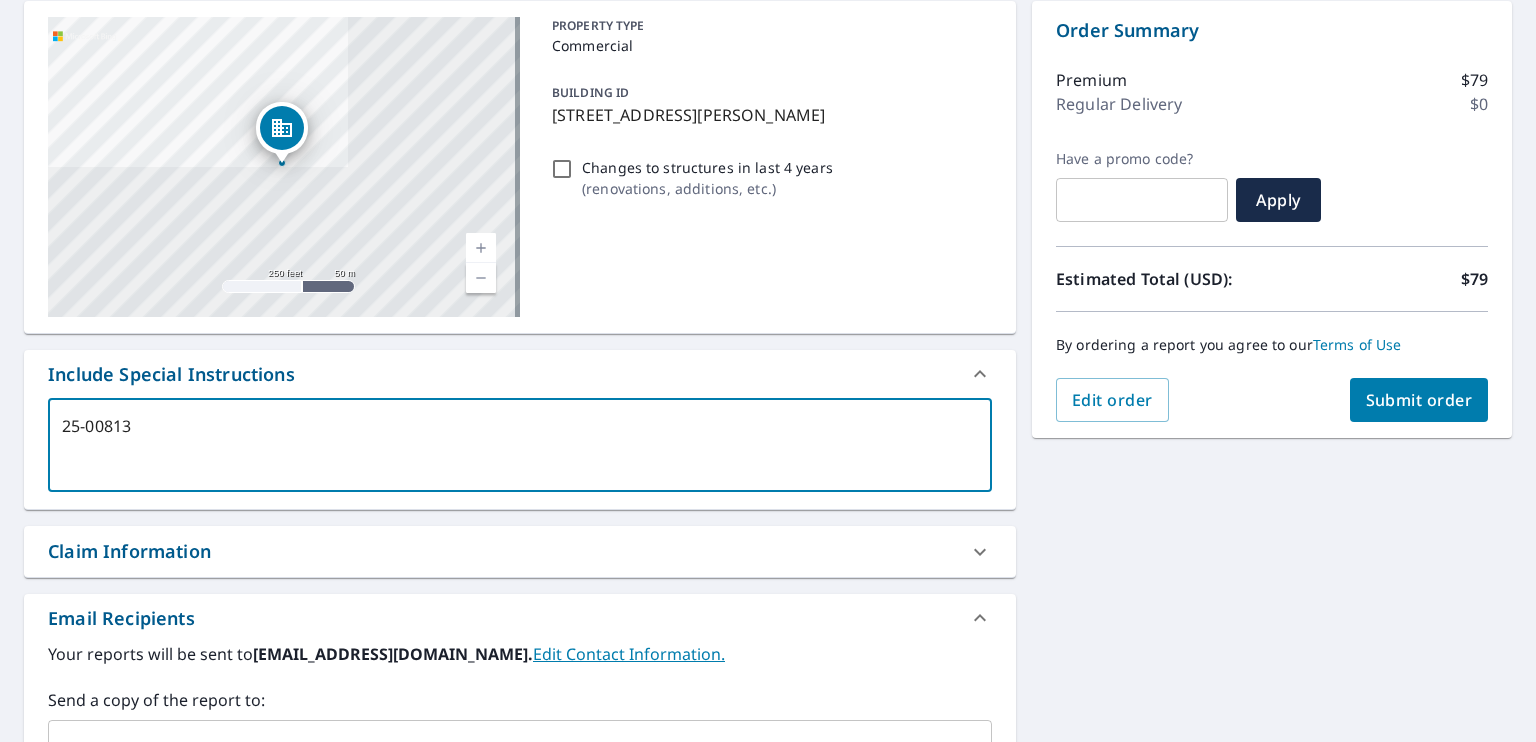 type on "25-00813R" 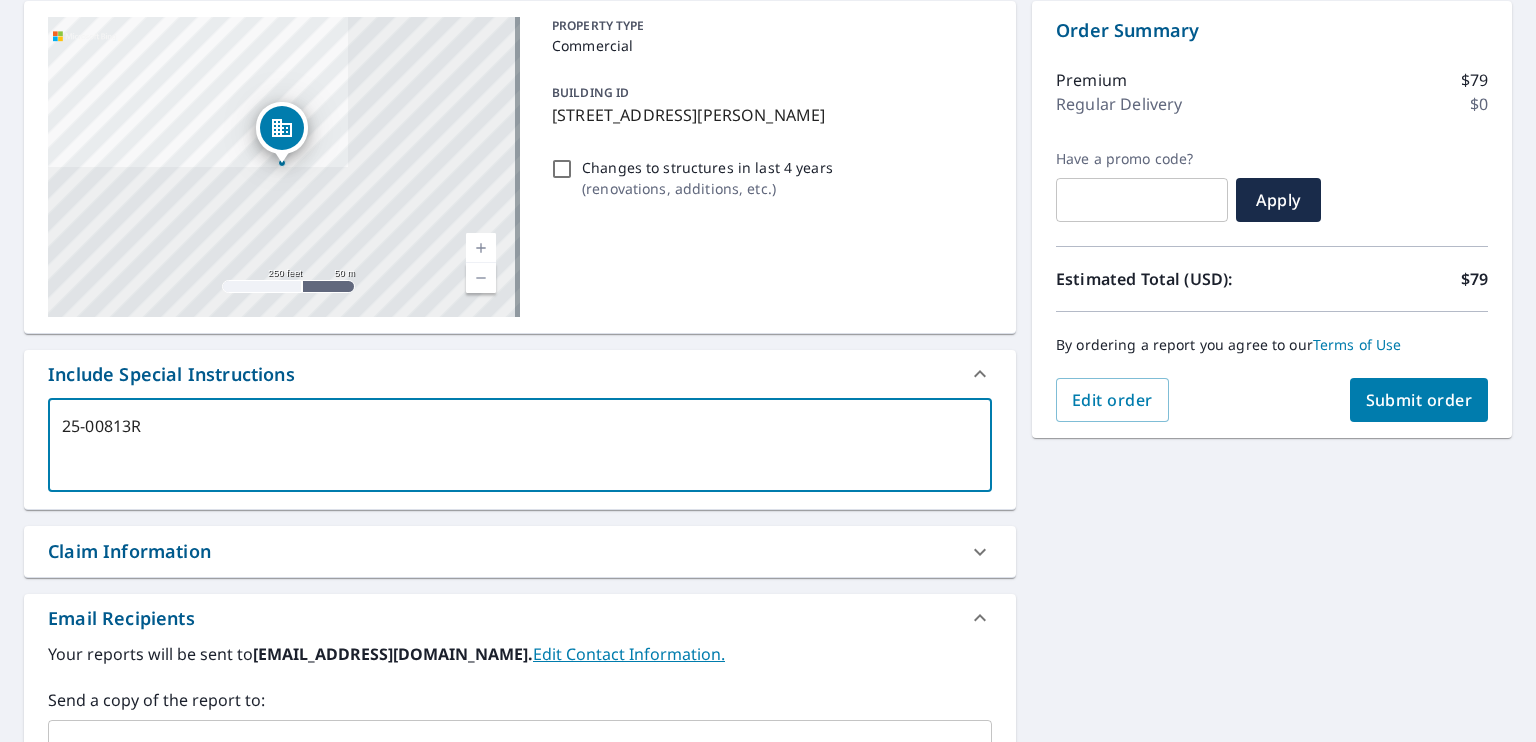 type on "25-00813R" 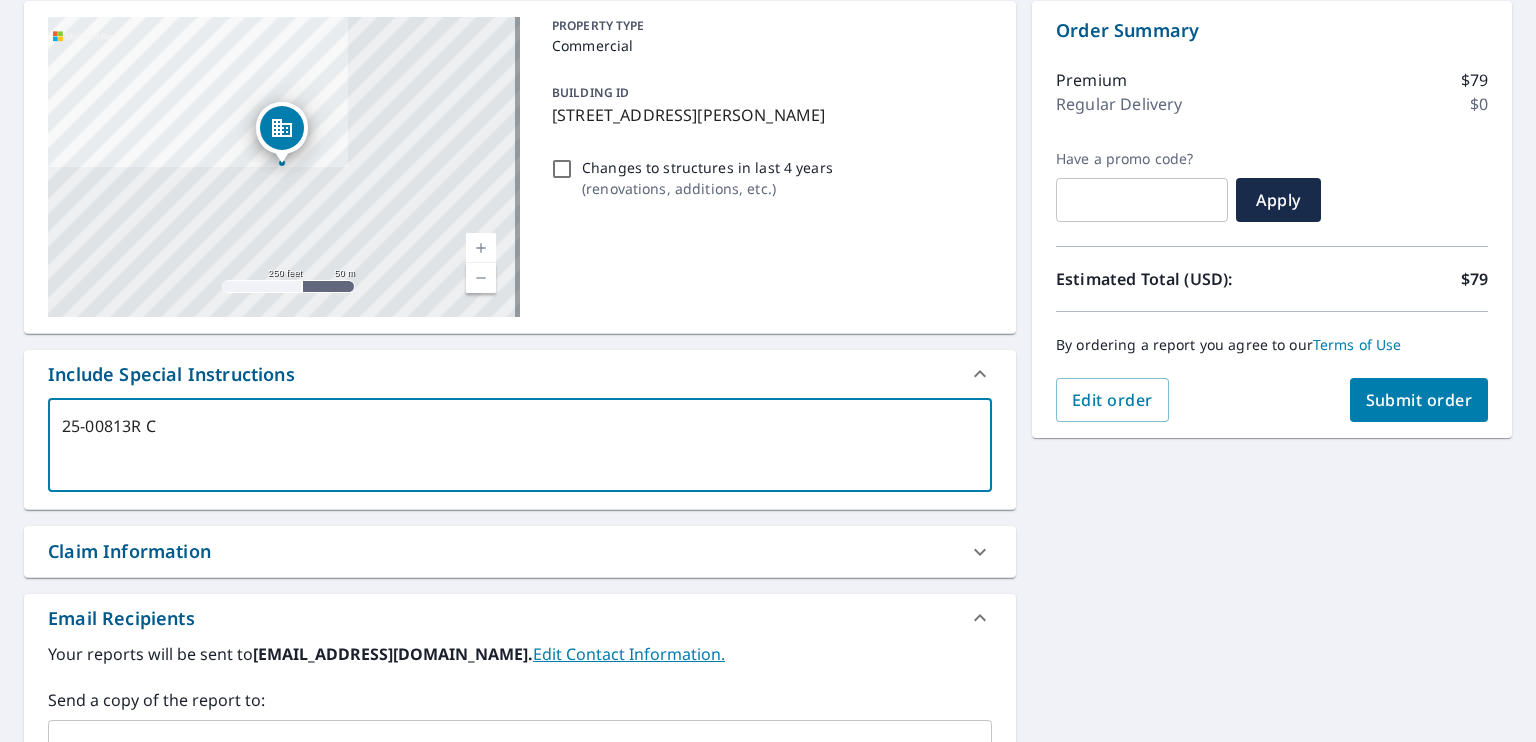 type on "25-00813R Co" 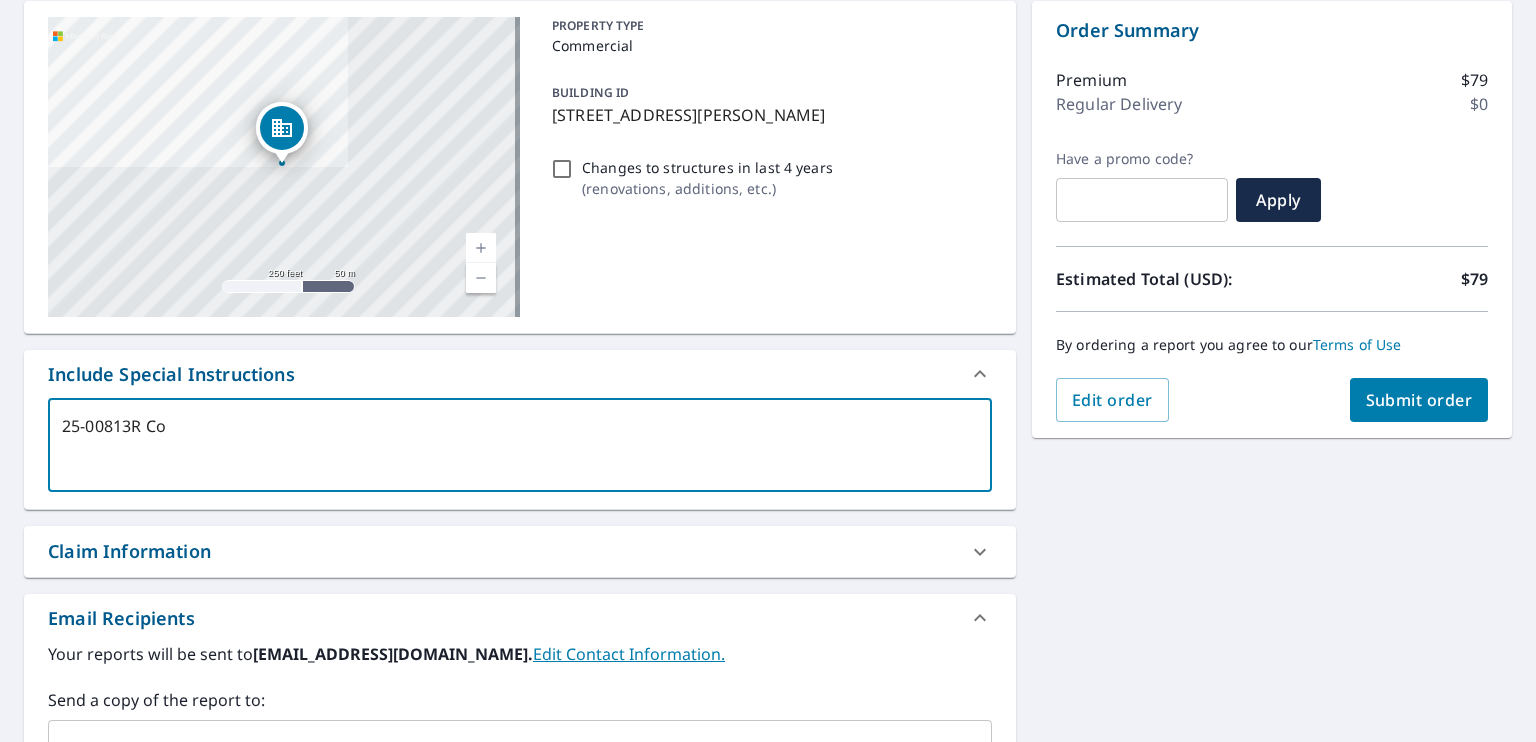 type on "25-00813R Cou" 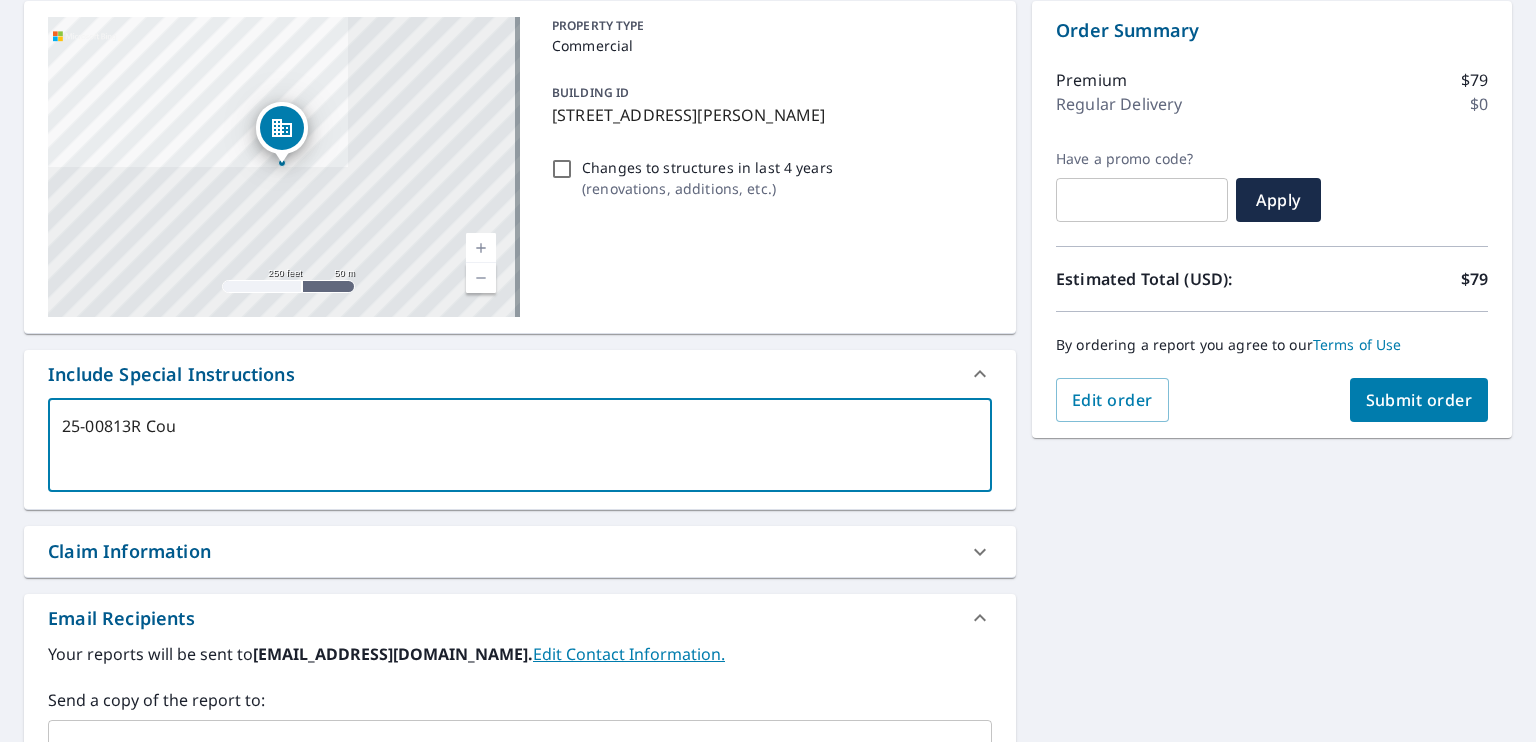 type on "25-00813R Cour" 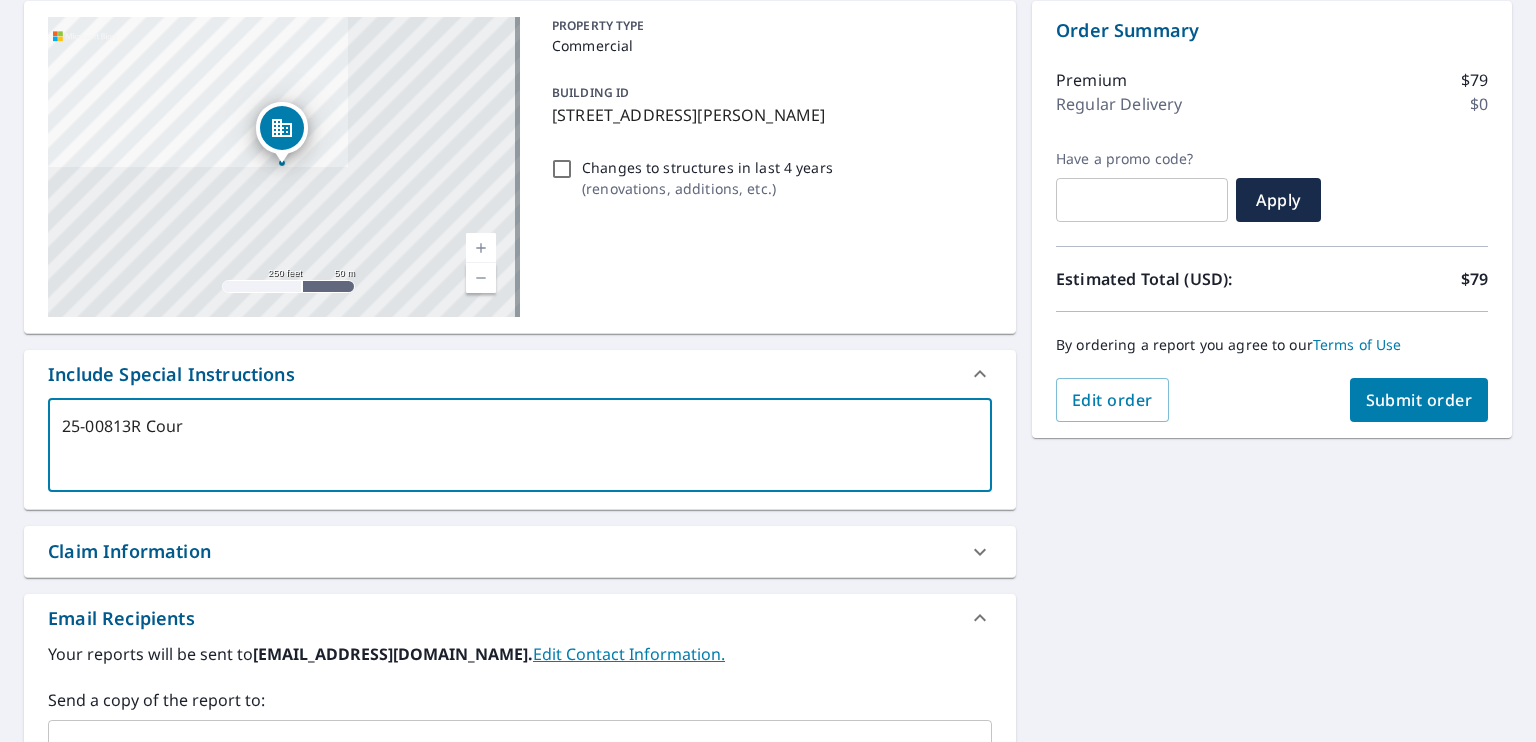 type on "25-00813R Court" 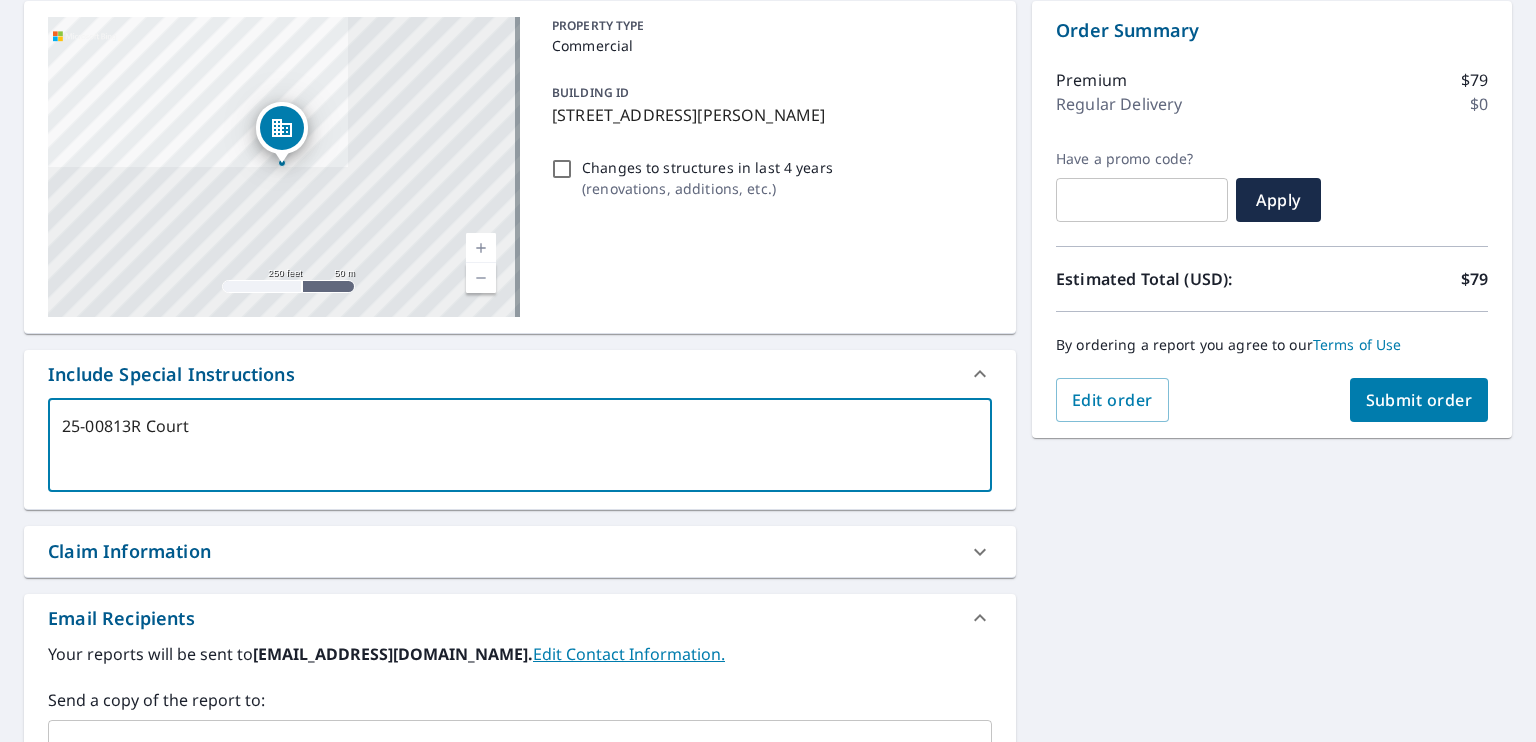 type on "25-00813R Courty" 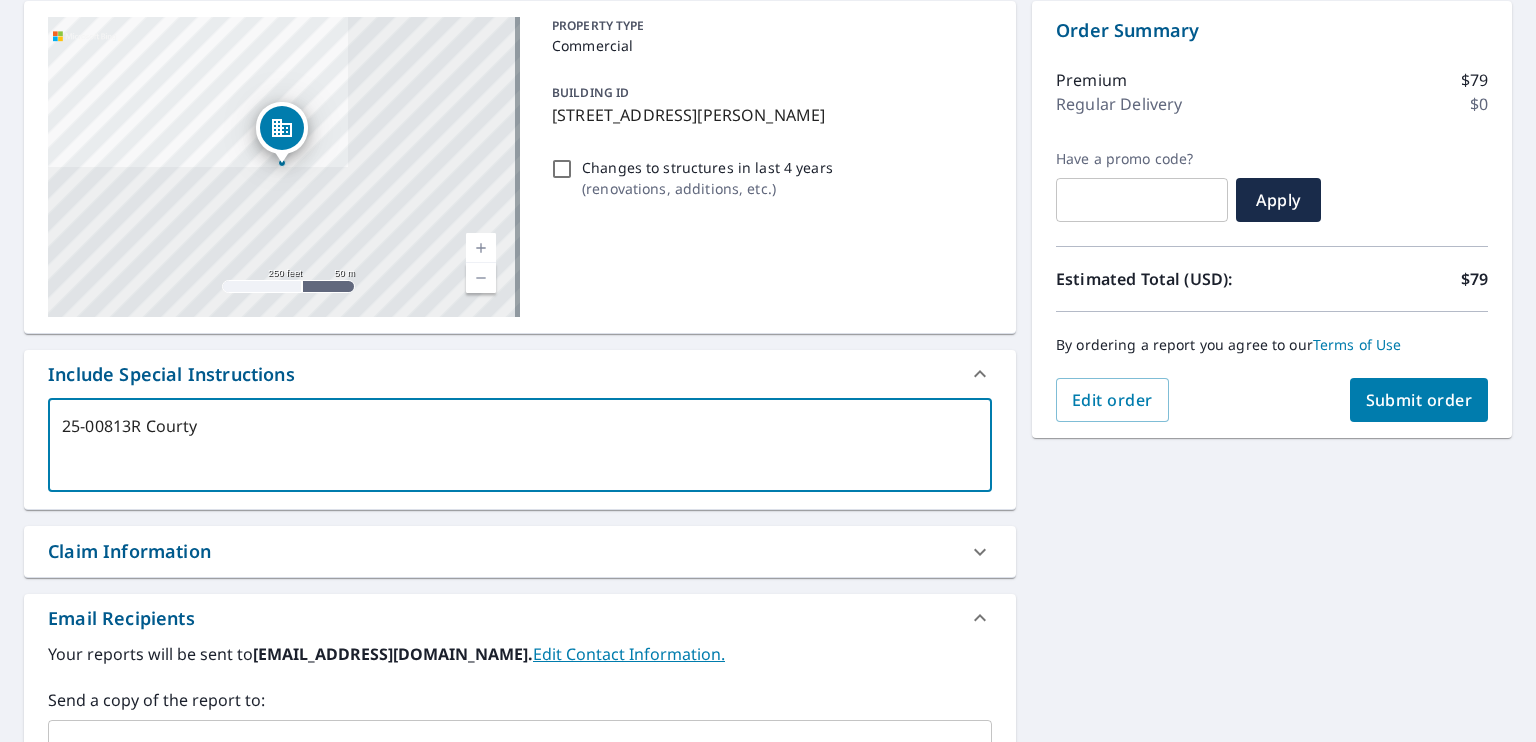 type on "25-00813R Courtya" 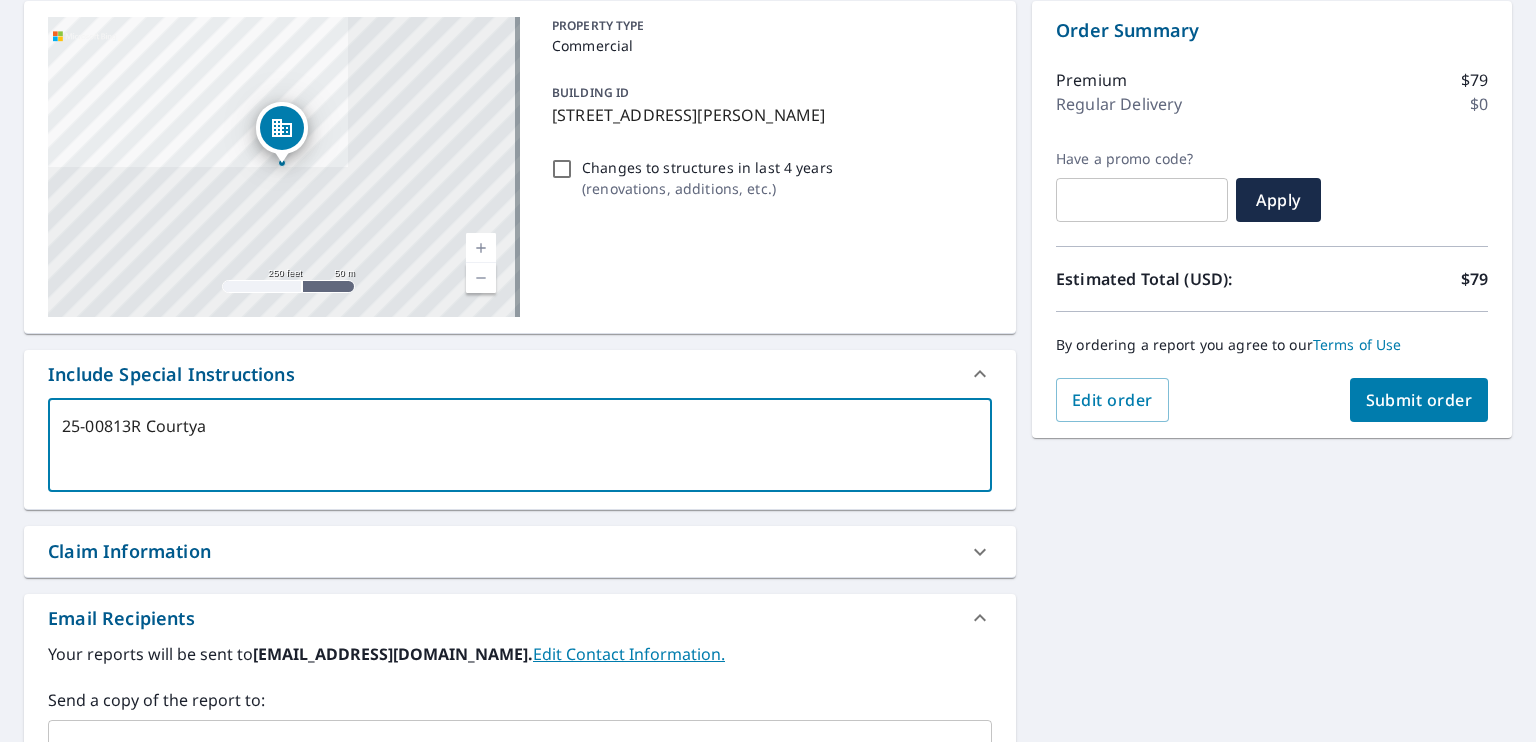 type on "25-00813R Courtyar" 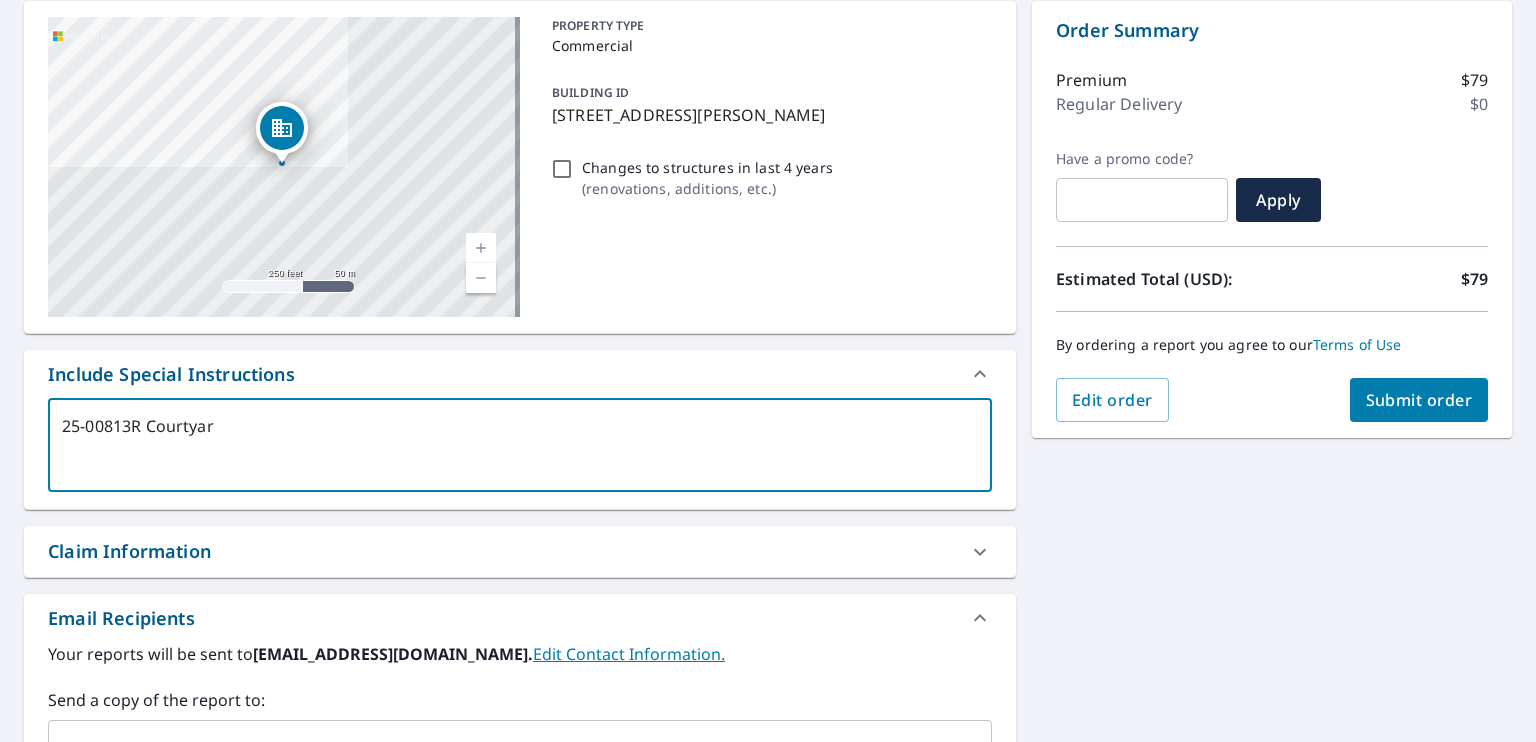 type on "25-00813R Courtyard" 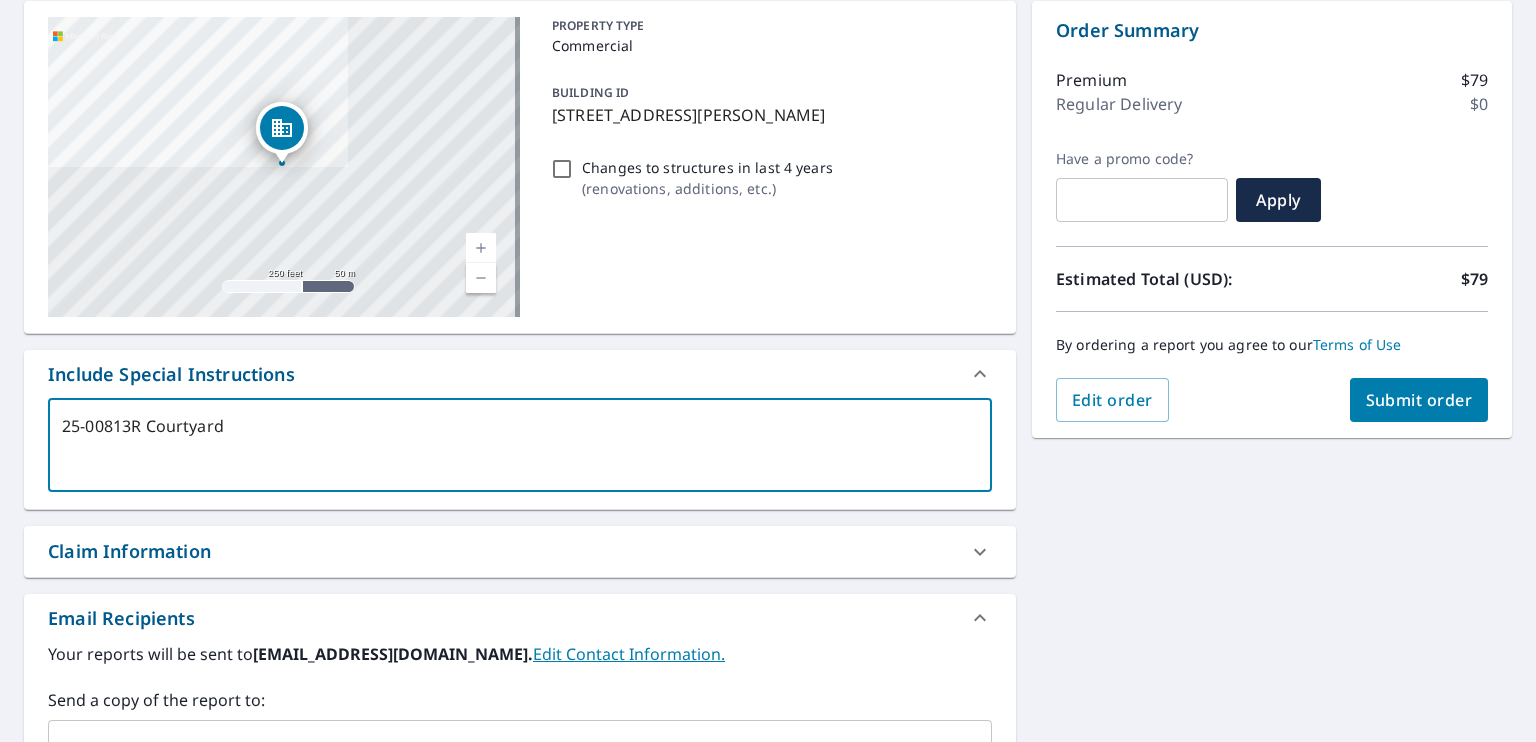 type on "25-00813R Courtyard" 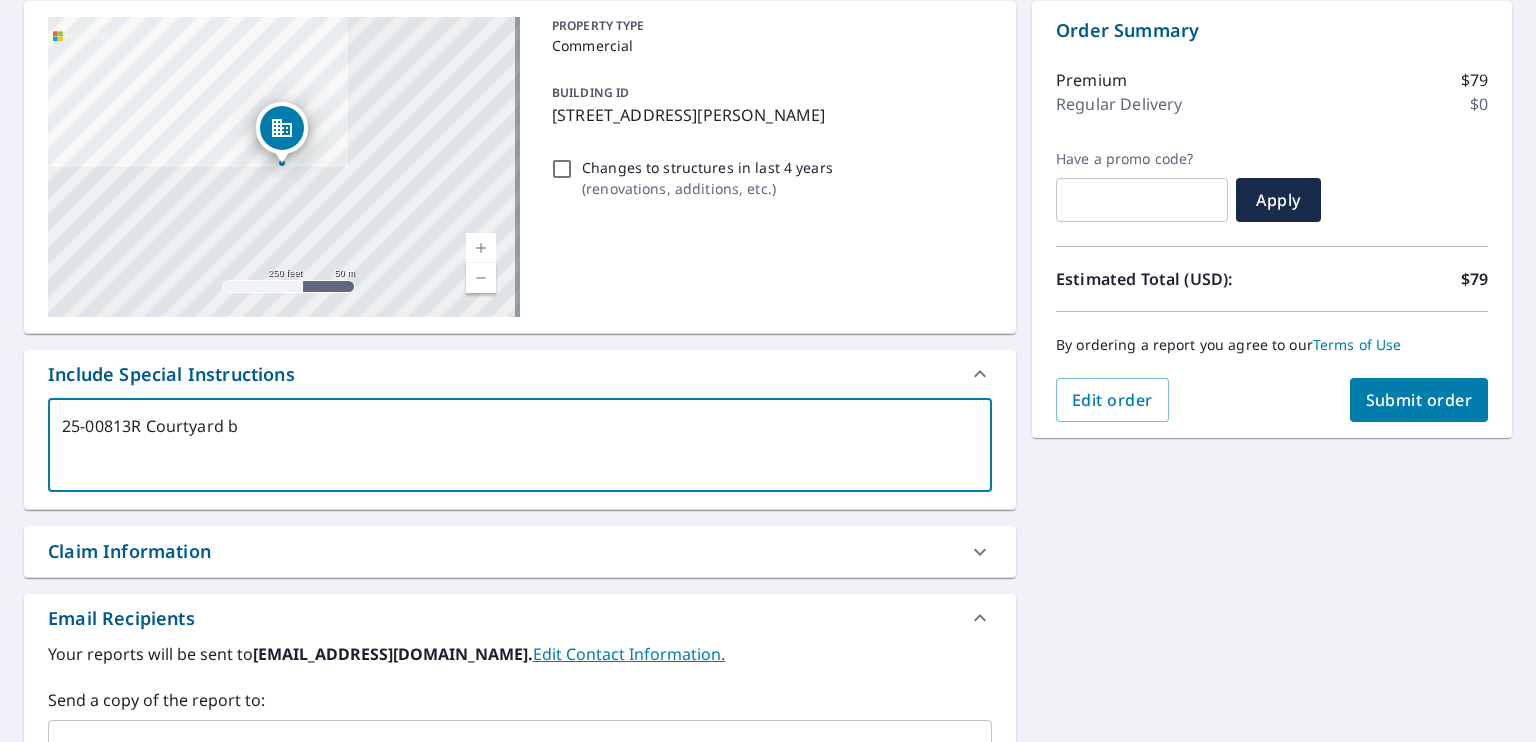 type on "25-00813R Courtyard by" 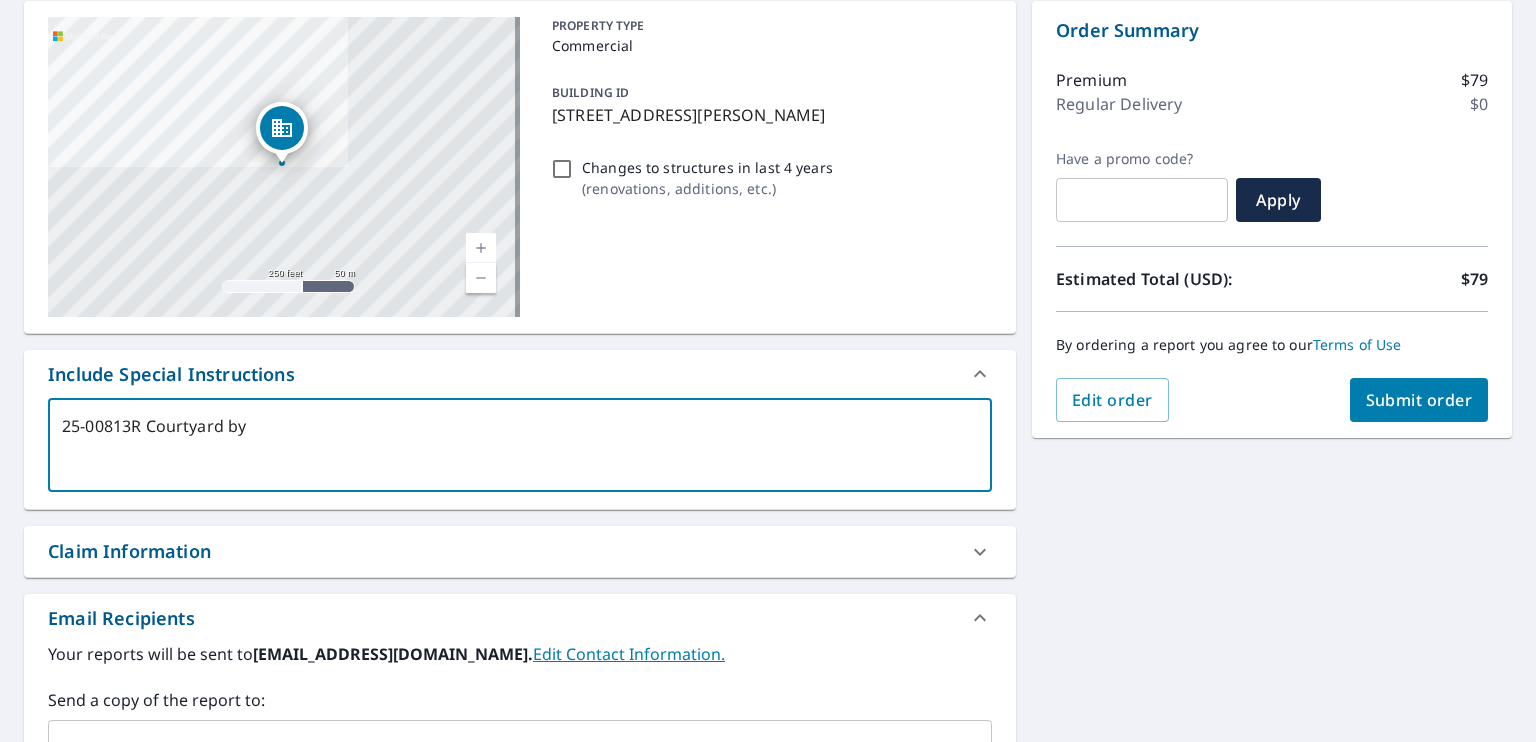type on "25-00813R Courtyard by" 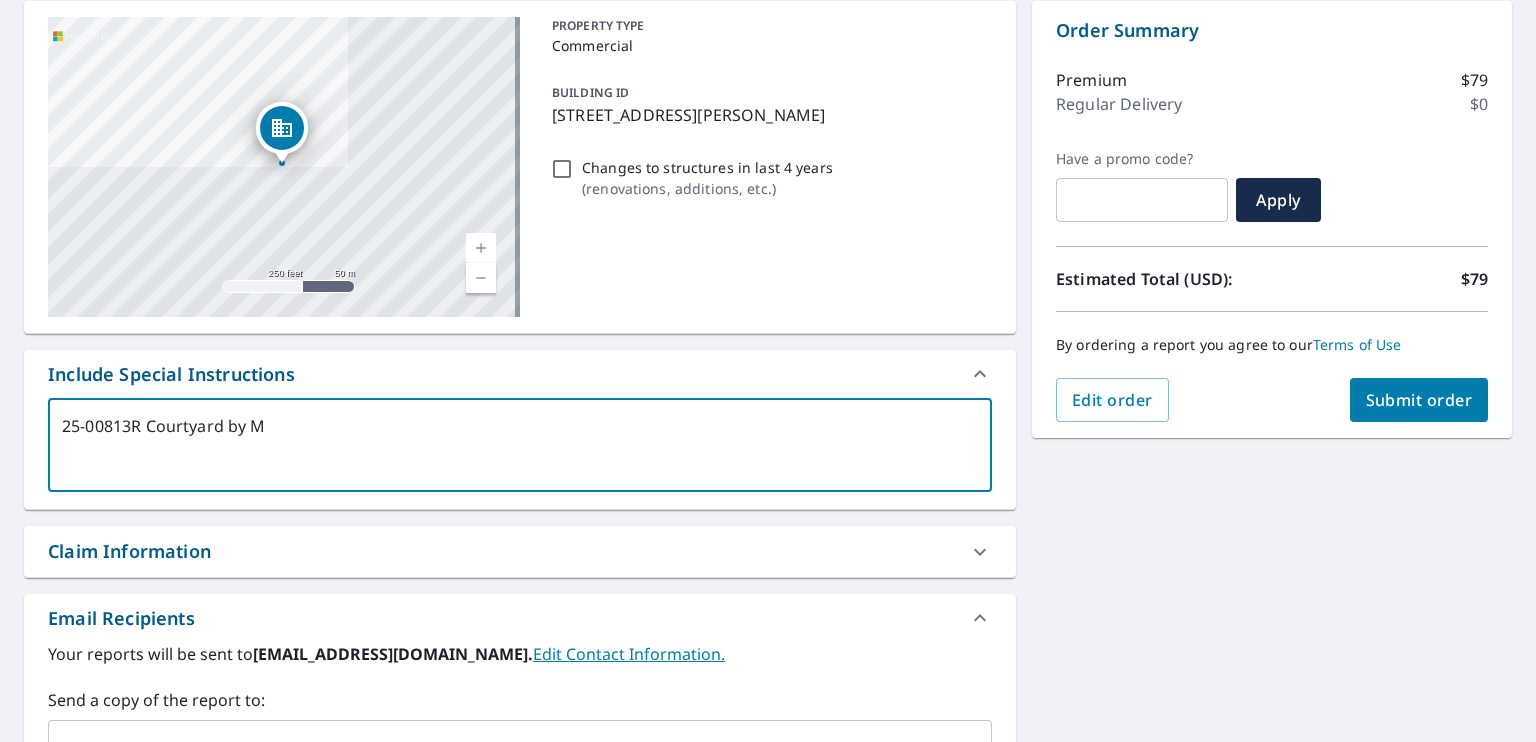 type on "25-00813R Courtyard by [PERSON_NAME]" 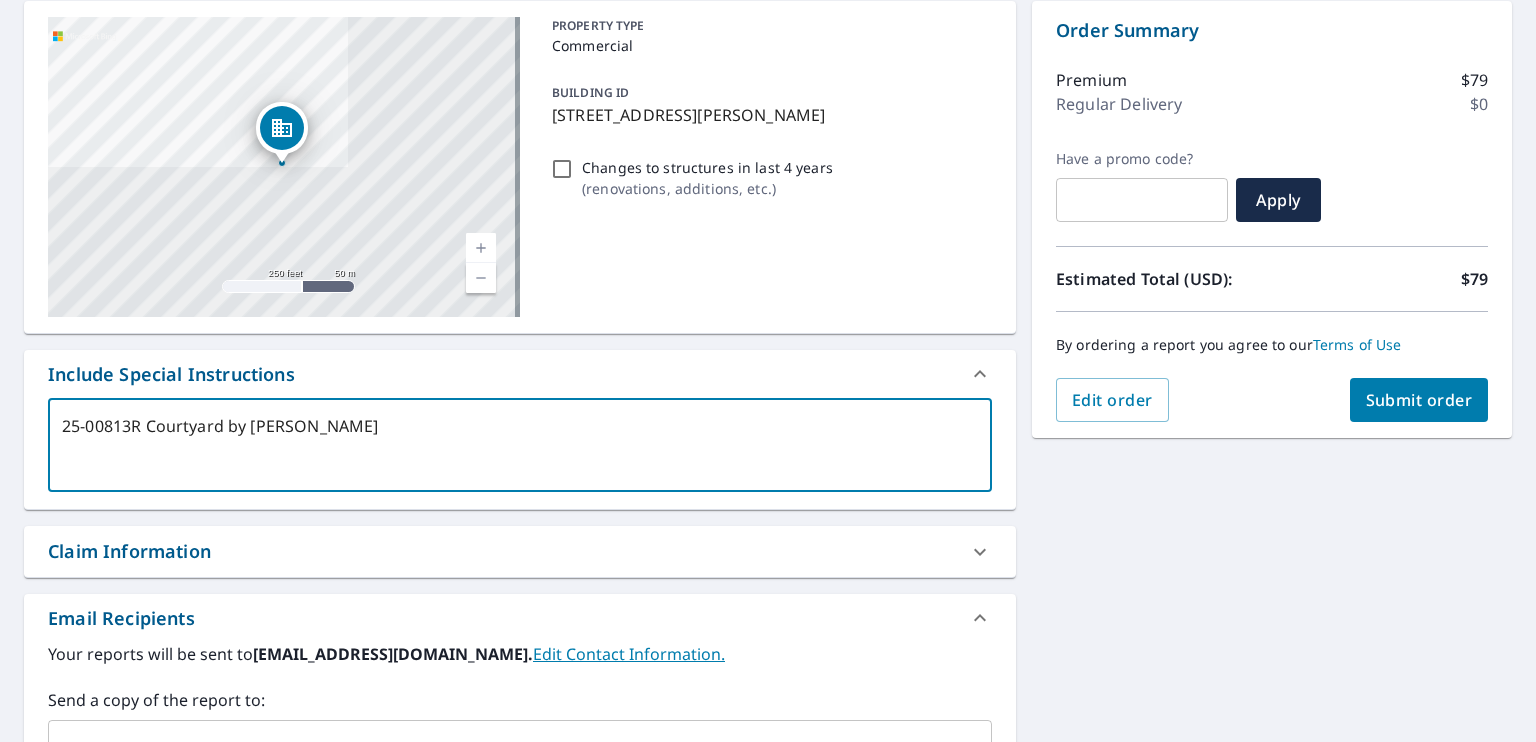 type on "25-00813R Courtyard by [PERSON_NAME]" 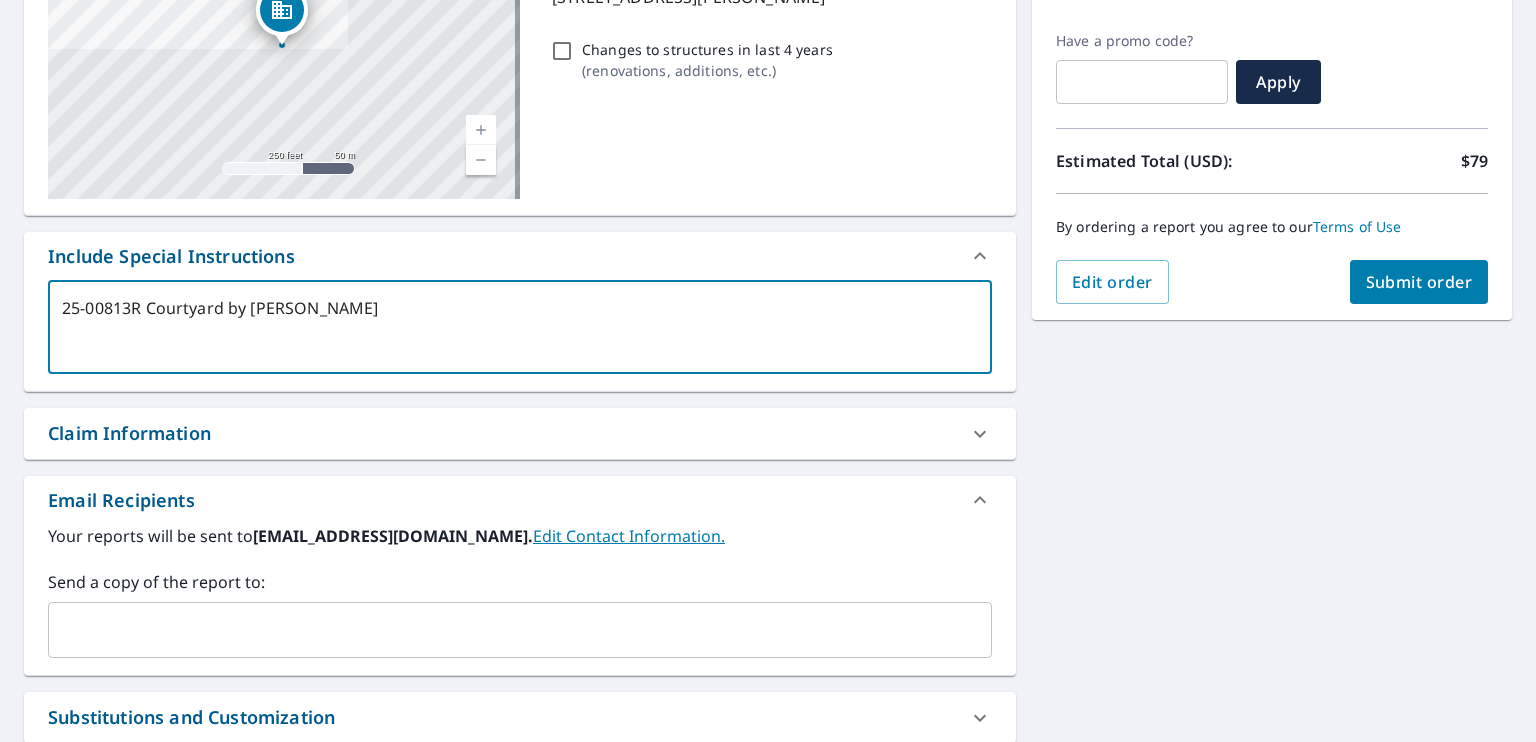 scroll, scrollTop: 315, scrollLeft: 0, axis: vertical 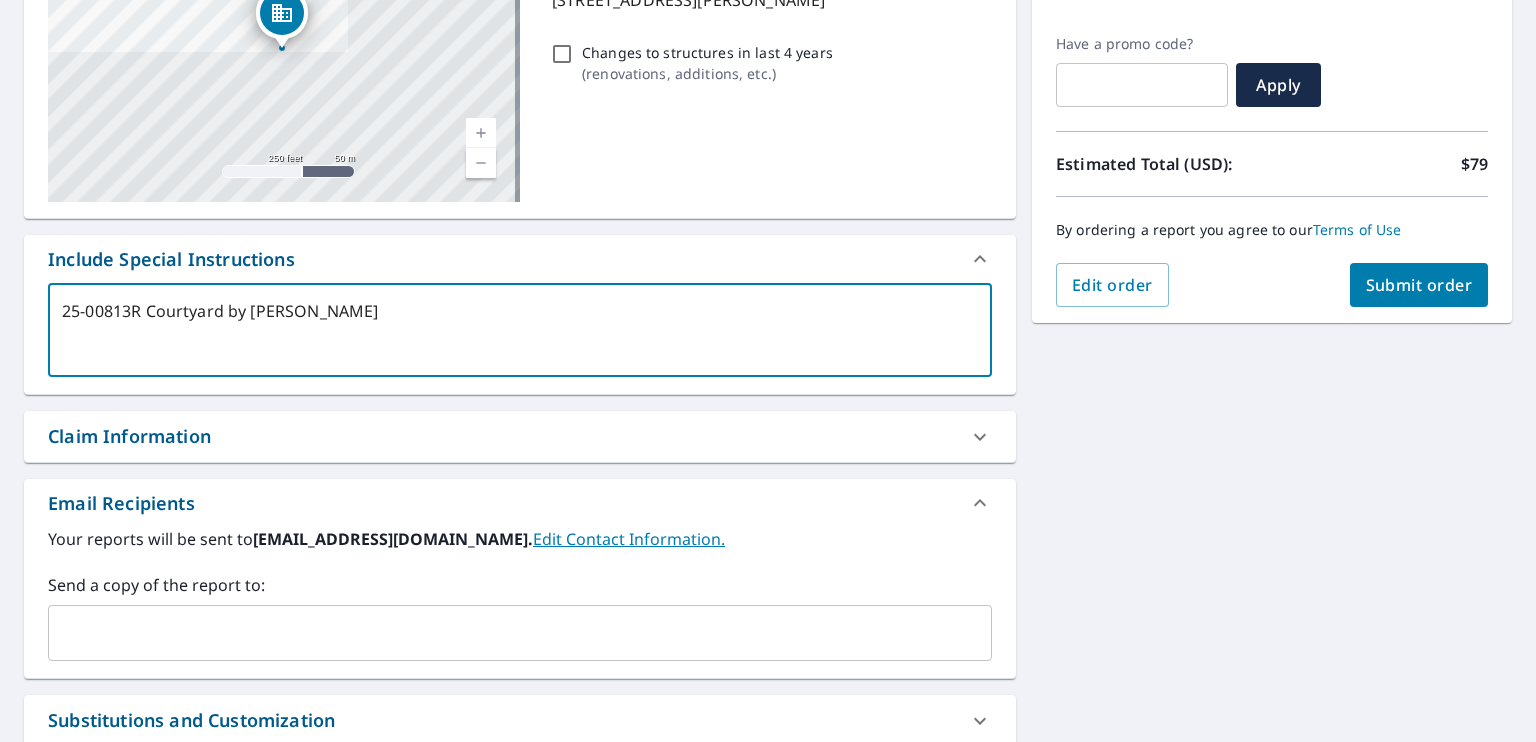 type on "25-00813R Courtyard by [PERSON_NAME]" 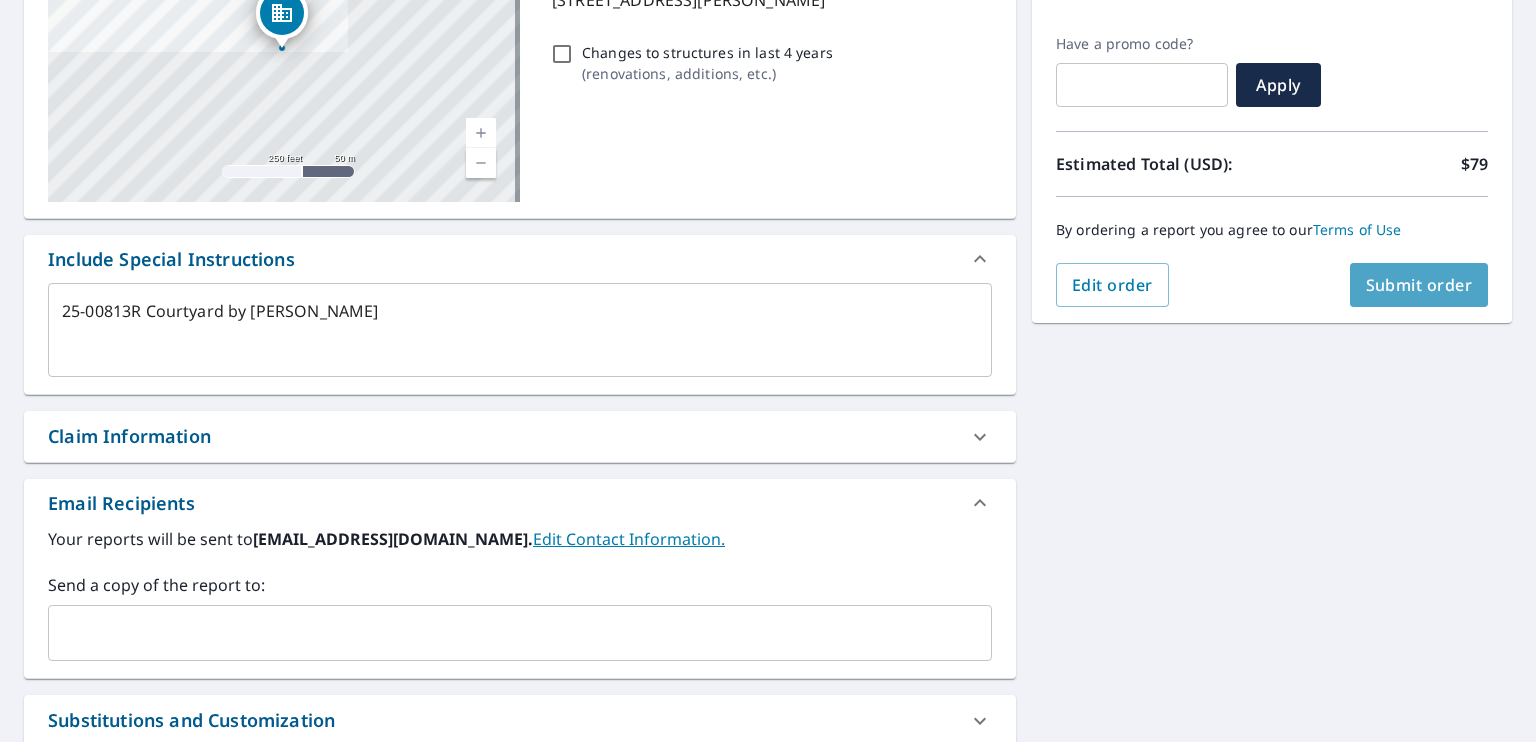click on "Submit order" at bounding box center (1419, 285) 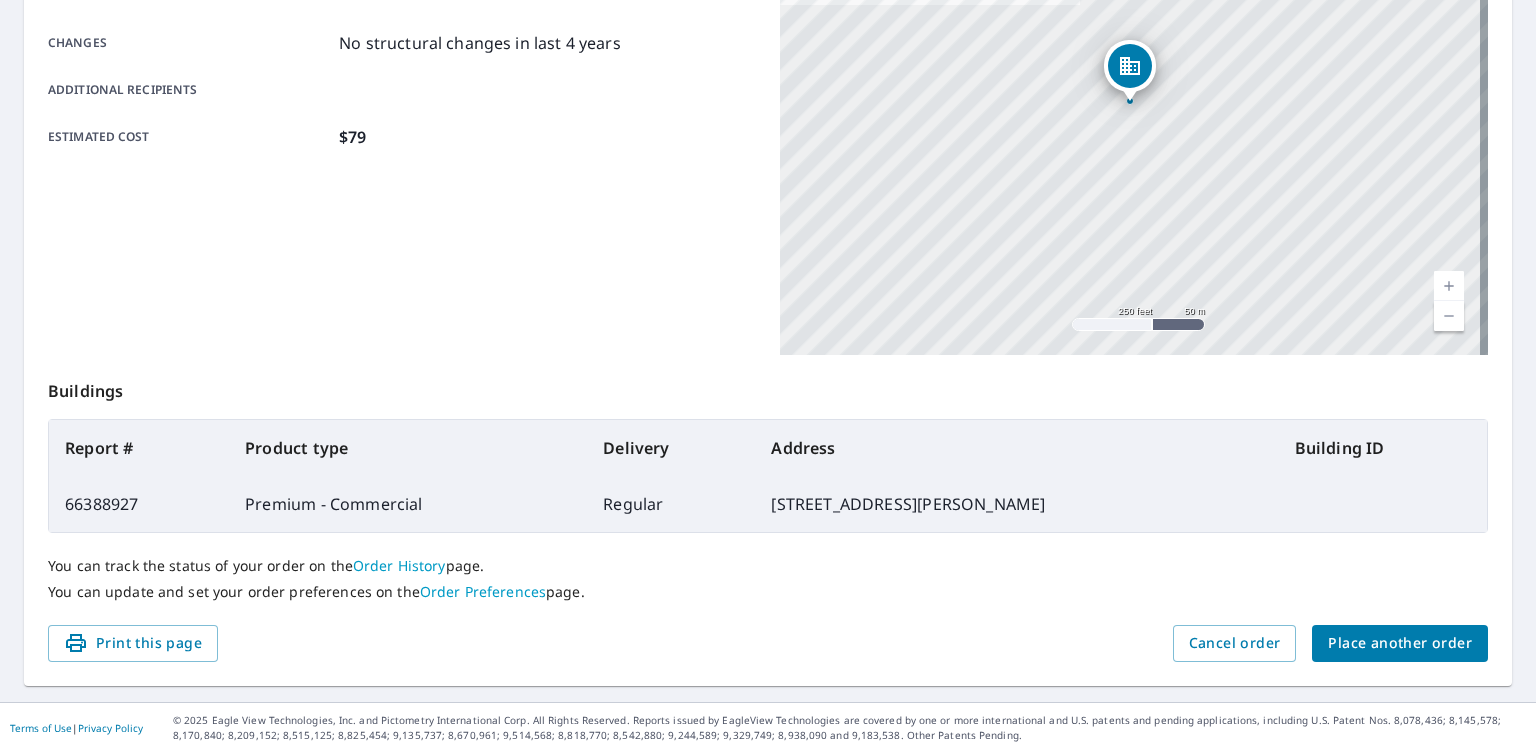 scroll, scrollTop: 433, scrollLeft: 0, axis: vertical 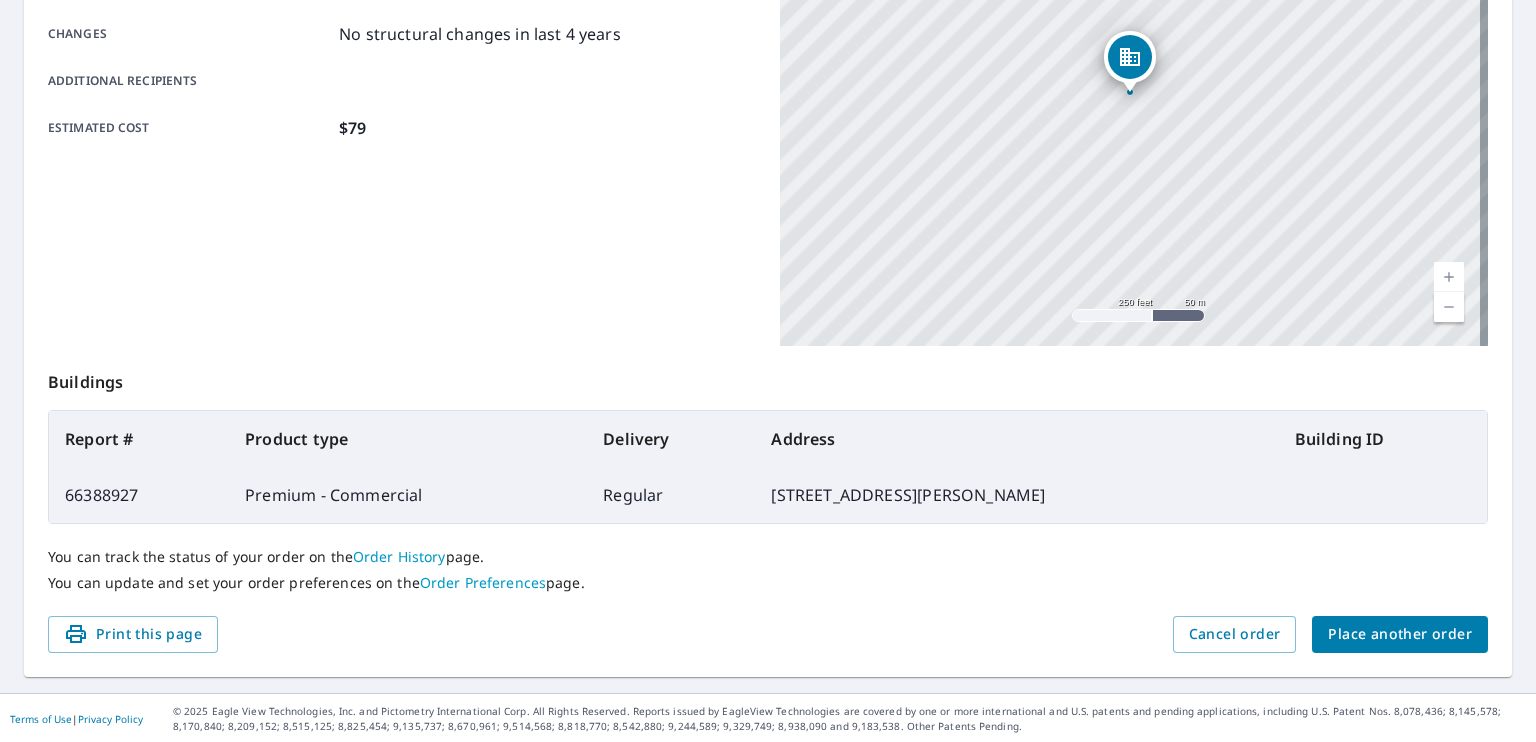 click on "Place another order" at bounding box center (1400, 634) 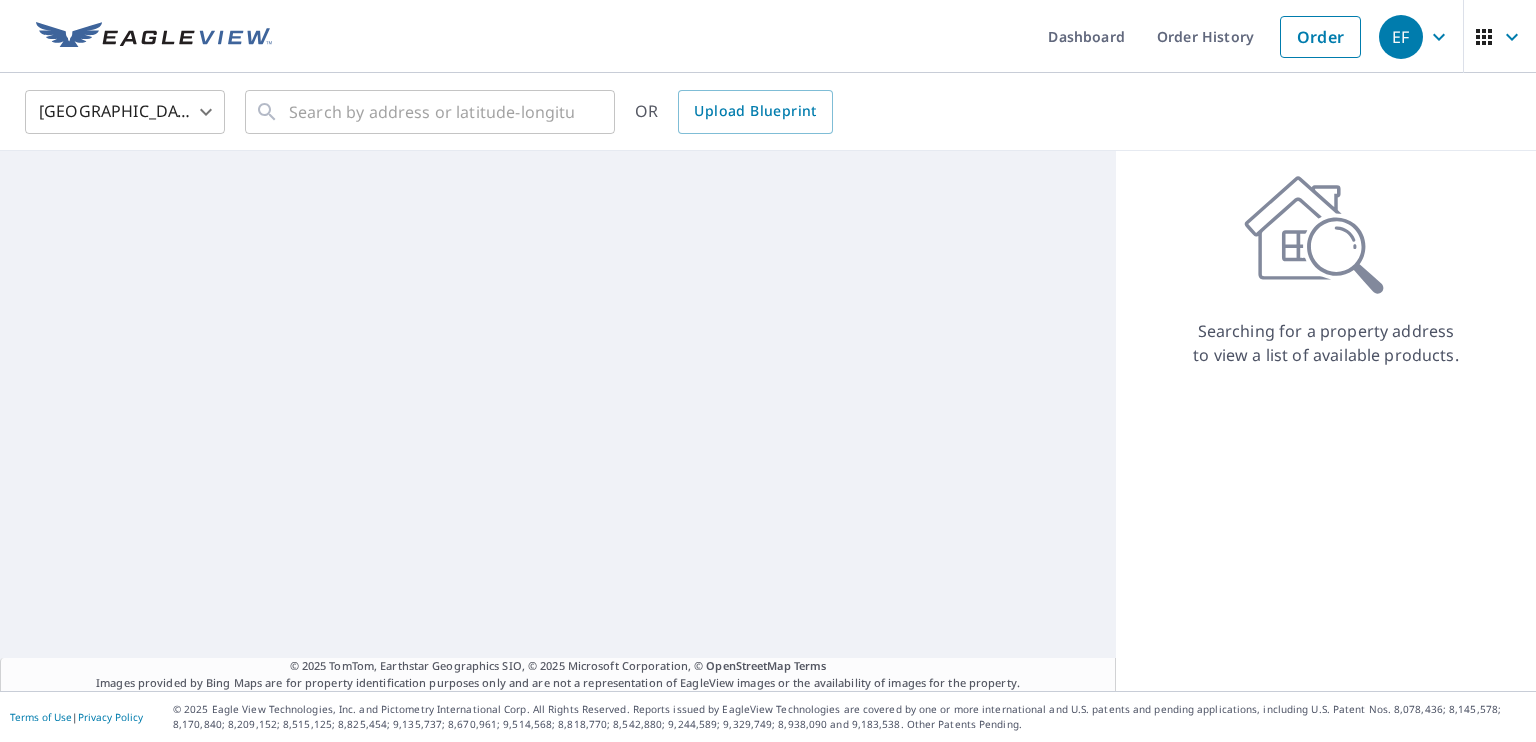 scroll, scrollTop: 0, scrollLeft: 0, axis: both 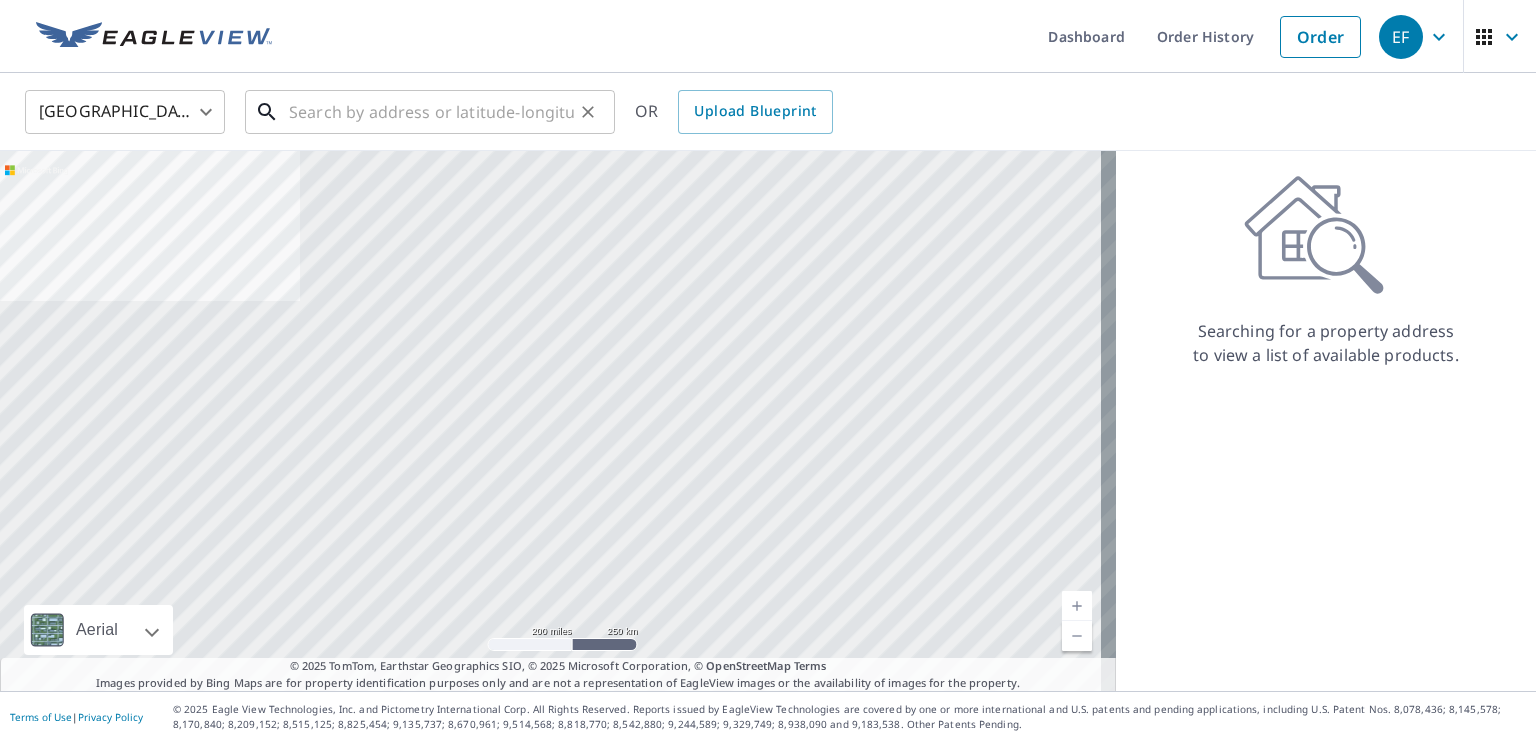click at bounding box center [431, 112] 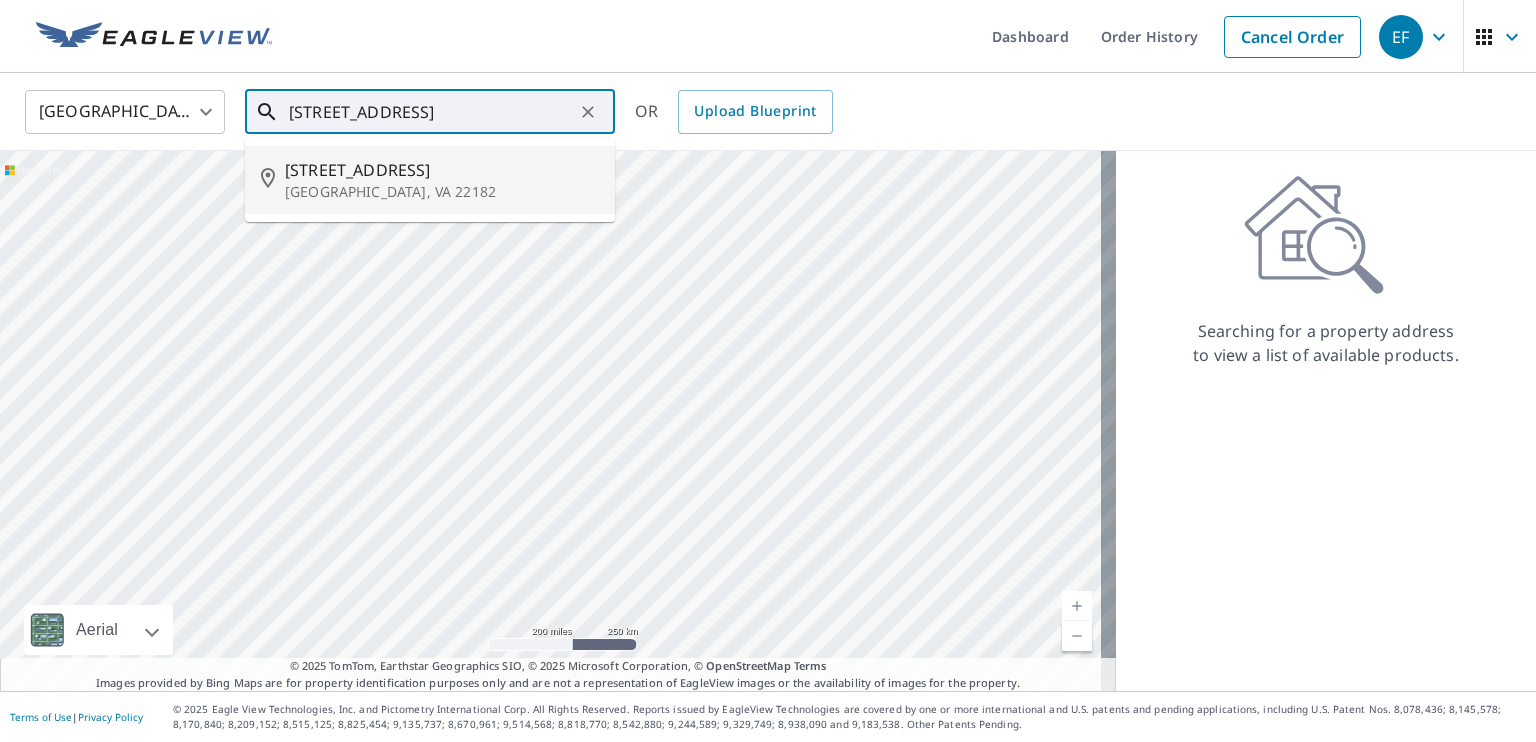 drag, startPoint x: 439, startPoint y: 113, endPoint x: 260, endPoint y: 110, distance: 179.02513 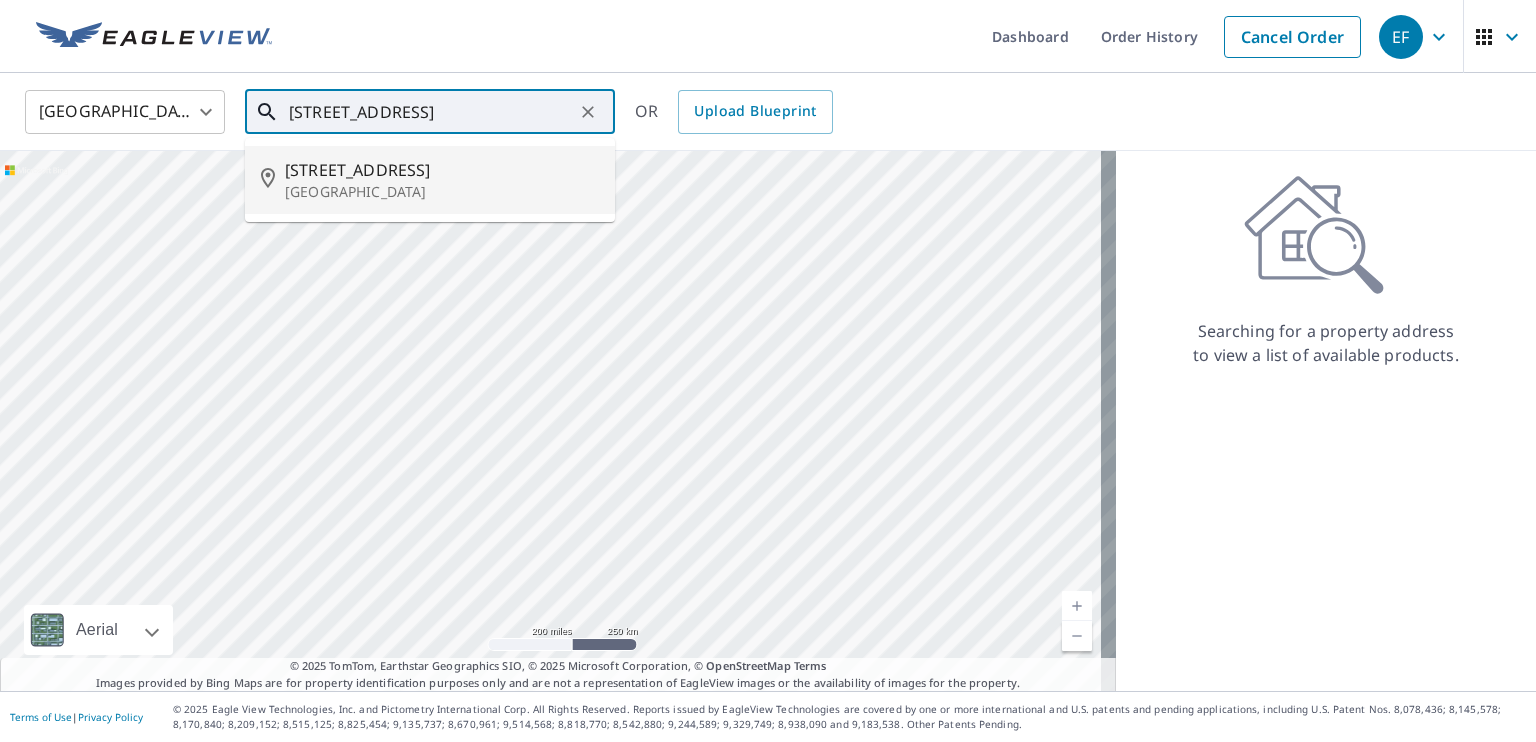 click on "[STREET_ADDRESS]" at bounding box center [442, 170] 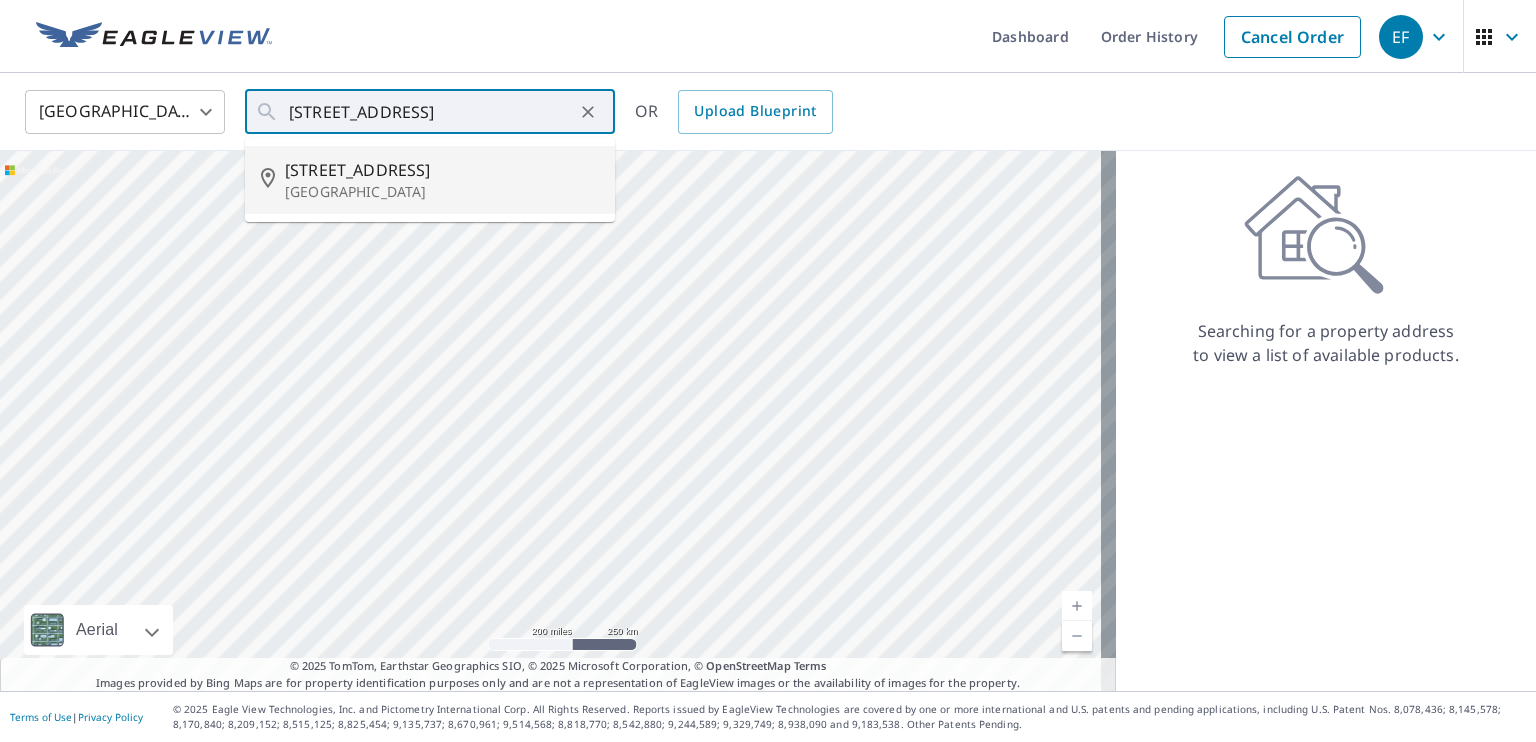 type on "[STREET_ADDRESS]" 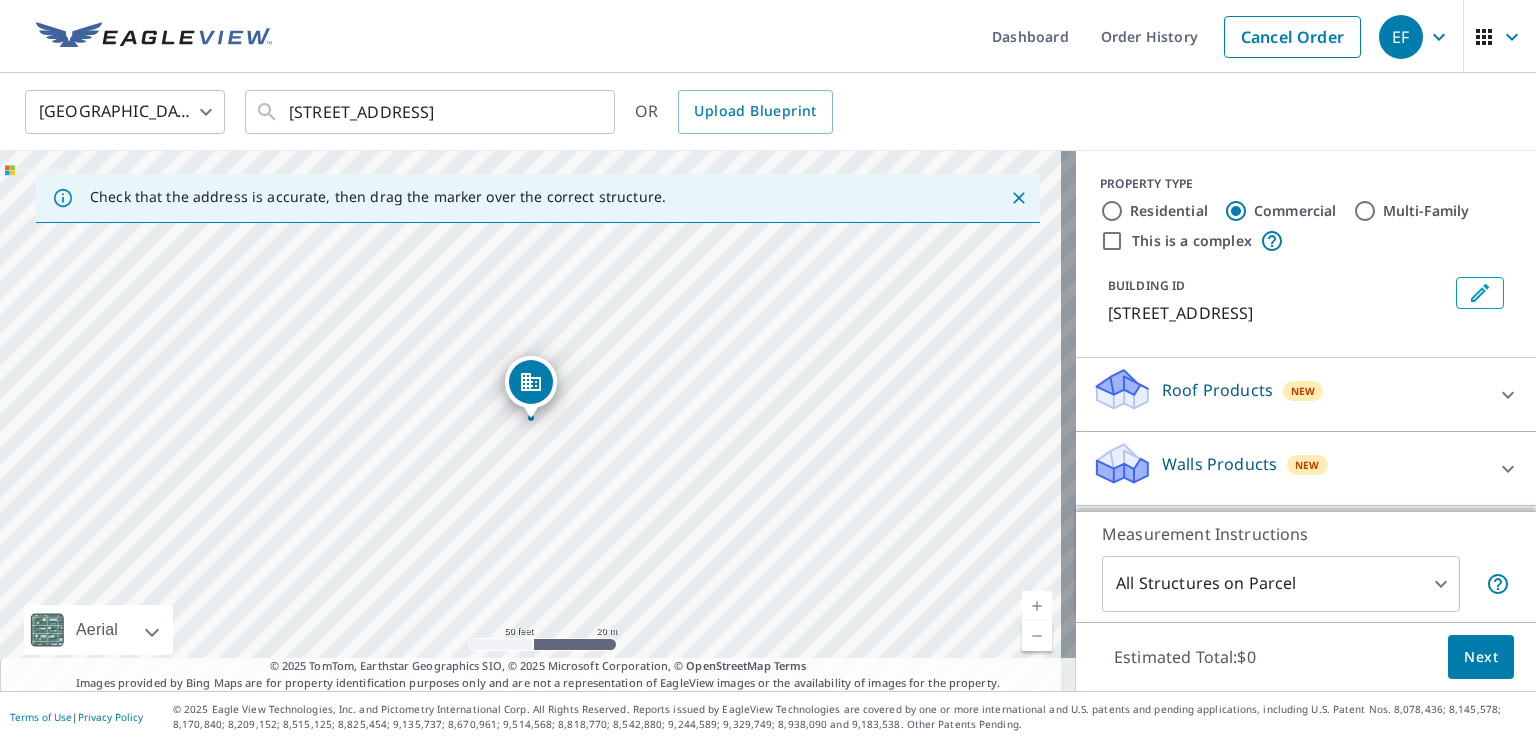 click on "Roof Products" at bounding box center [1217, 390] 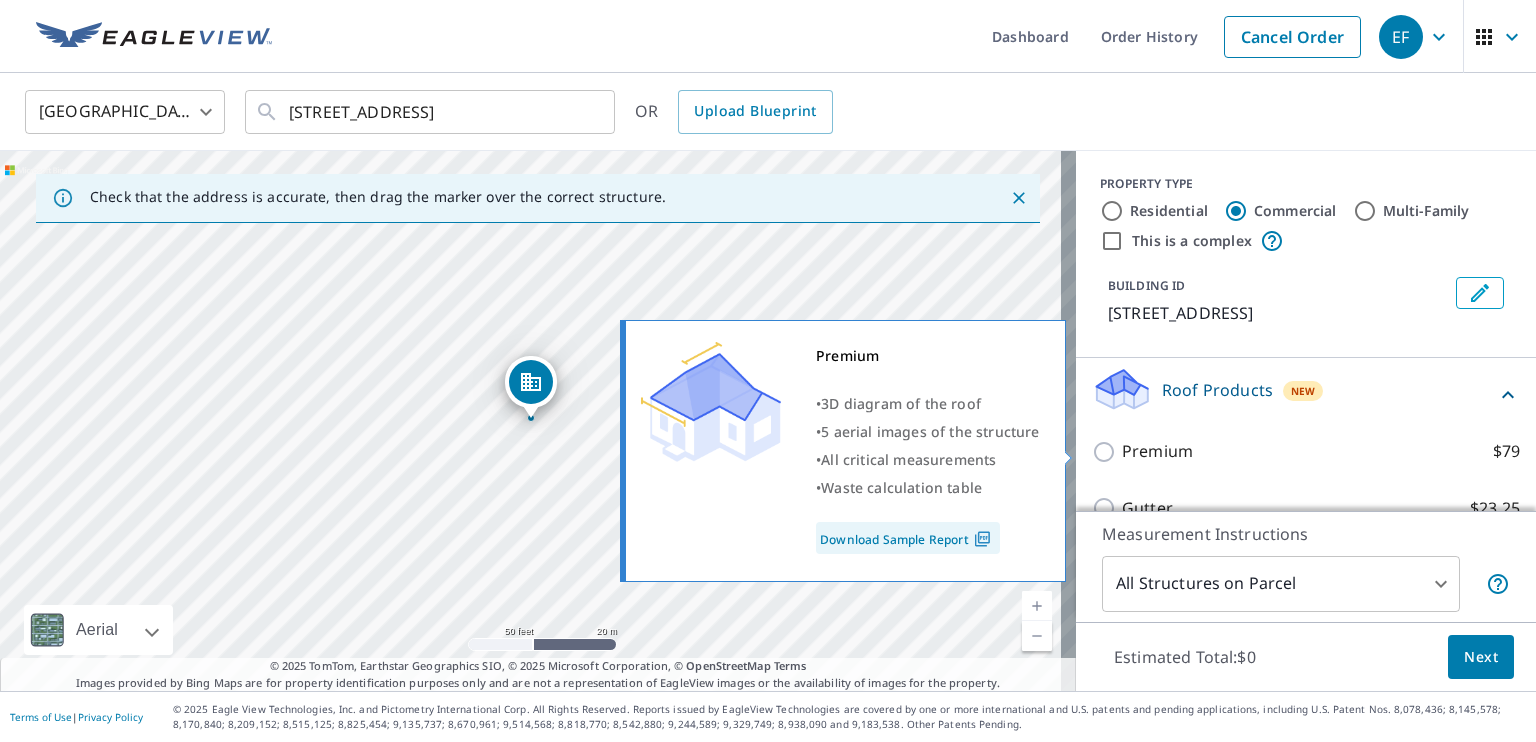 click on "Premium" at bounding box center (1157, 451) 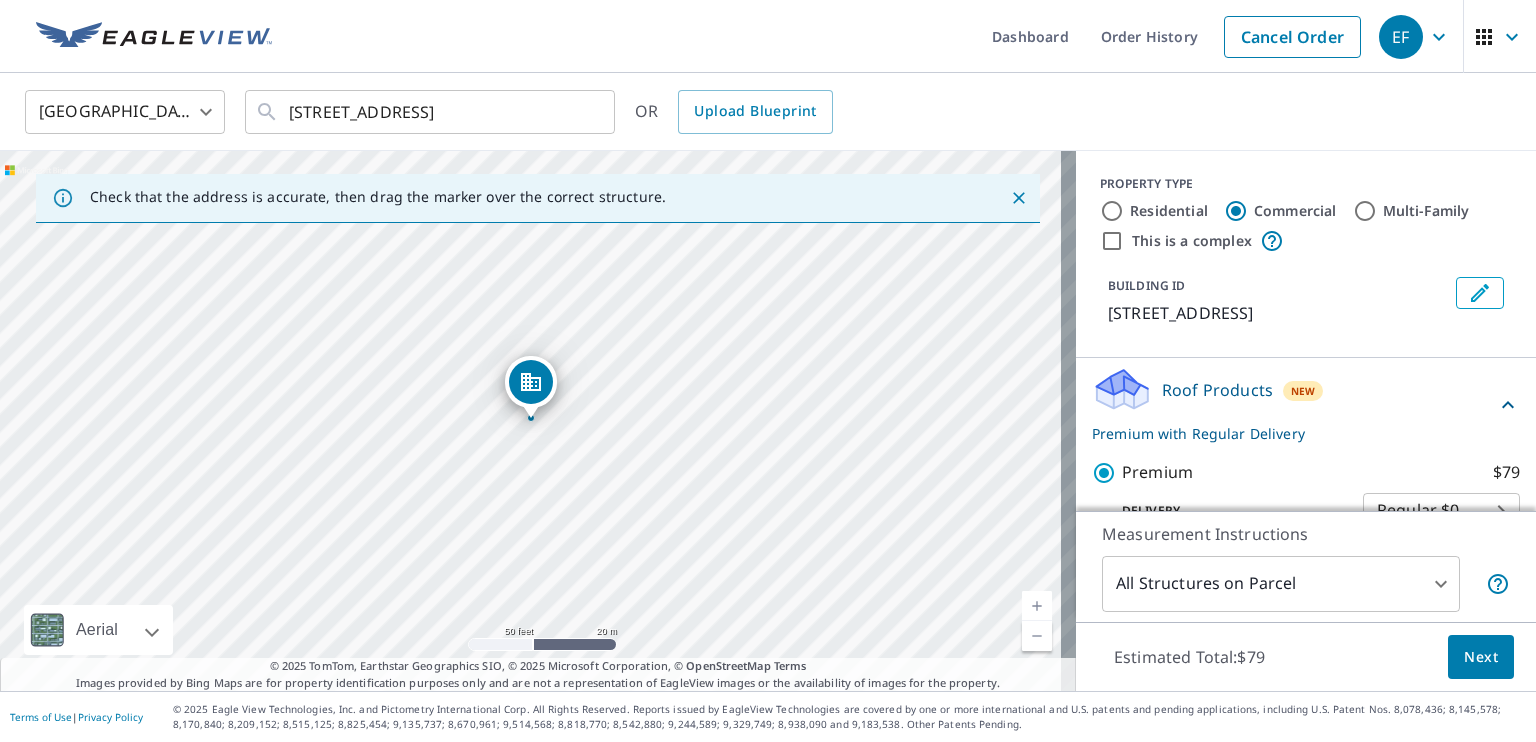 click on "Next" at bounding box center (1481, 657) 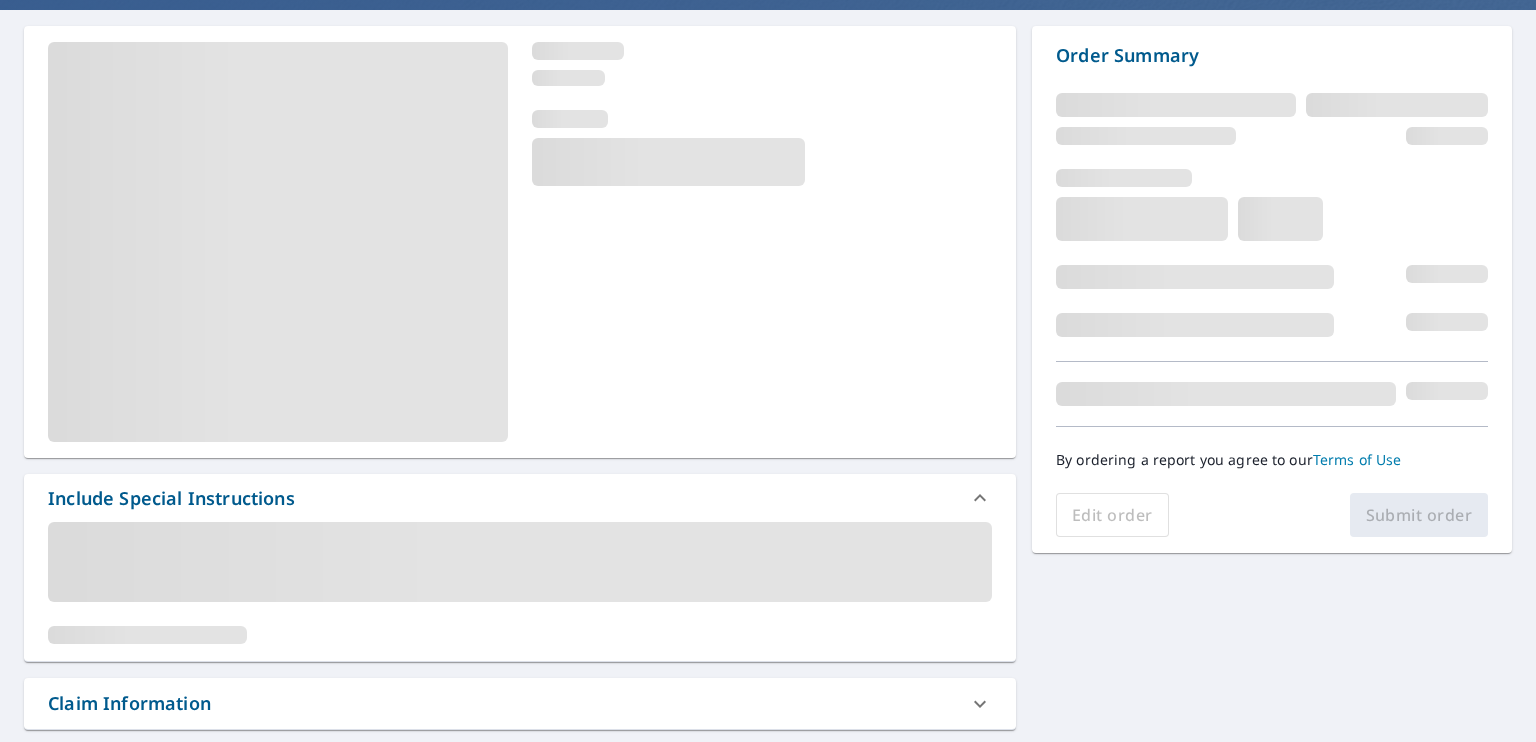 scroll, scrollTop: 400, scrollLeft: 0, axis: vertical 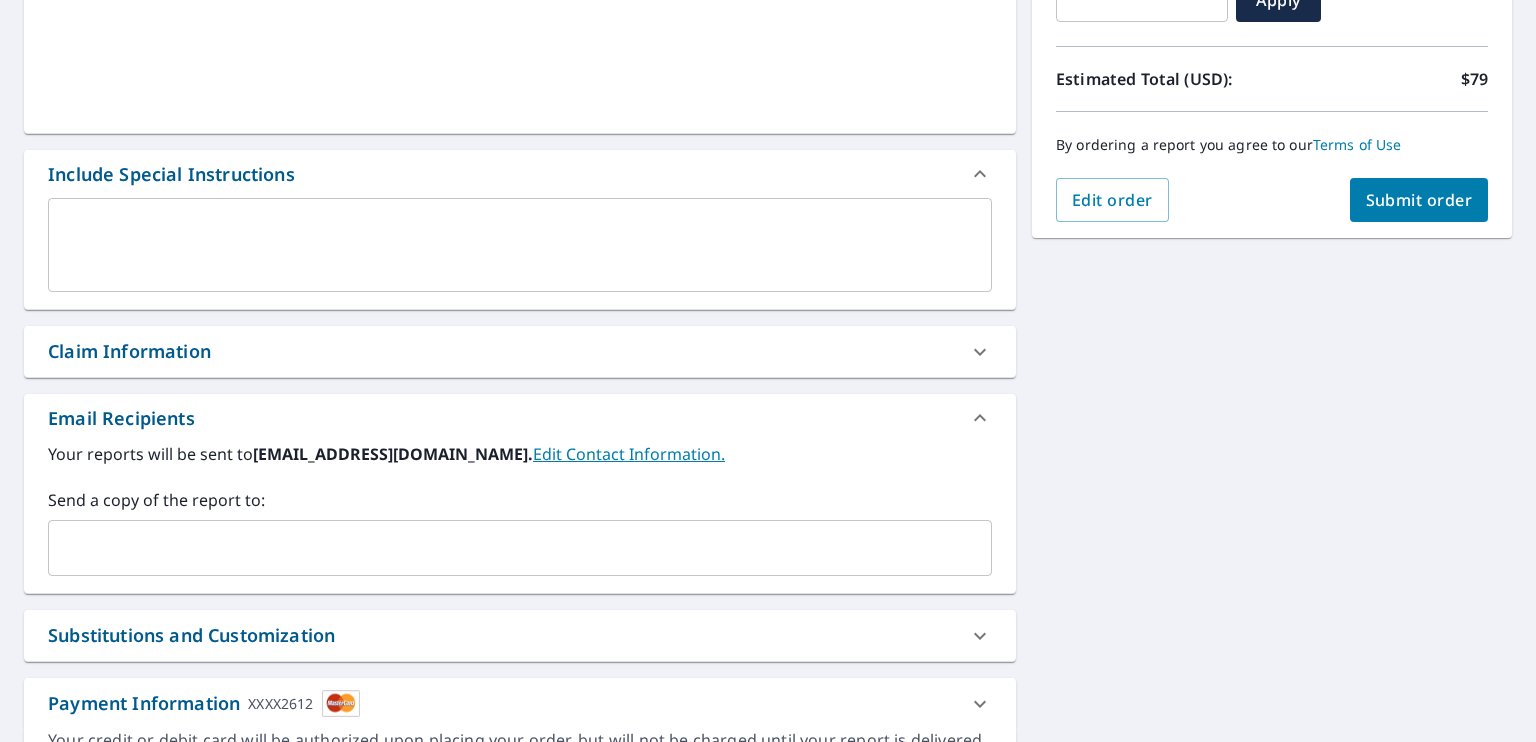 click at bounding box center [505, 548] 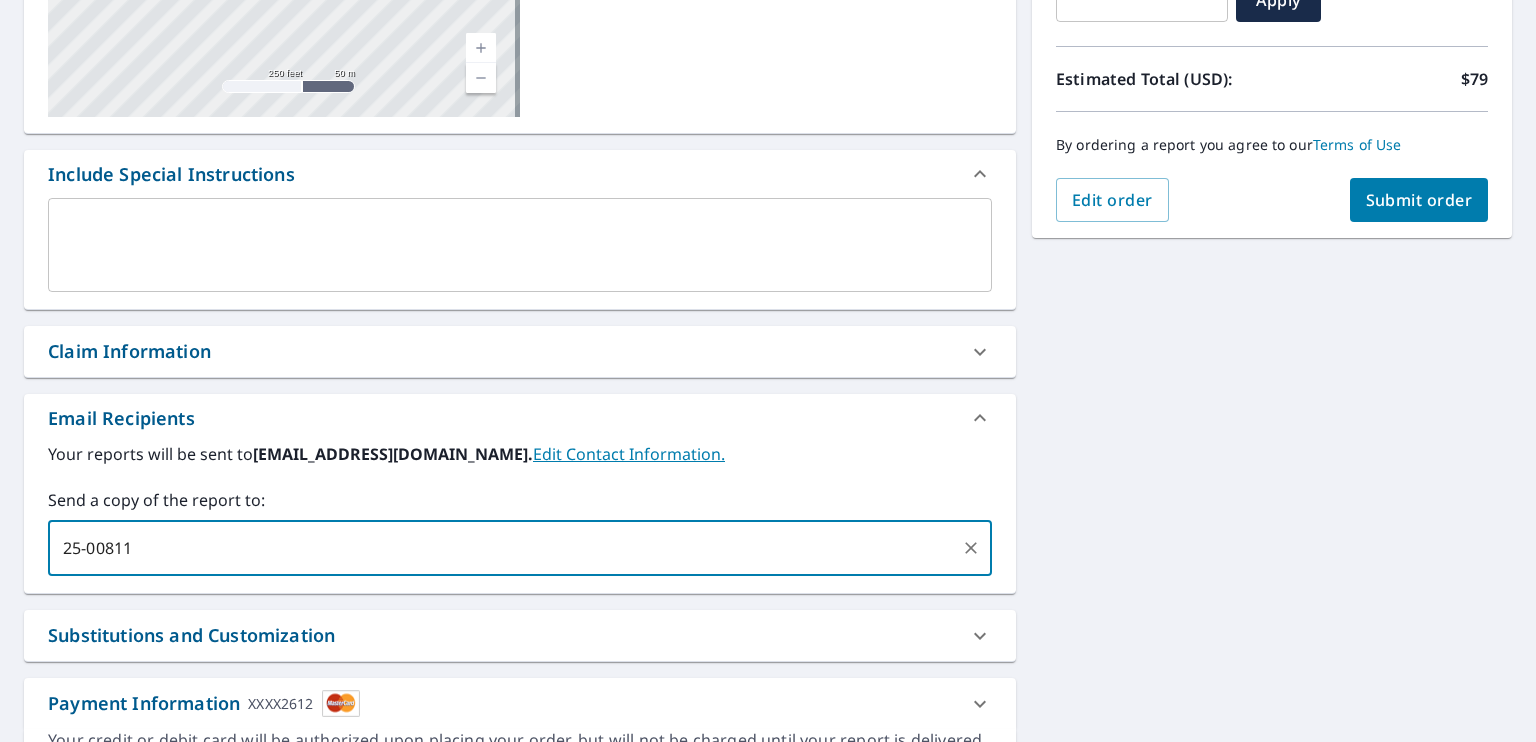 type on "25-00811R" 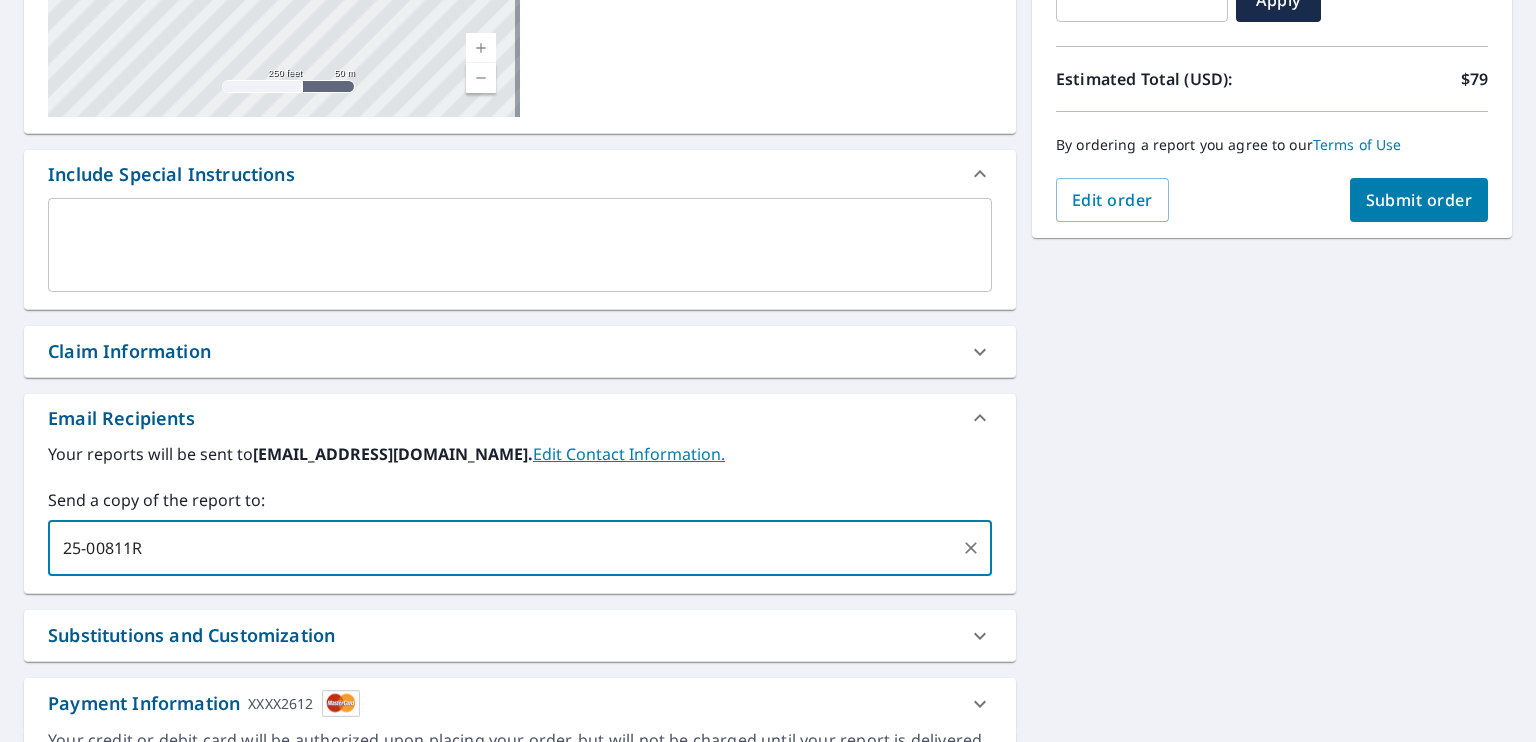 type 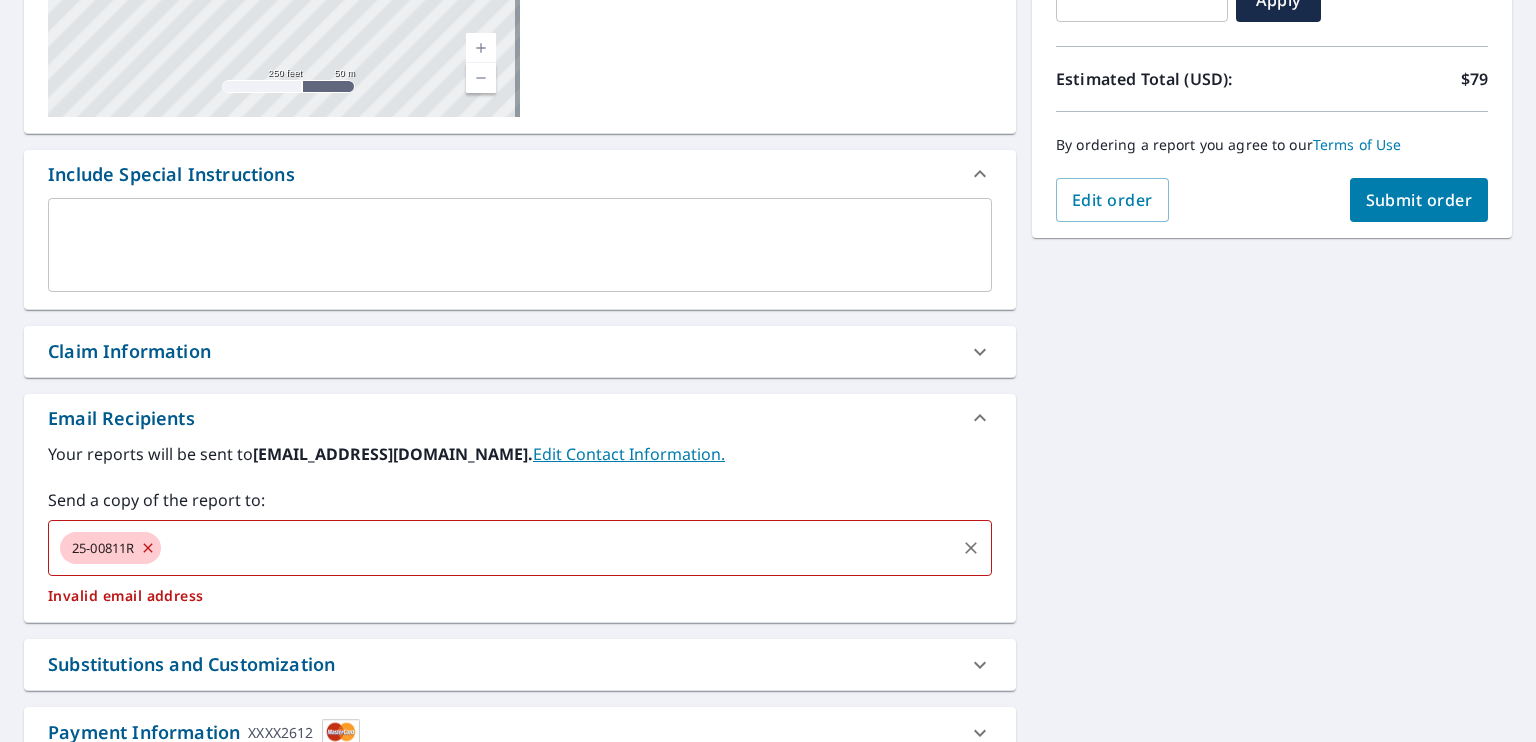 drag, startPoint x: 557, startPoint y: 544, endPoint x: 460, endPoint y: 540, distance: 97.082436 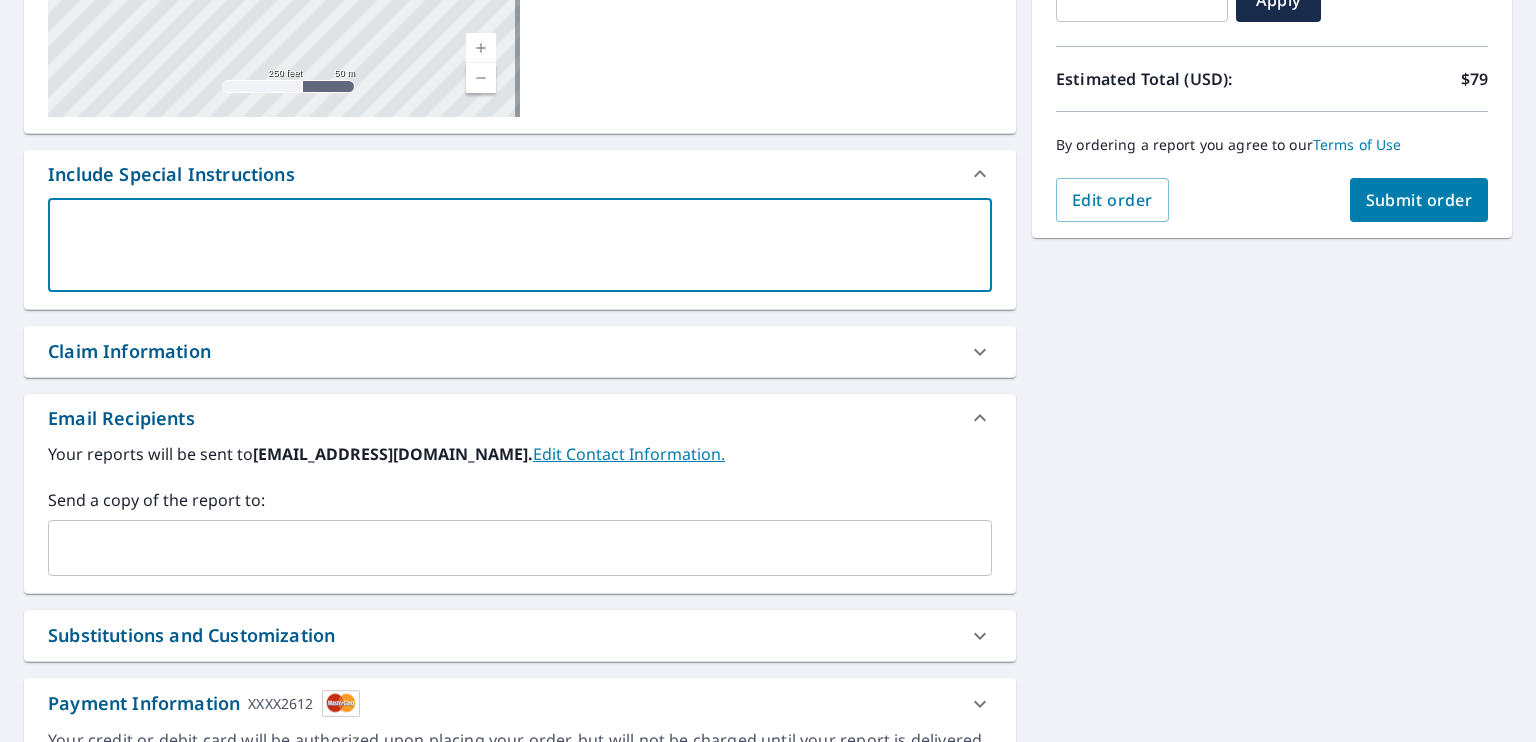 click at bounding box center [520, 245] 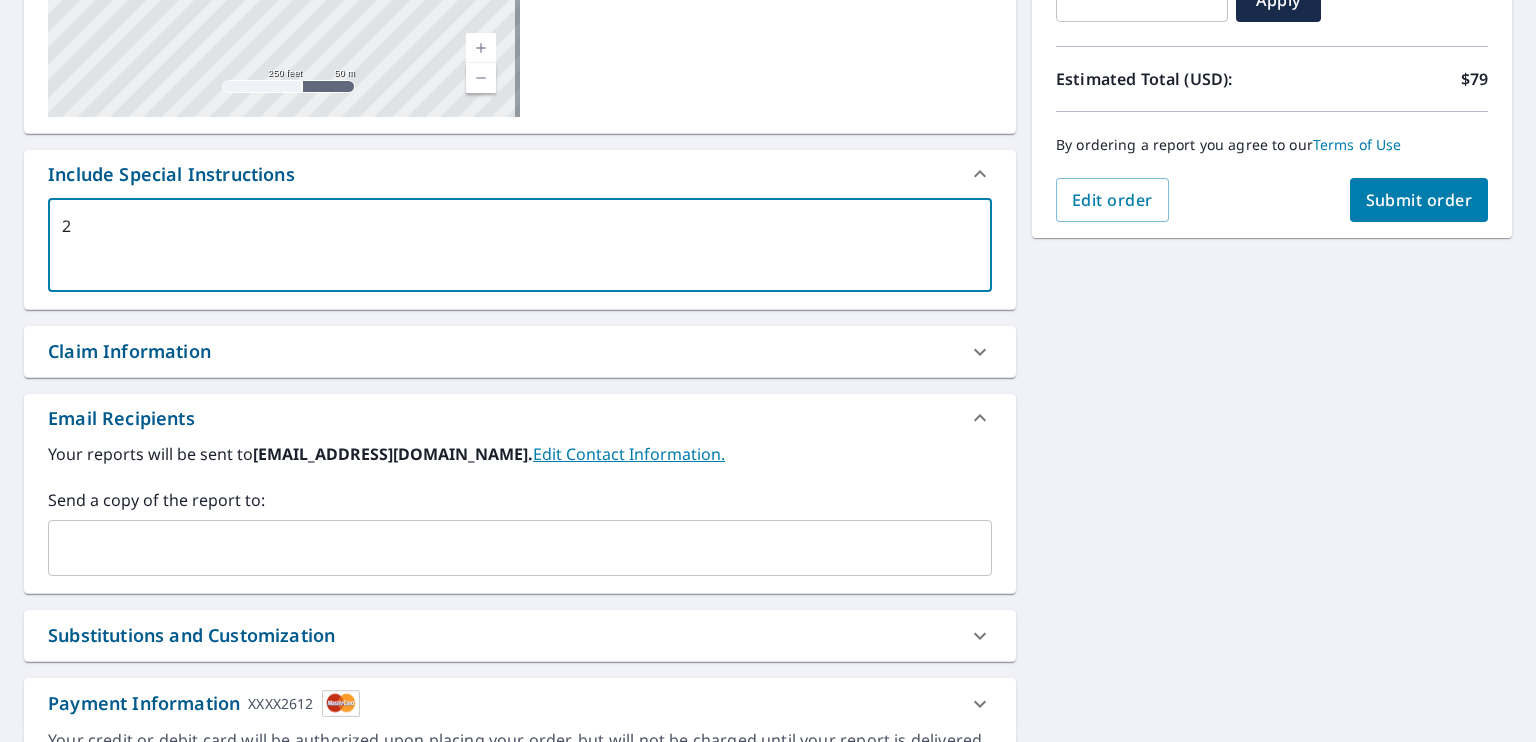 type on "25" 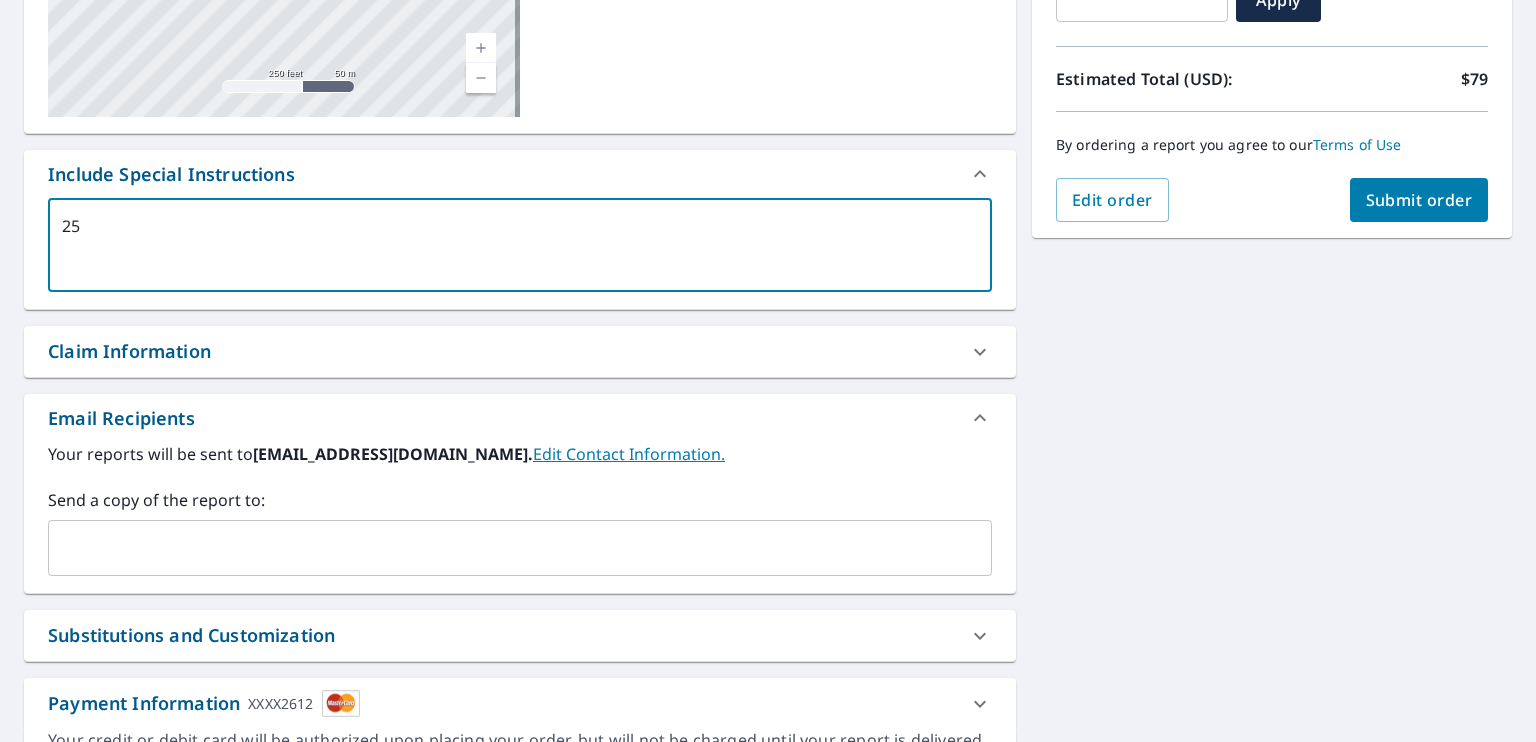 type on "25-" 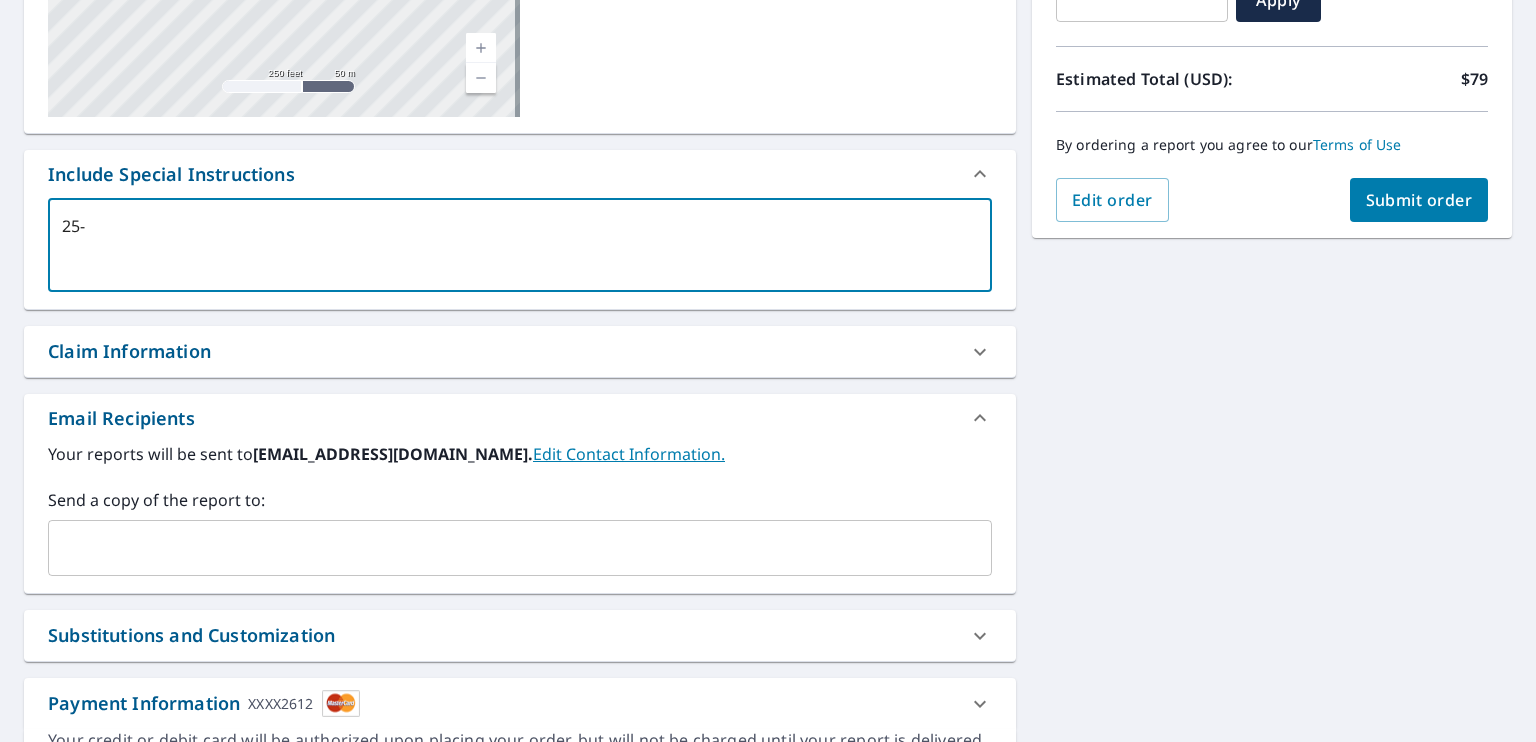 type on "25-0" 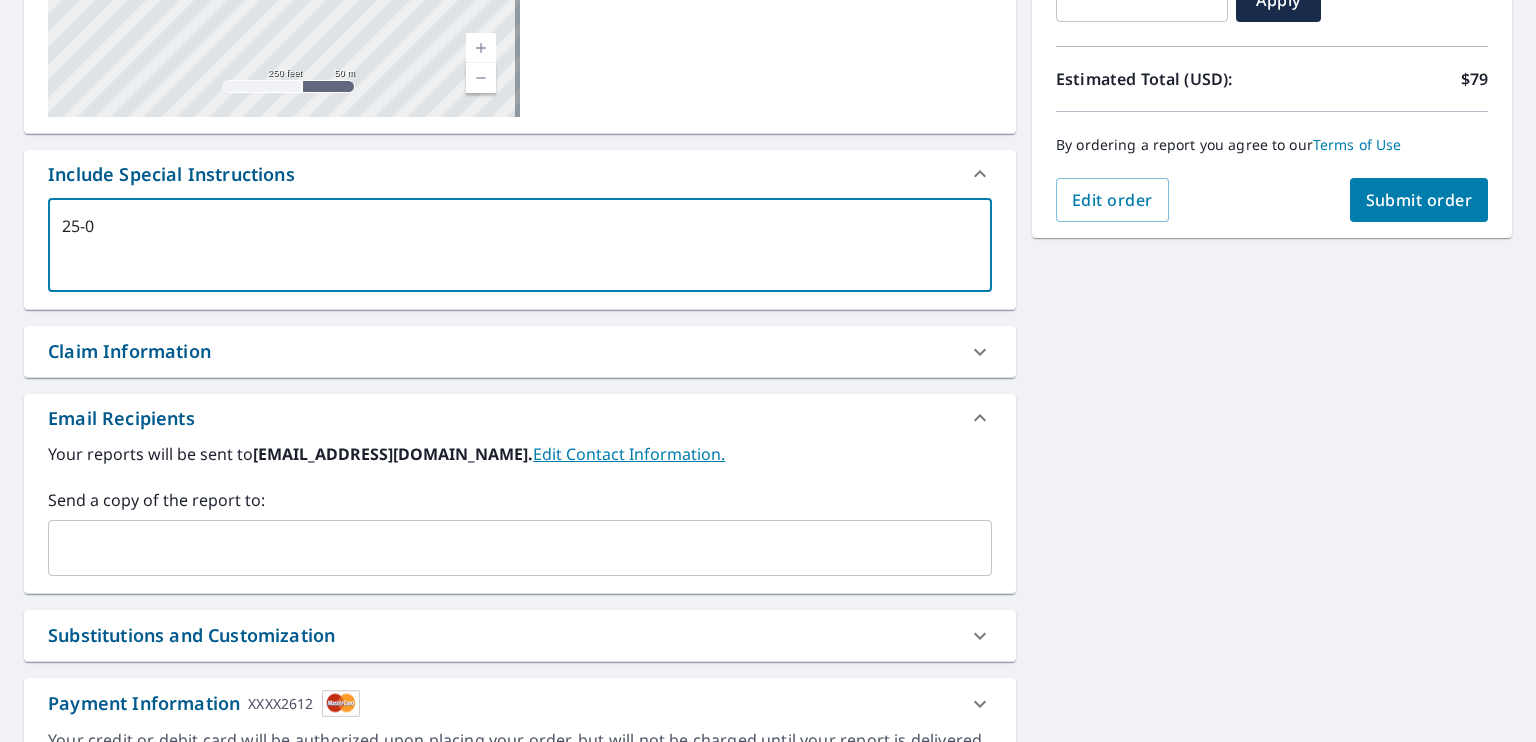 type on "25-00" 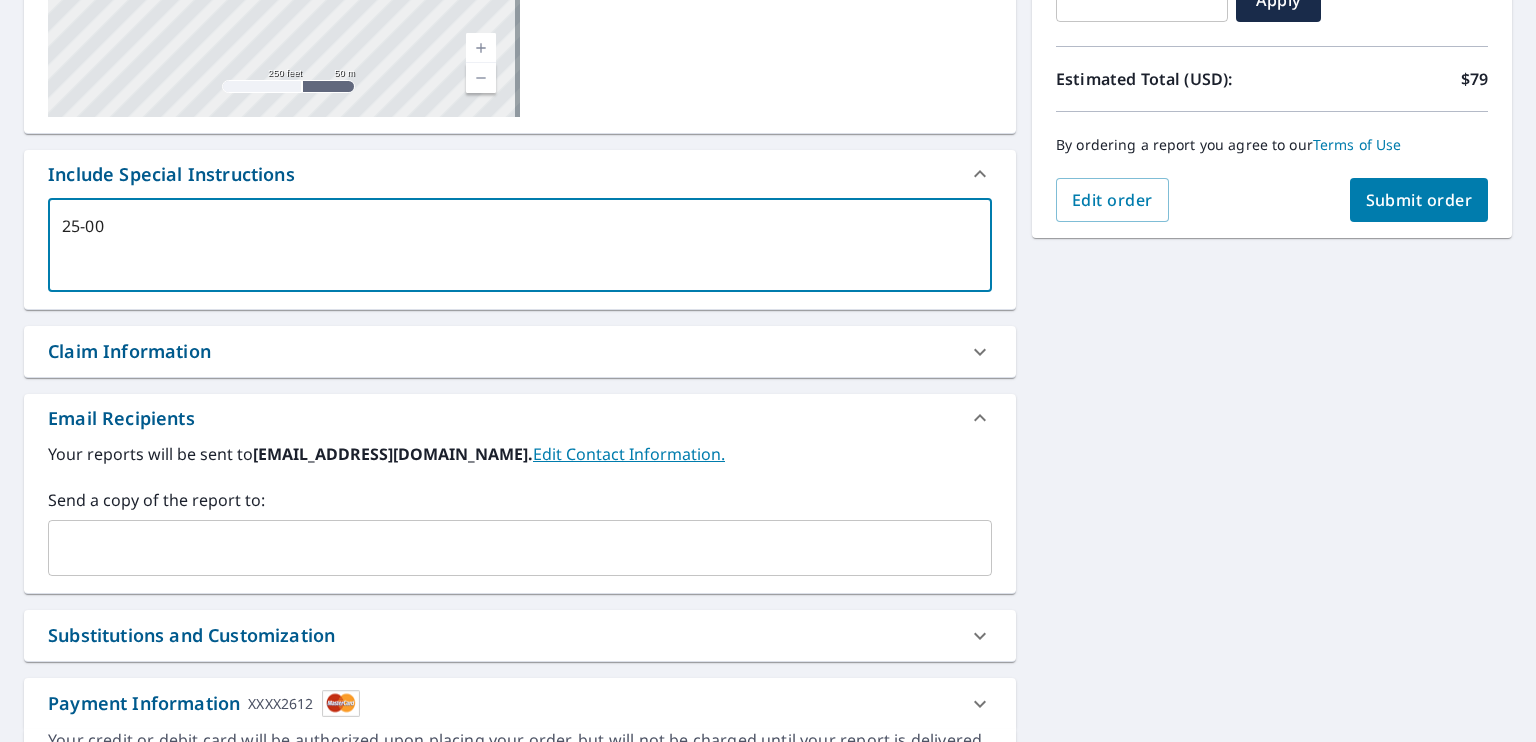 type on "25-008" 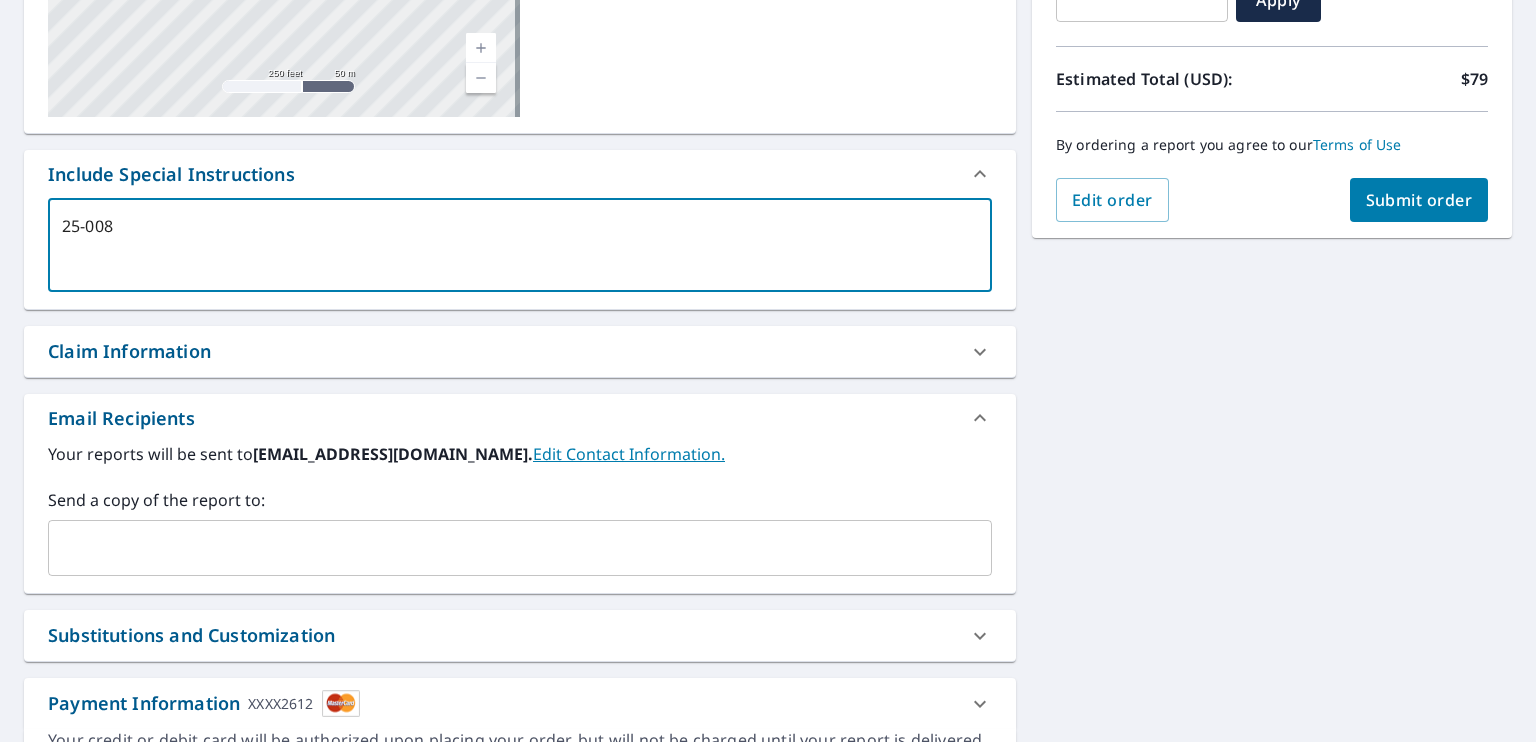 type on "25-0081" 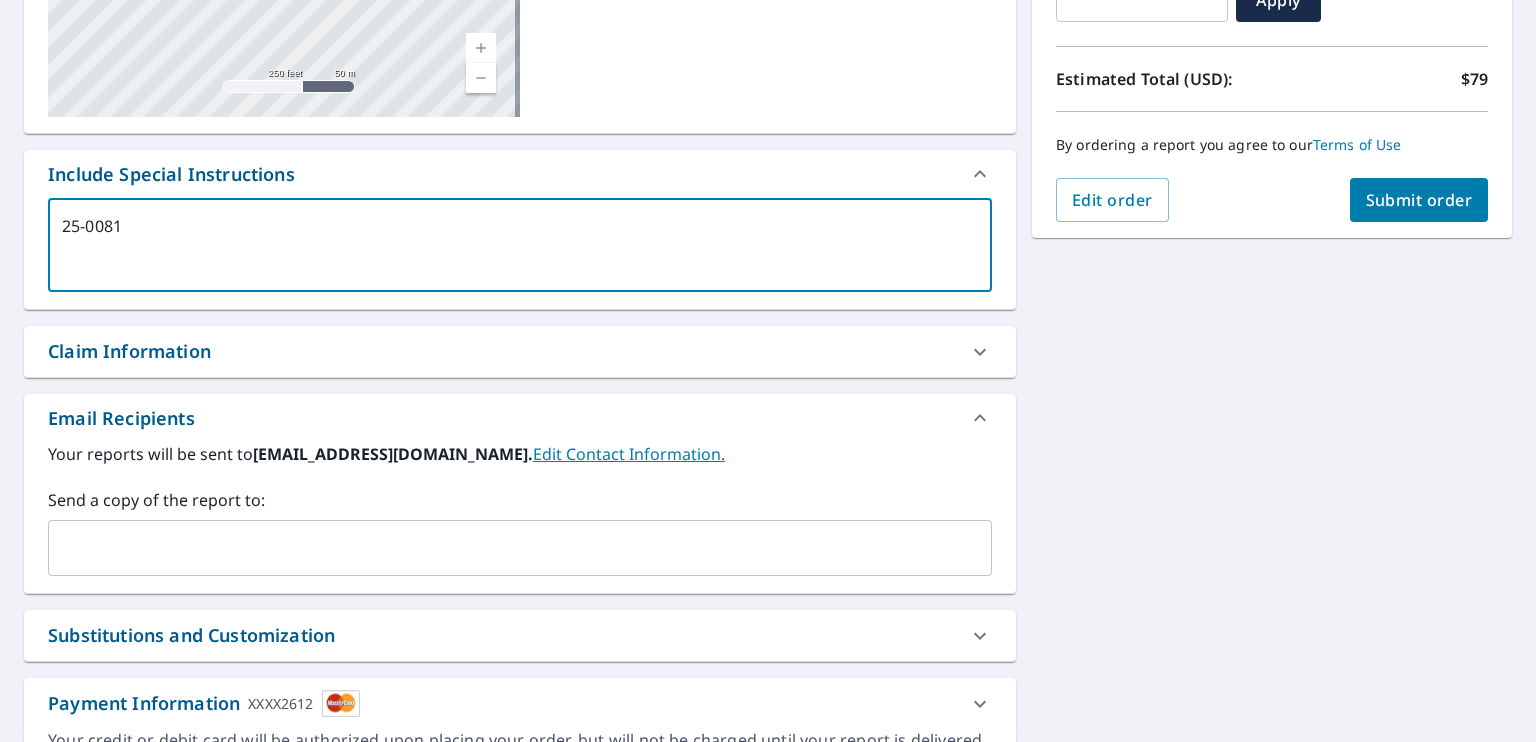 type on "25-00811" 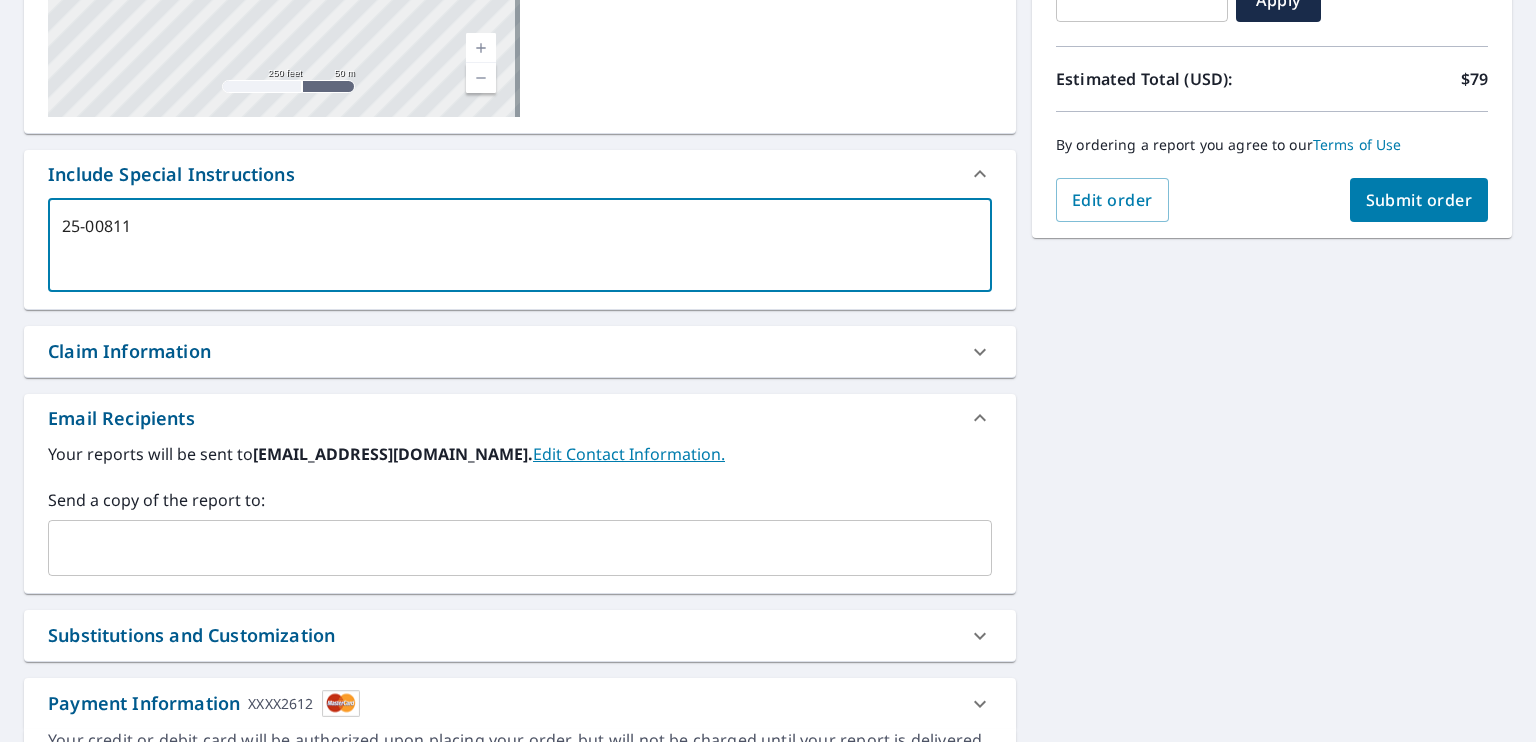 type on "25-00811R" 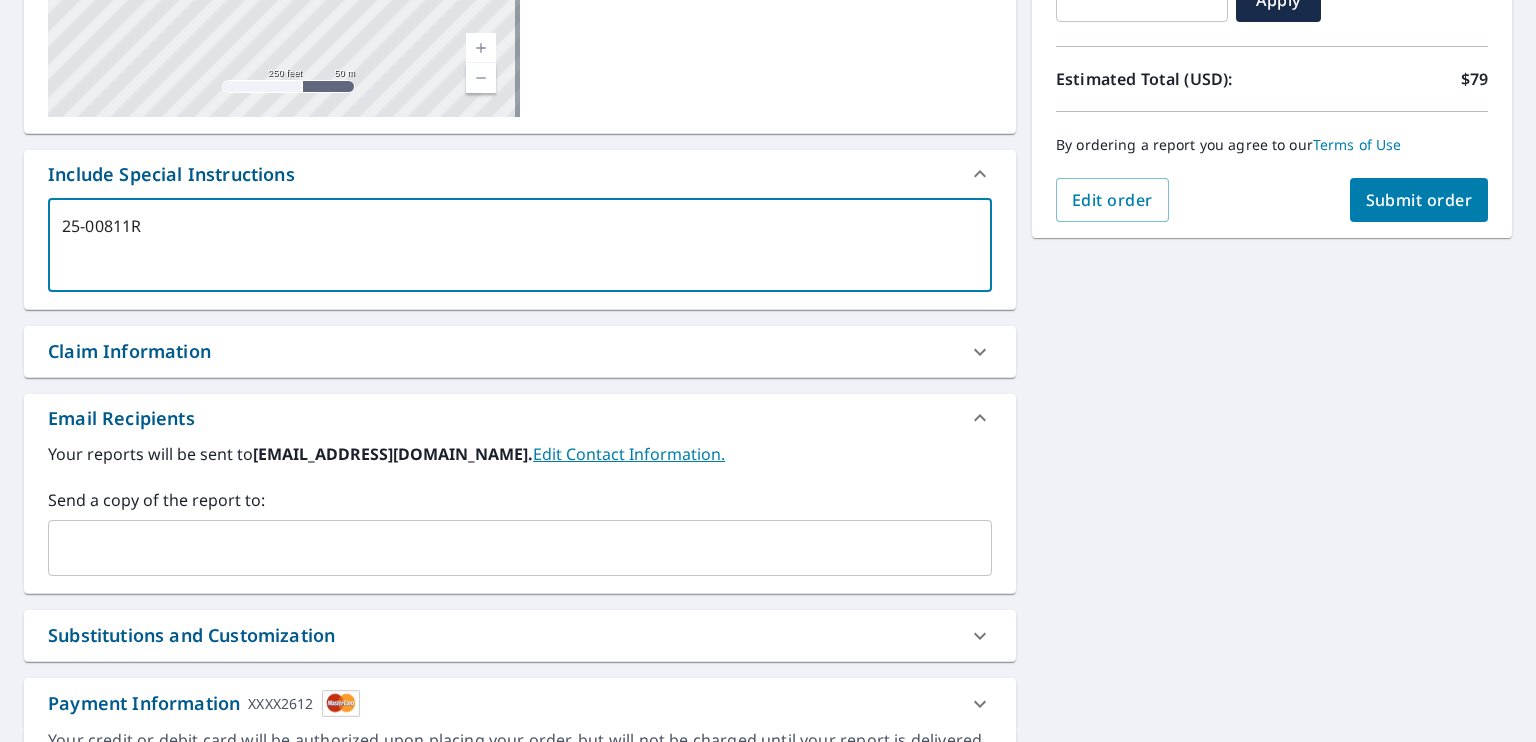 type on "25-00811R" 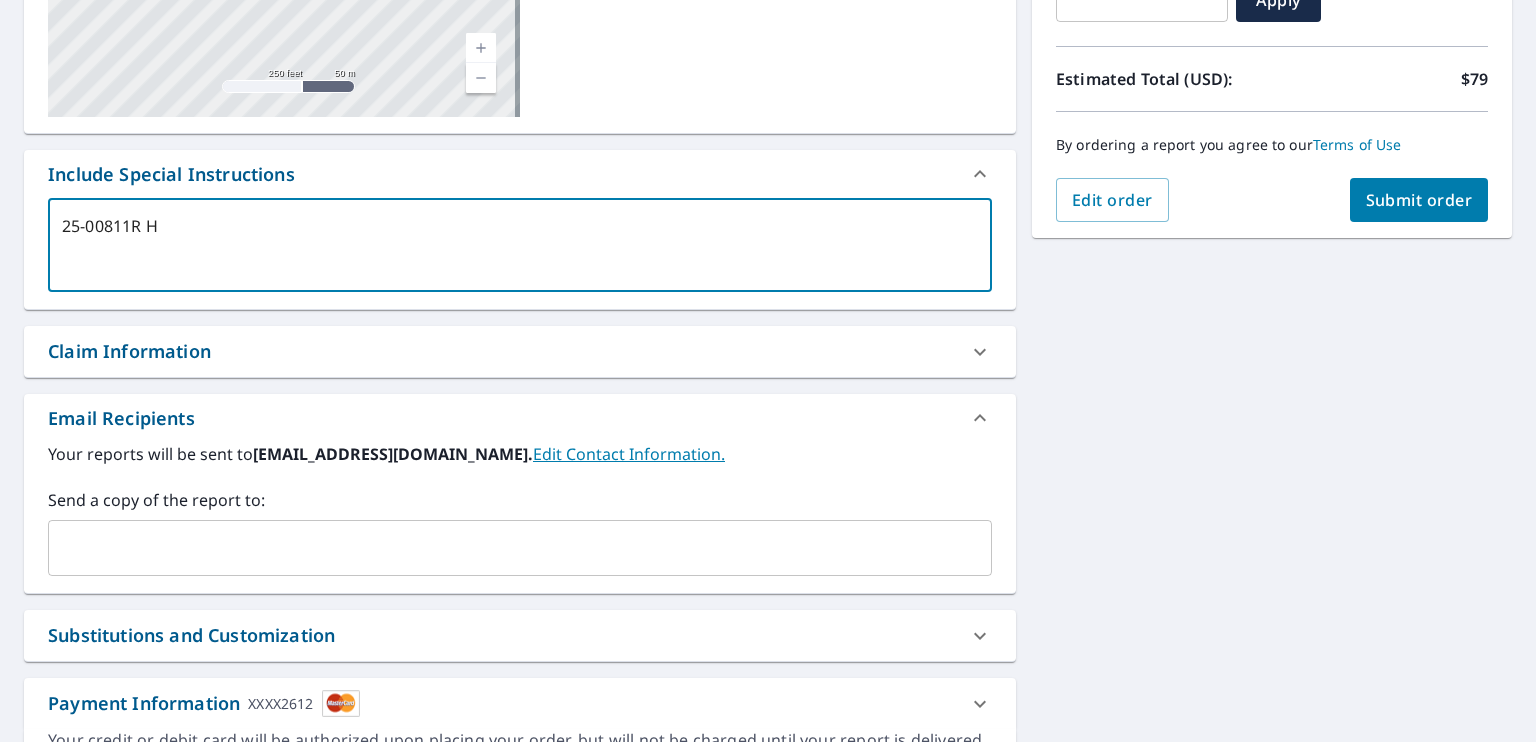 type on "25-00811R Ho" 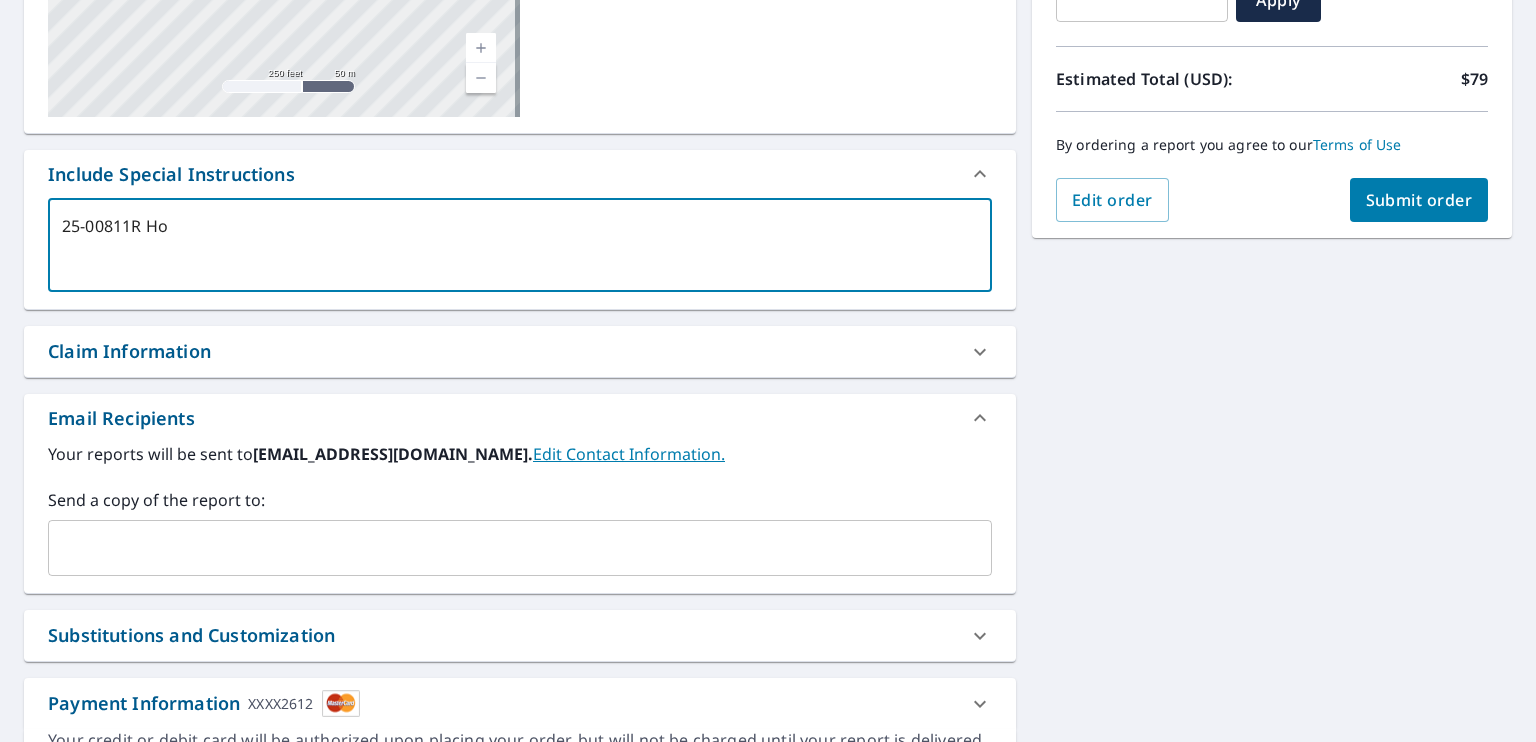 type on "25-00811R Hol" 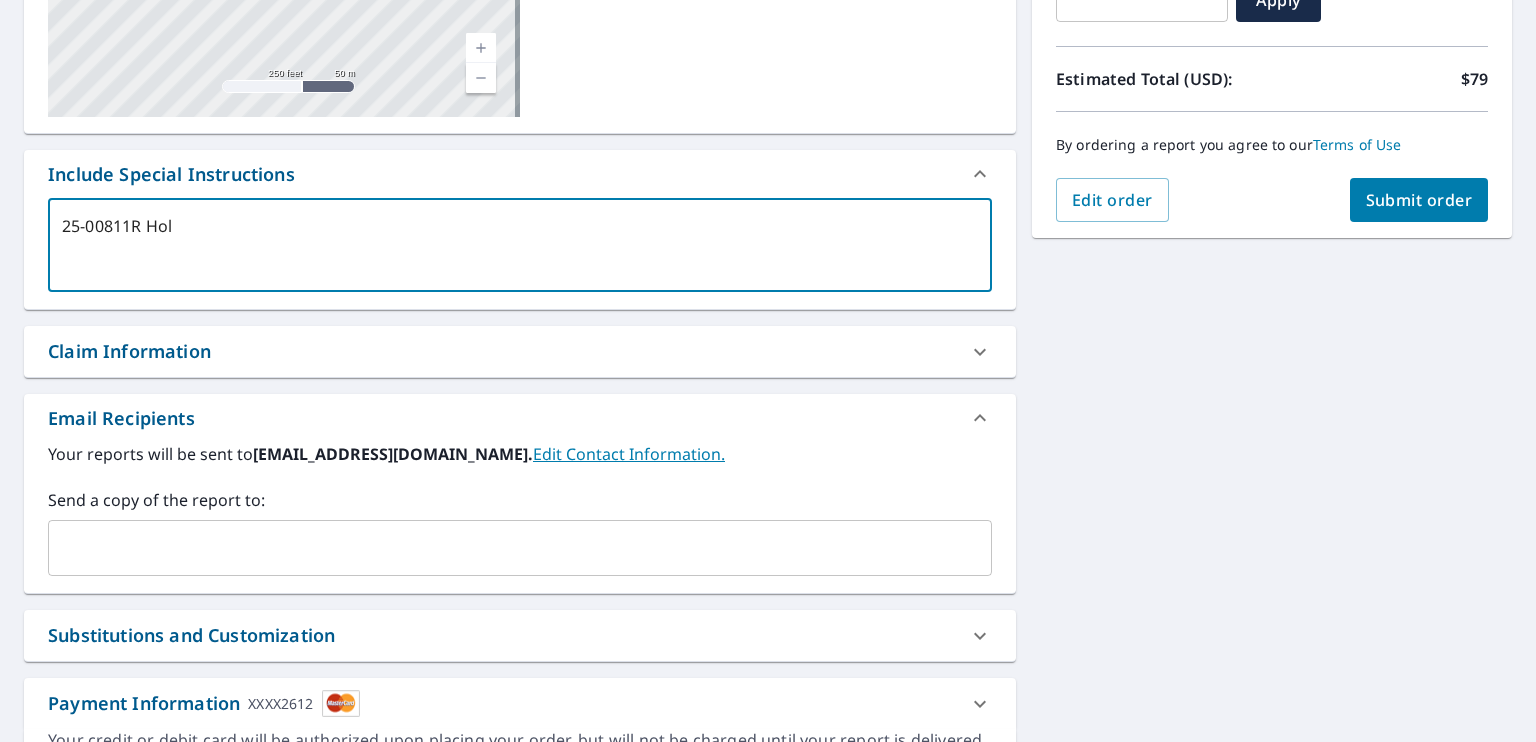 type on "25-00811R [DATE]" 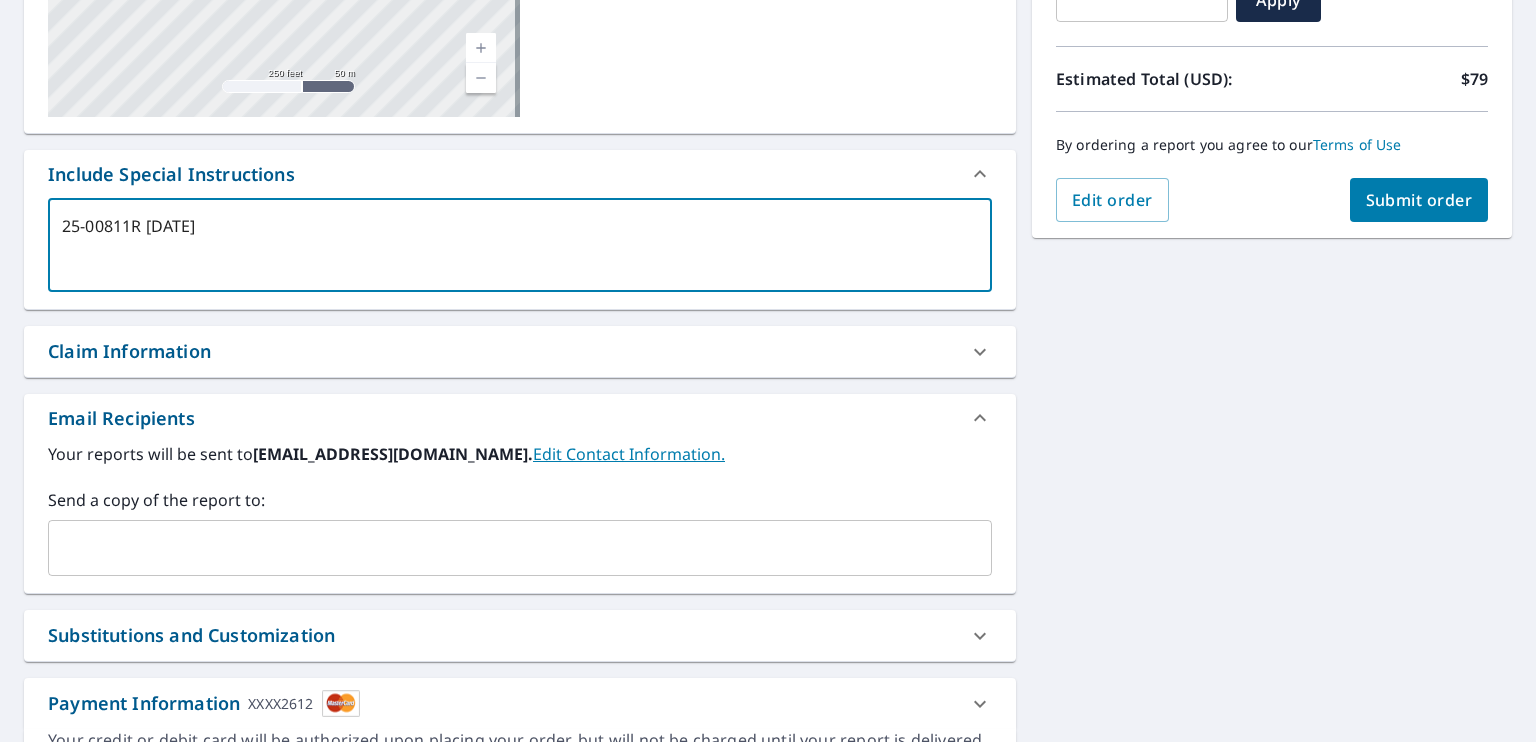type 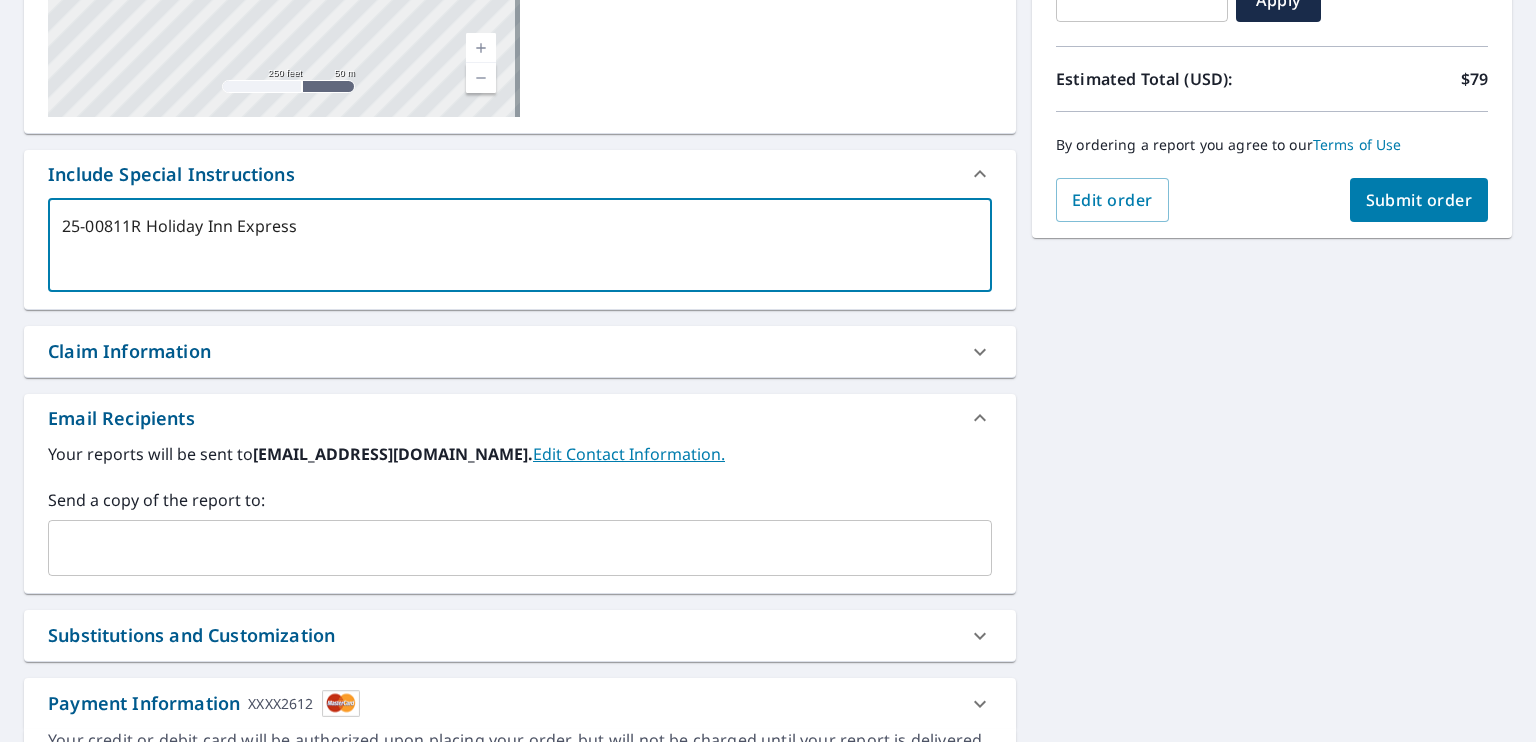 click on "Submit order" at bounding box center [1419, 200] 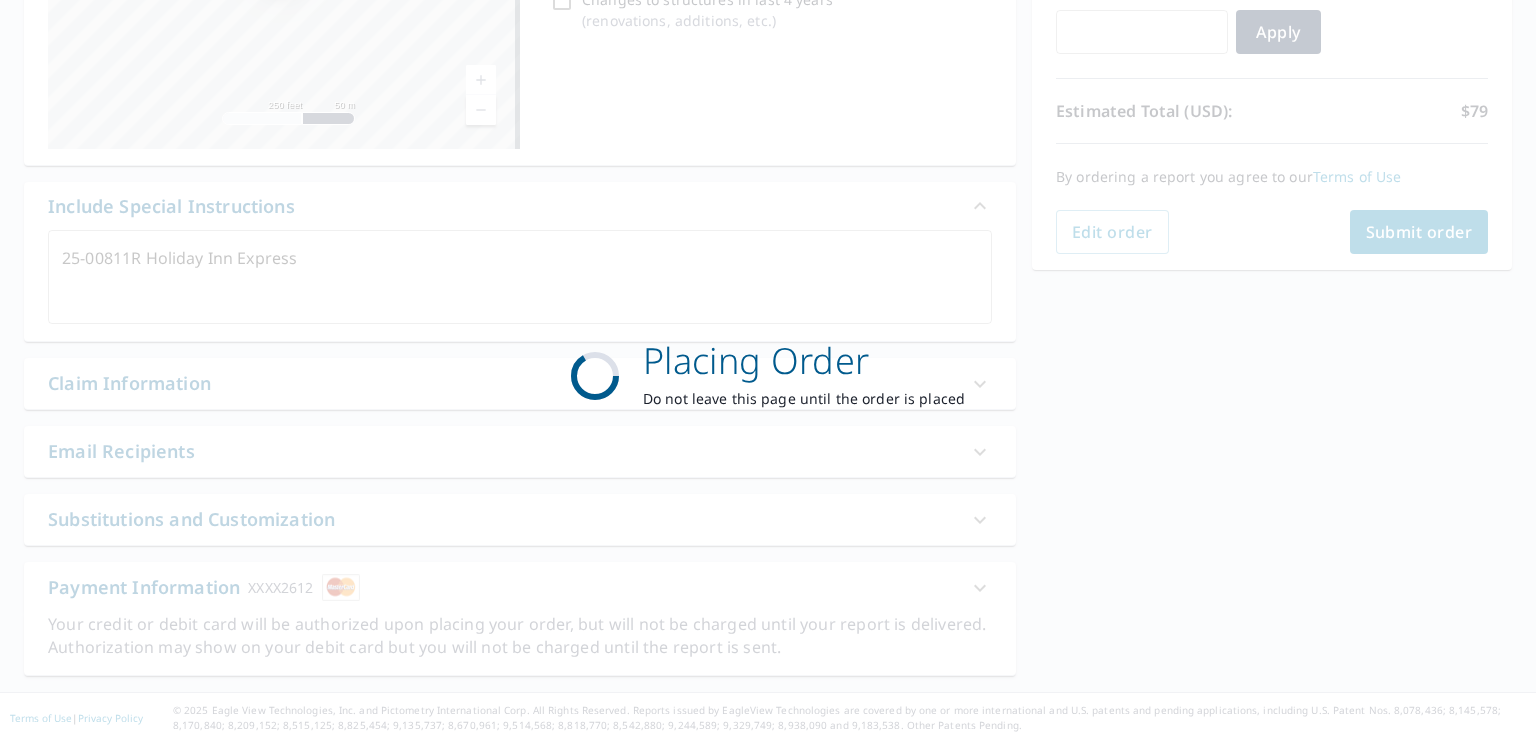 scroll, scrollTop: 367, scrollLeft: 0, axis: vertical 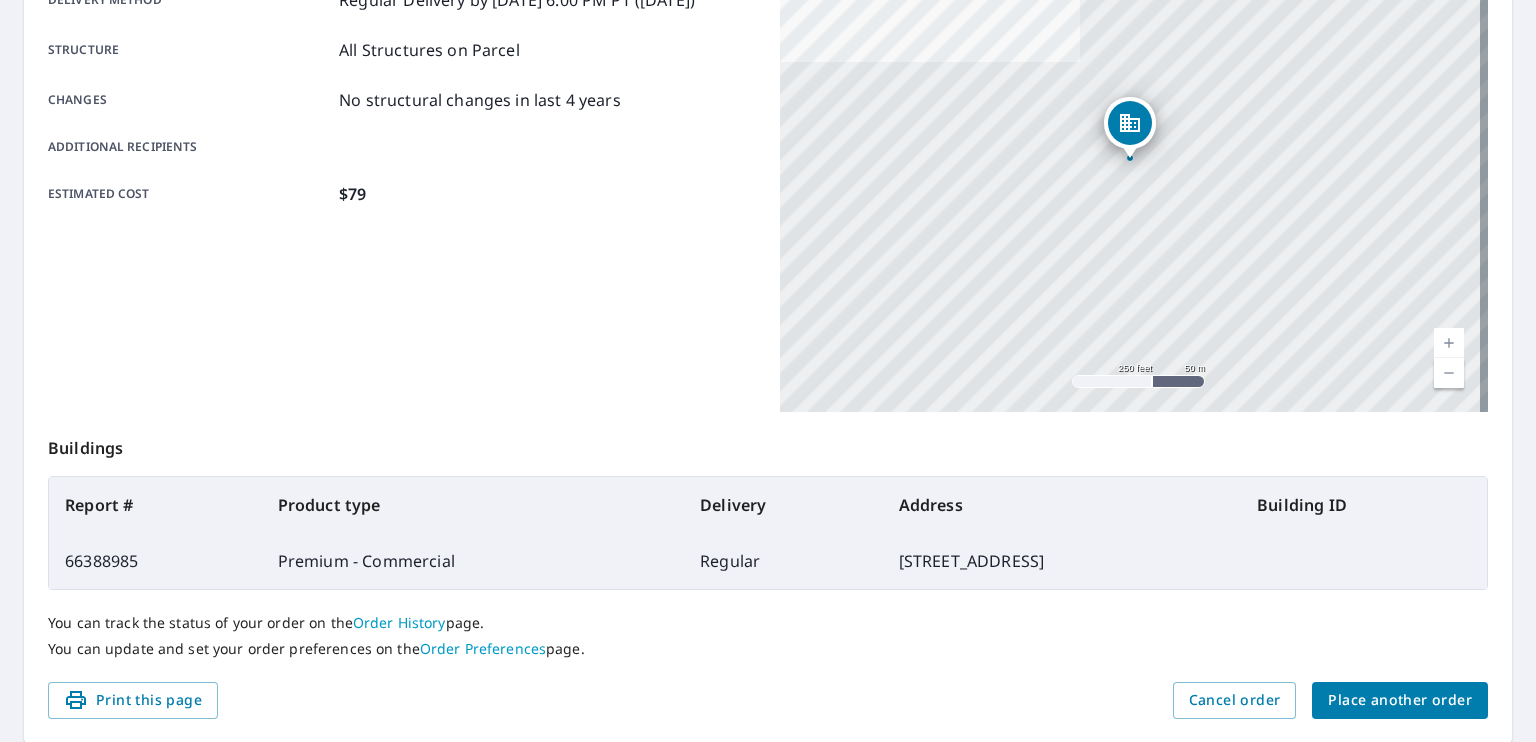 click on "Place another order" at bounding box center [1400, 700] 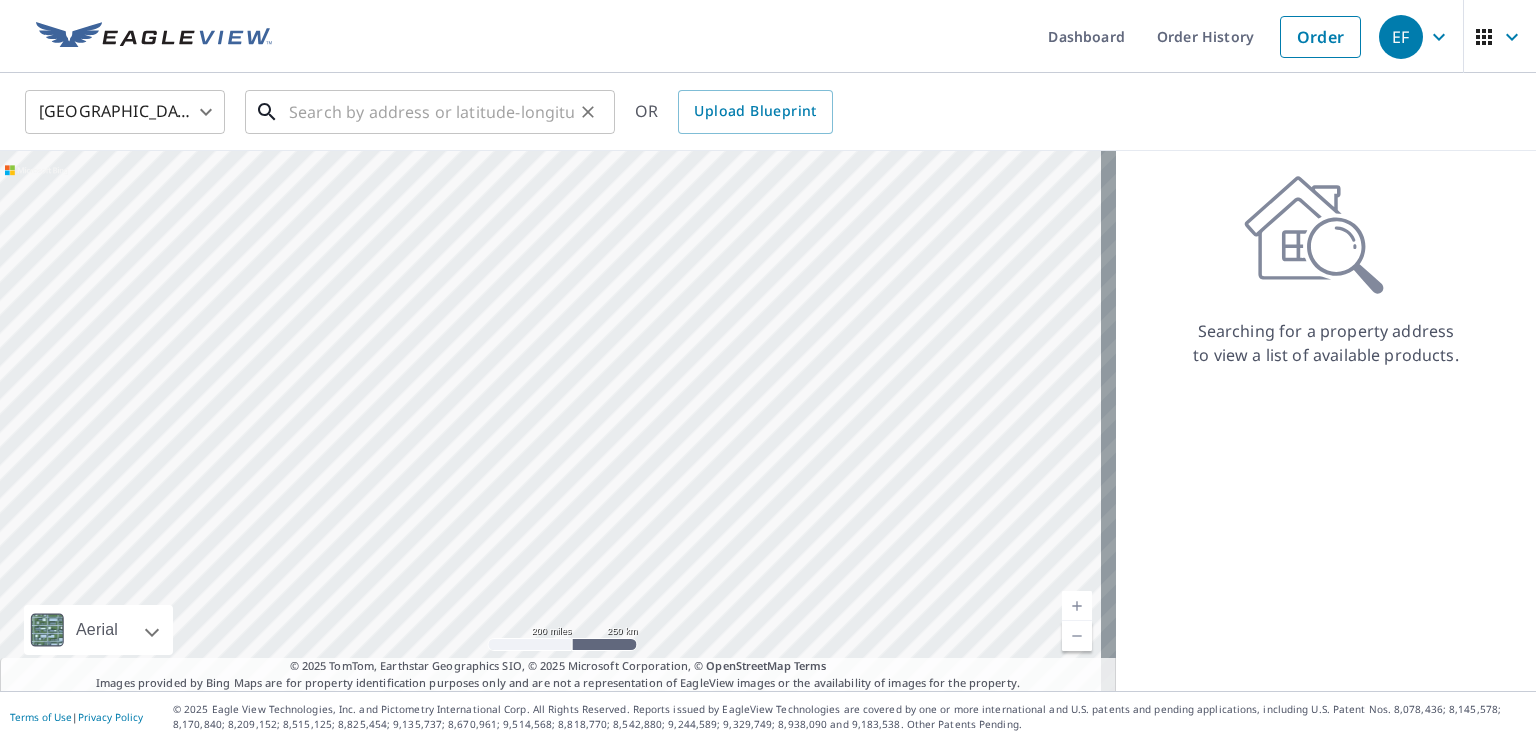 click at bounding box center (431, 112) 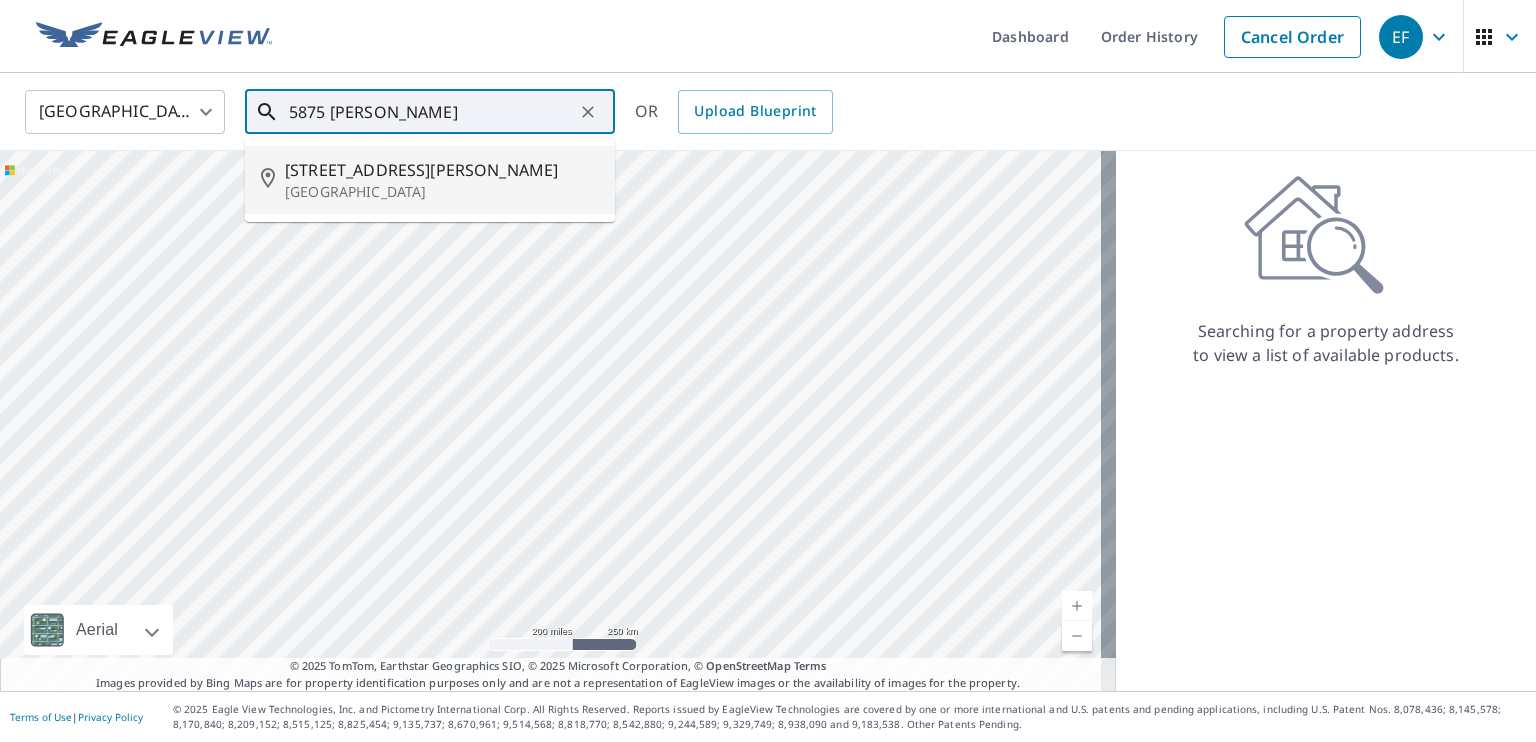 click on "[STREET_ADDRESS][PERSON_NAME]" at bounding box center (442, 170) 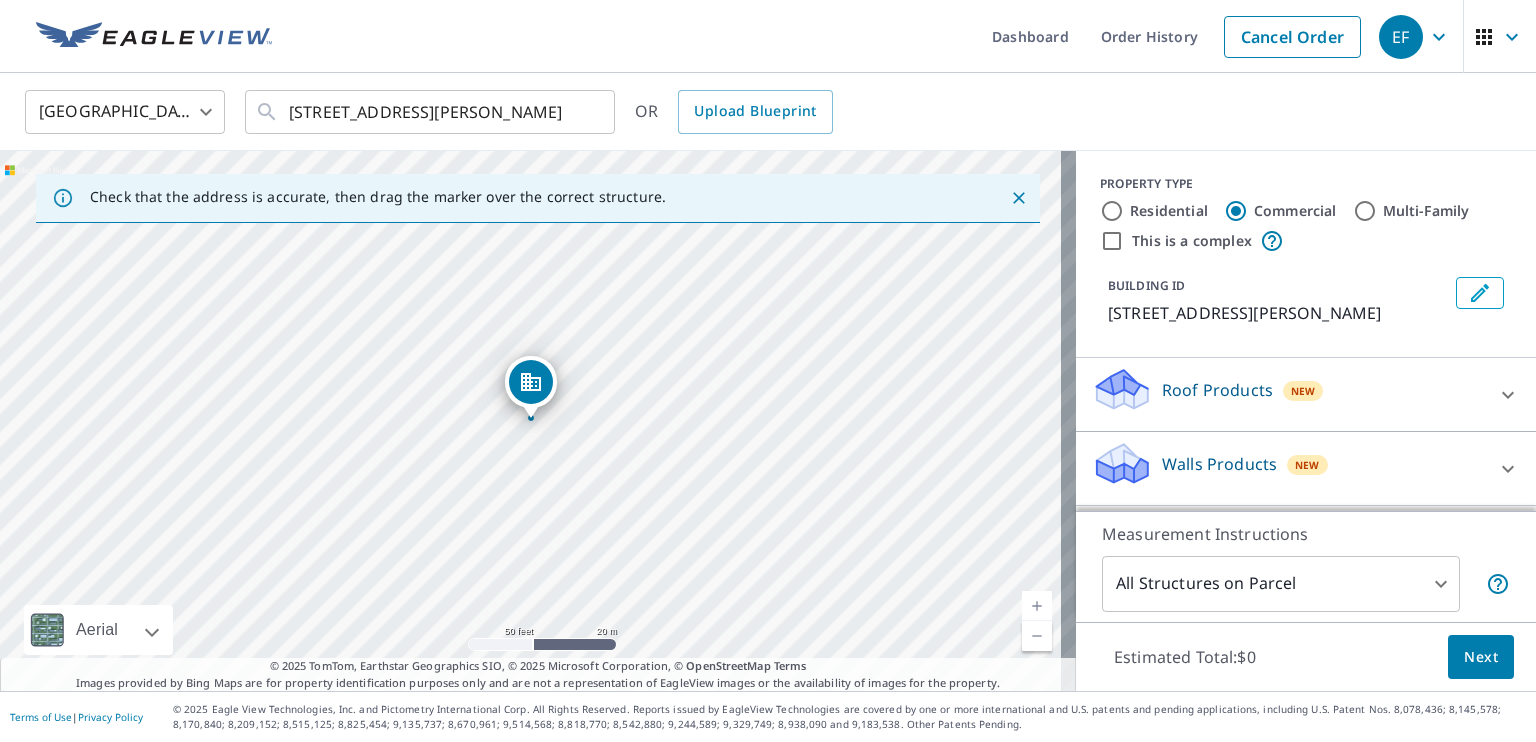click 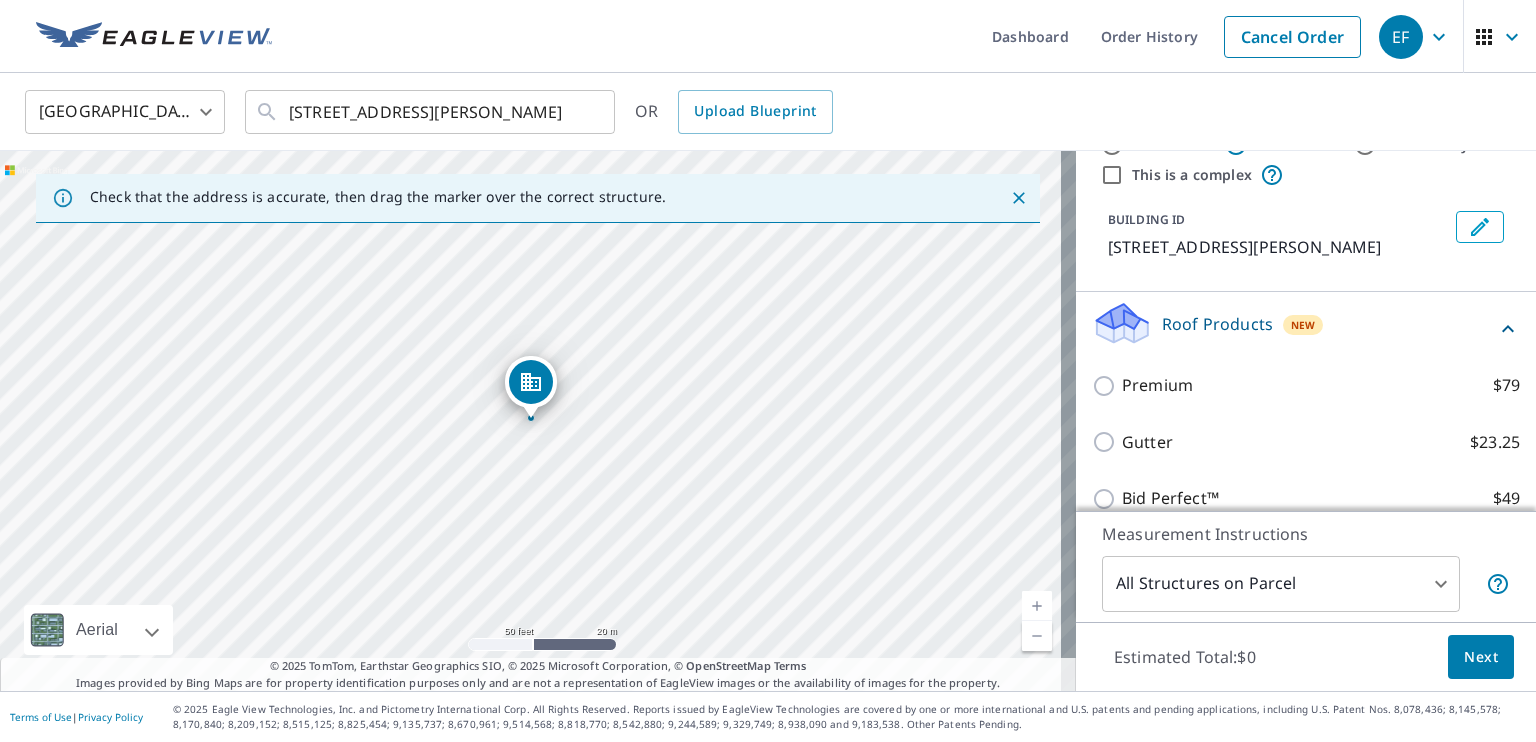 scroll, scrollTop: 100, scrollLeft: 0, axis: vertical 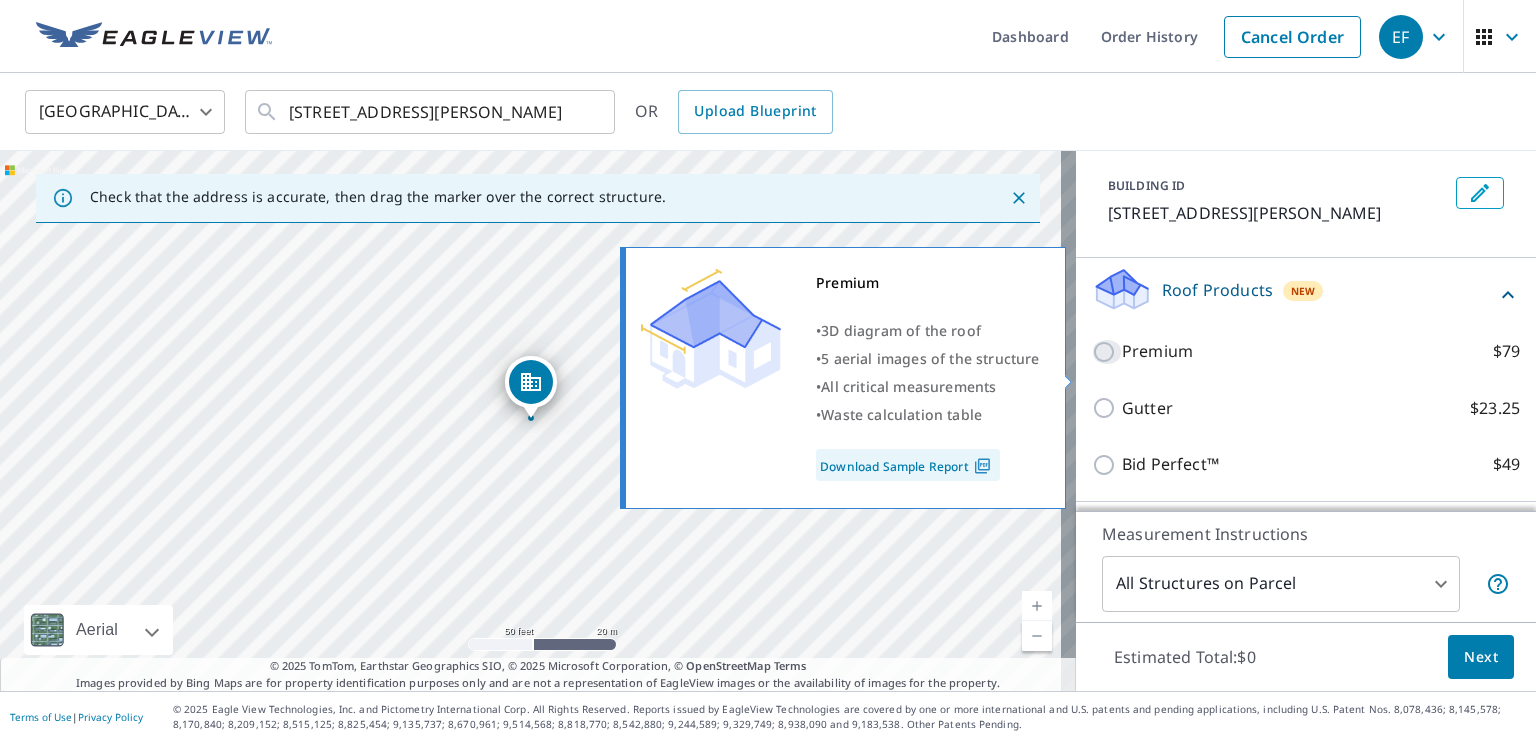 click on "Premium $79" at bounding box center [1107, 352] 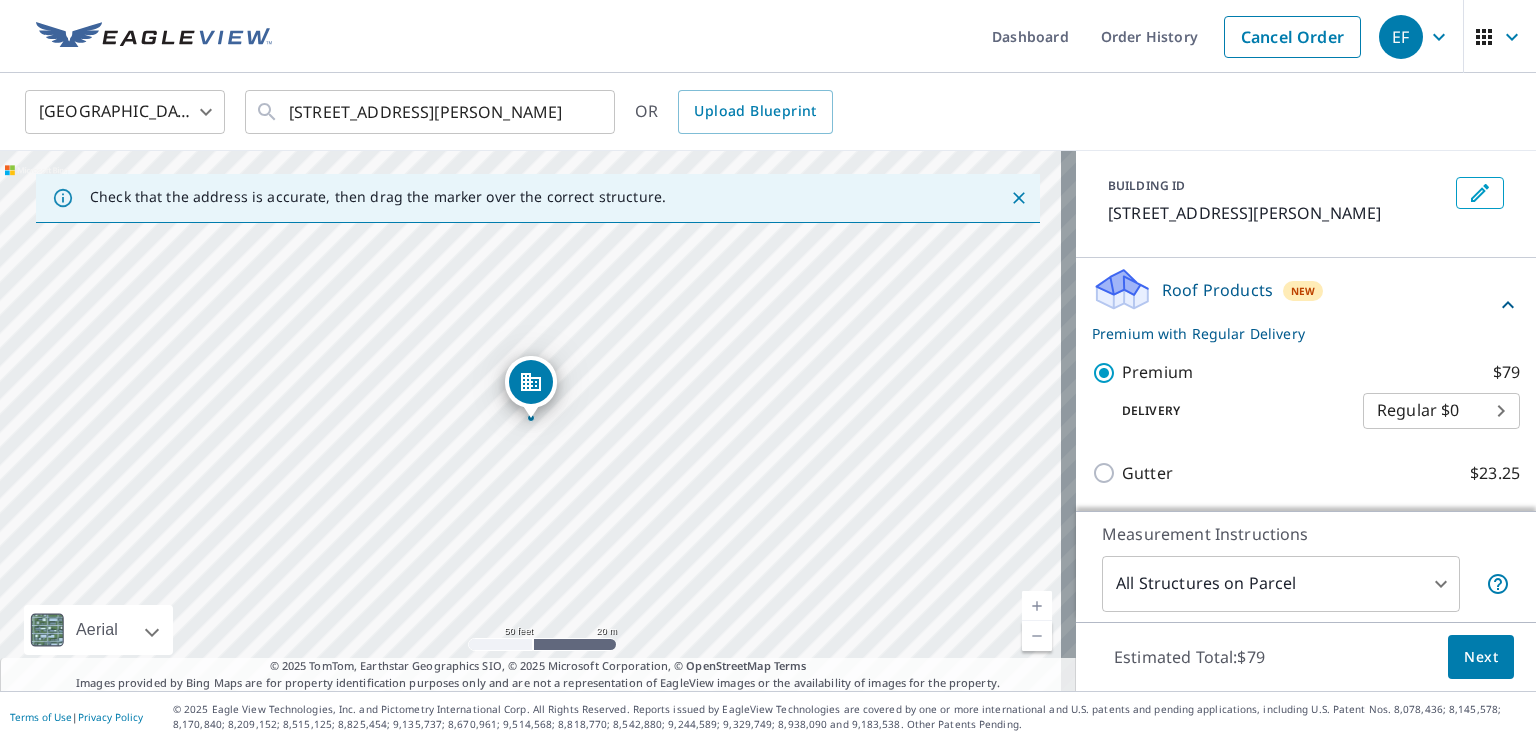 click on "Next" at bounding box center [1481, 657] 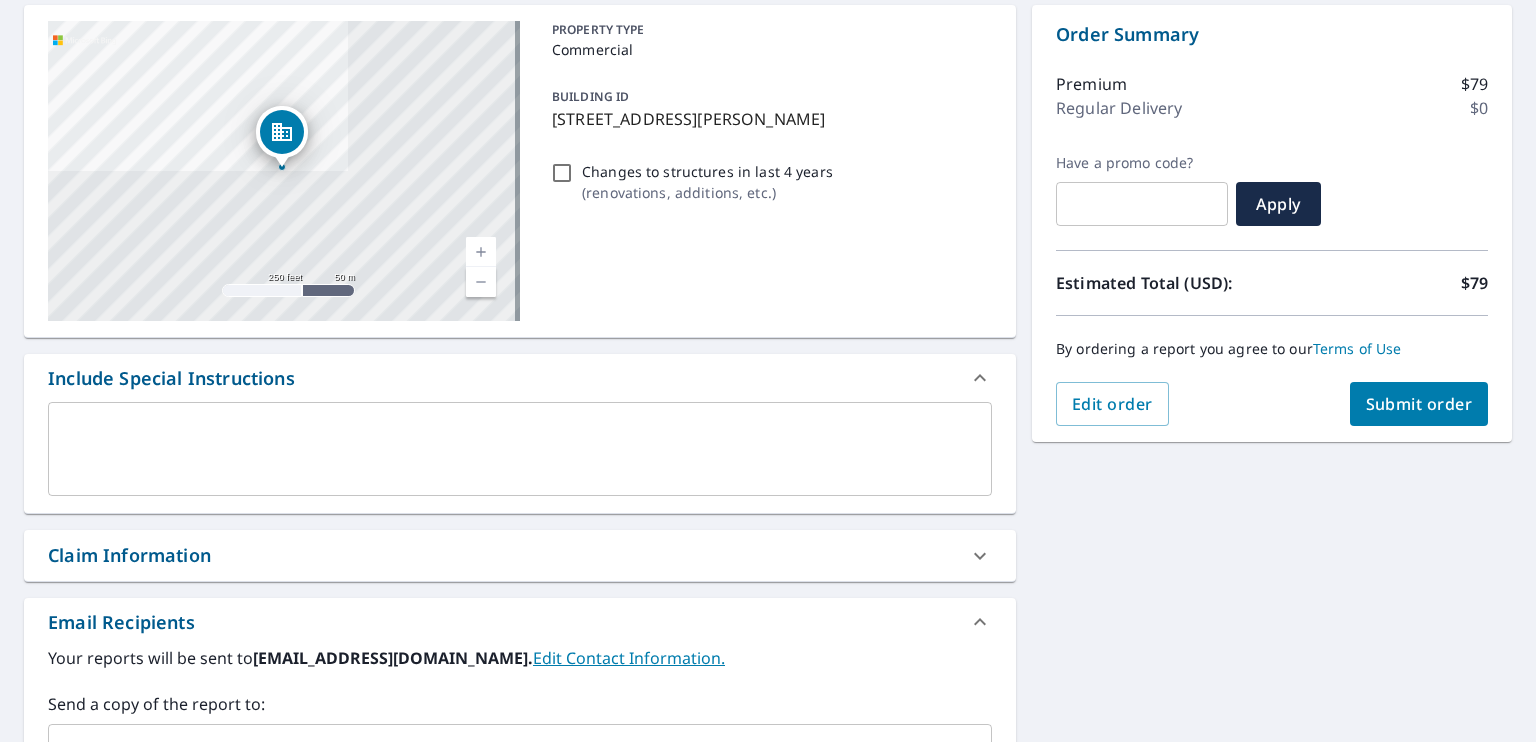 scroll, scrollTop: 200, scrollLeft: 0, axis: vertical 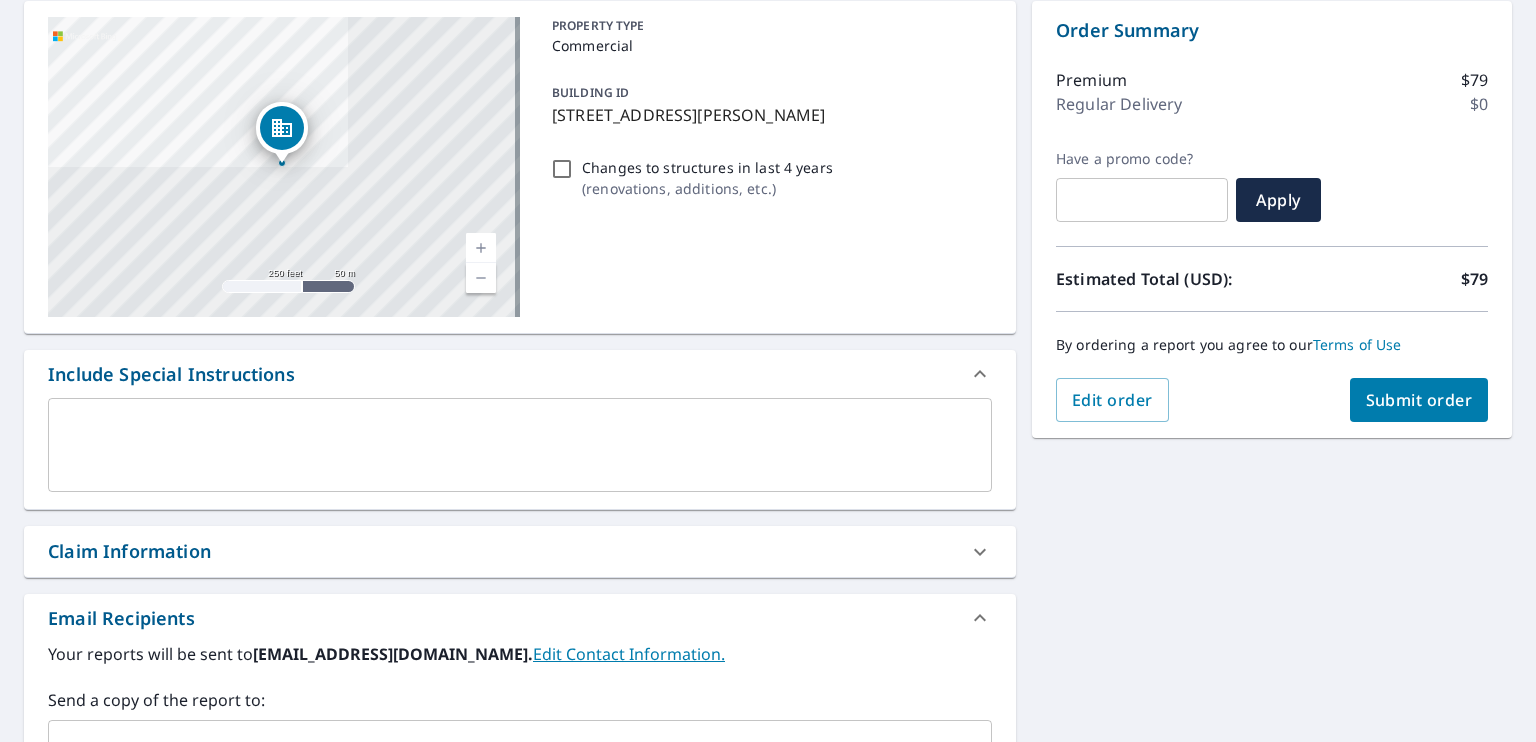 click at bounding box center [520, 445] 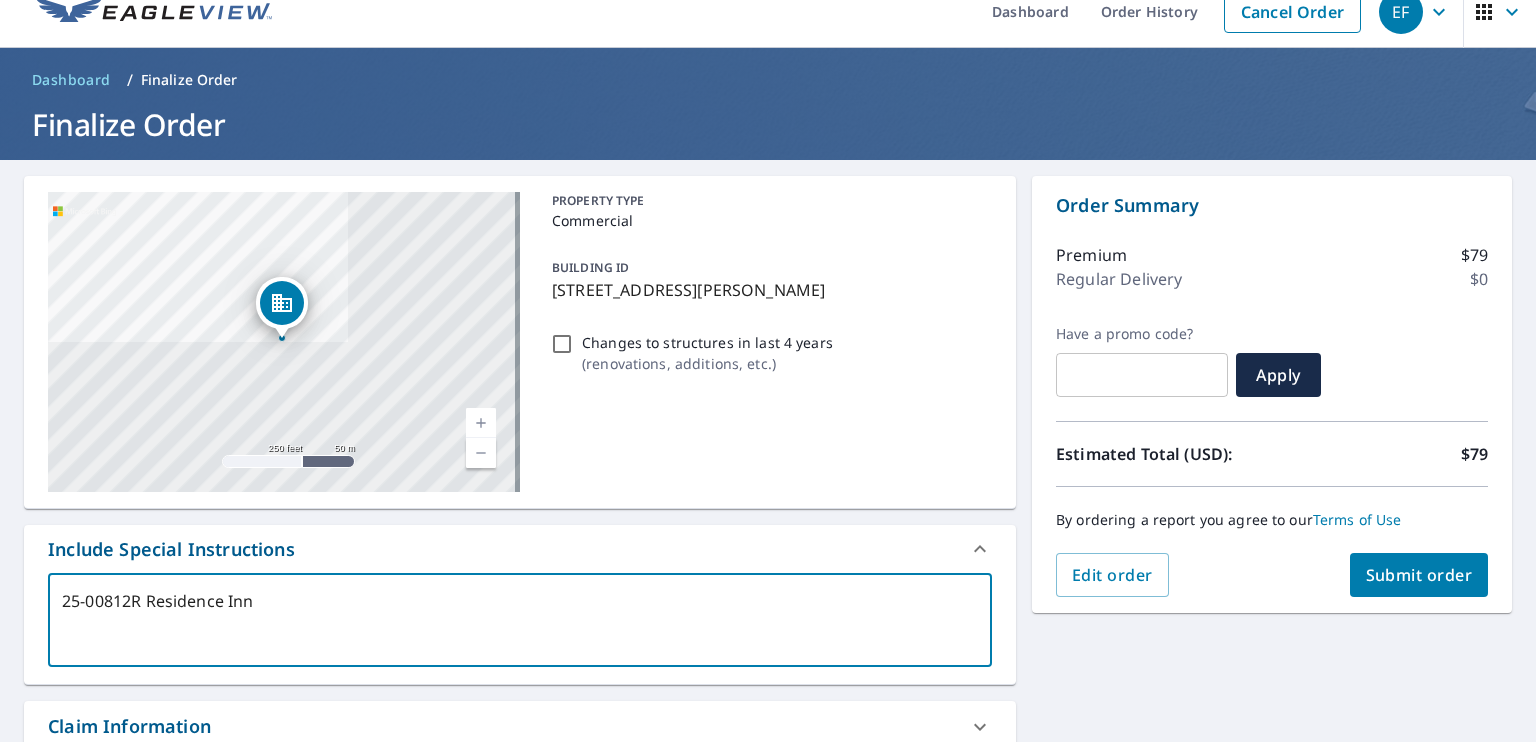 scroll, scrollTop: 15, scrollLeft: 0, axis: vertical 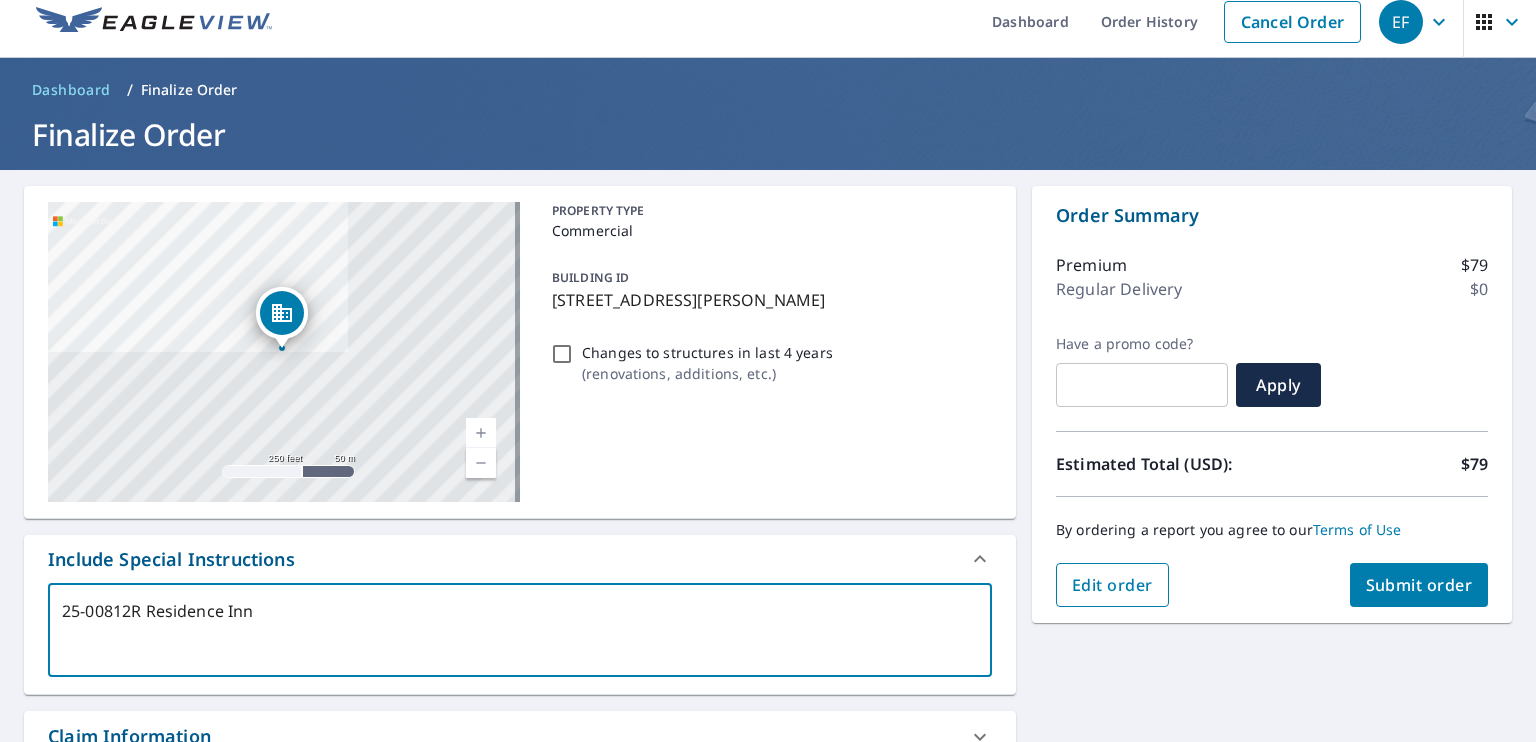 click on "Edit order" at bounding box center [1112, 585] 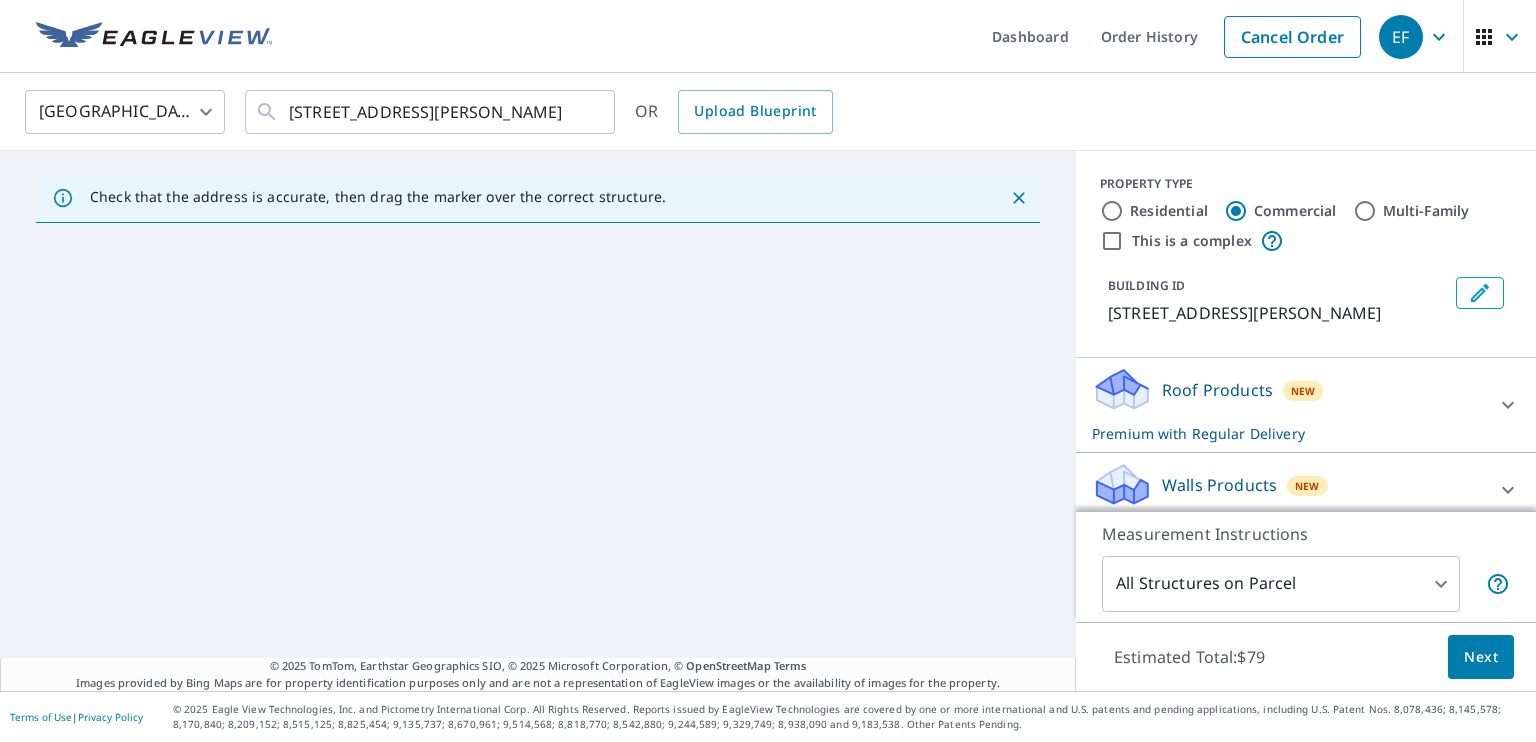 scroll, scrollTop: 0, scrollLeft: 0, axis: both 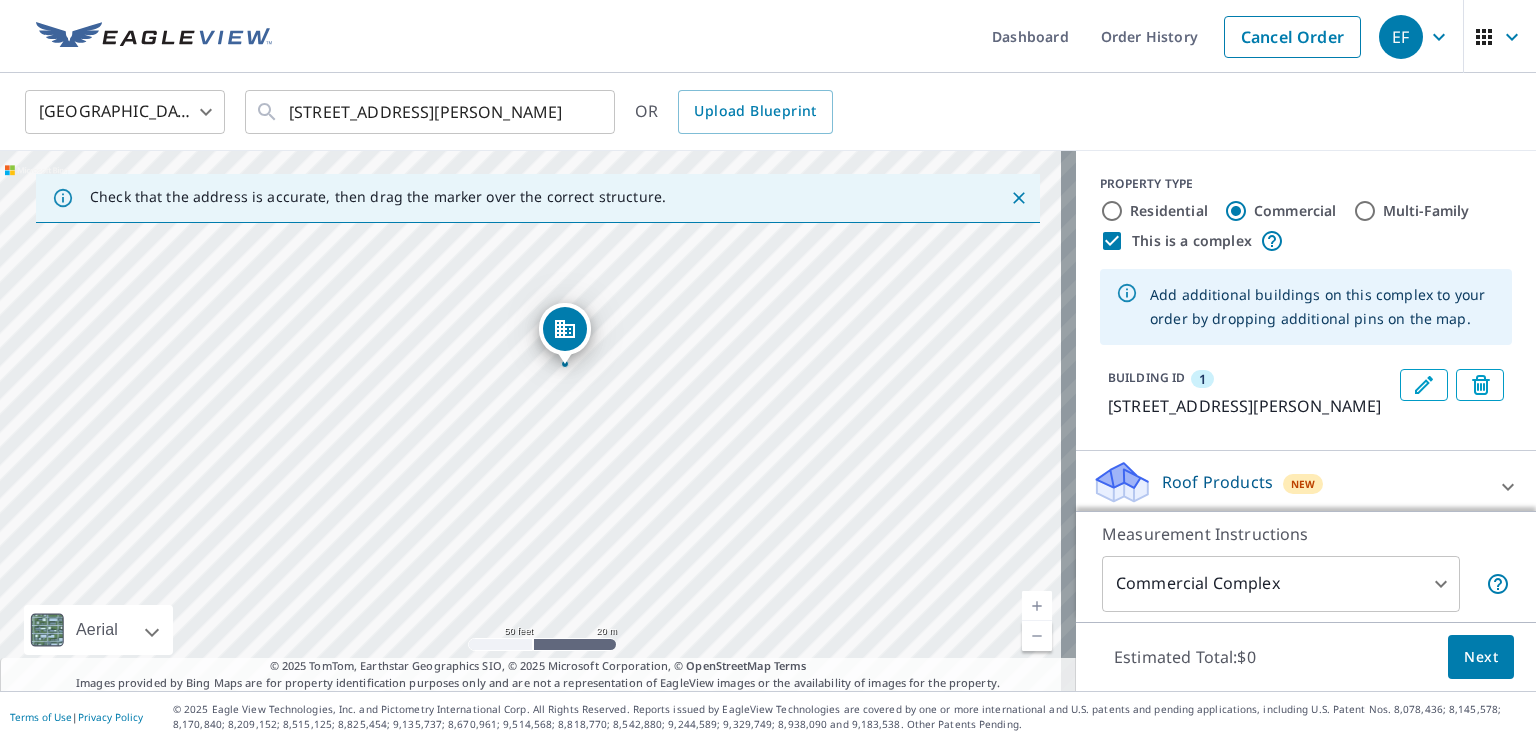 click on "[STREET_ADDRESS][PERSON_NAME]" at bounding box center (538, 421) 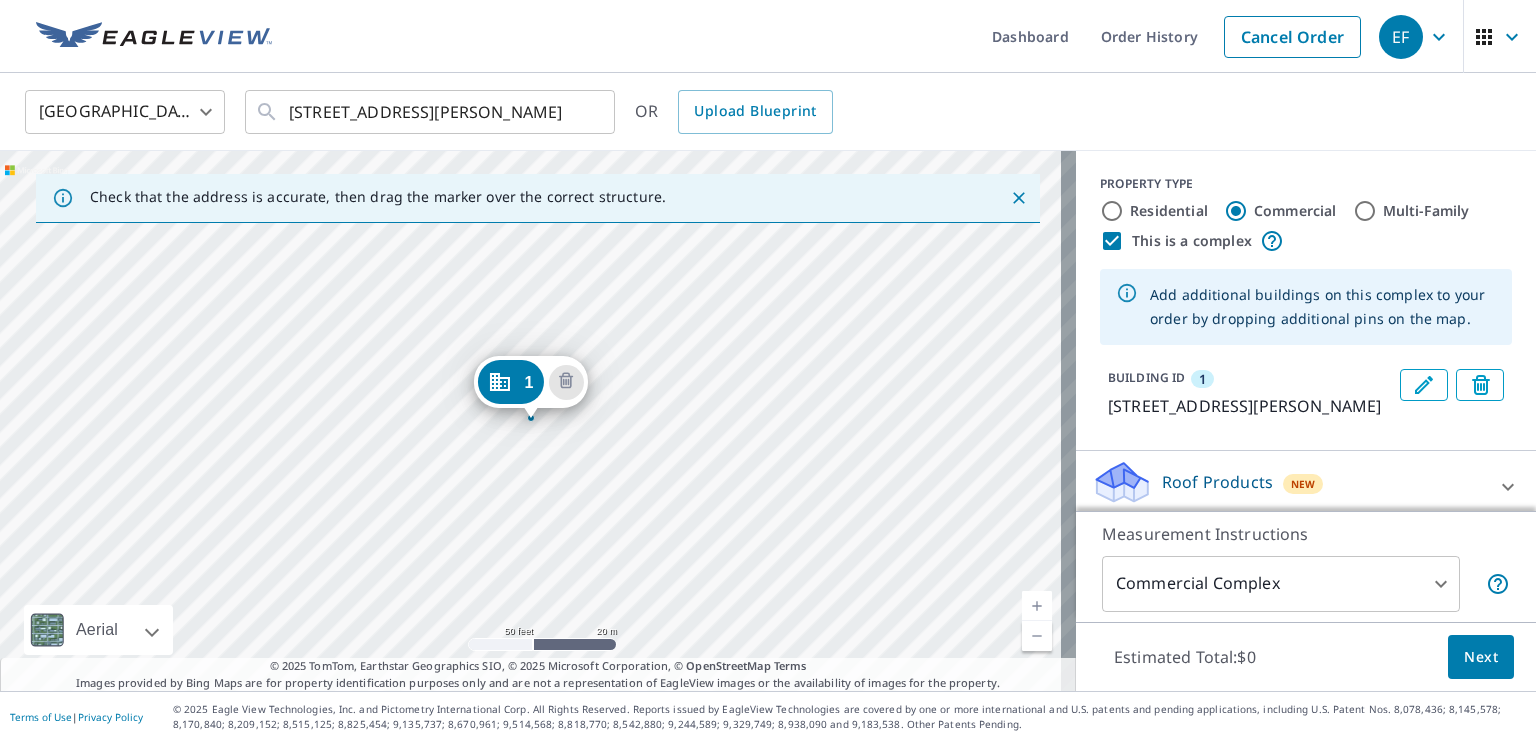 click on "1 [STREET_ADDRESS][PERSON_NAME]" at bounding box center [538, 421] 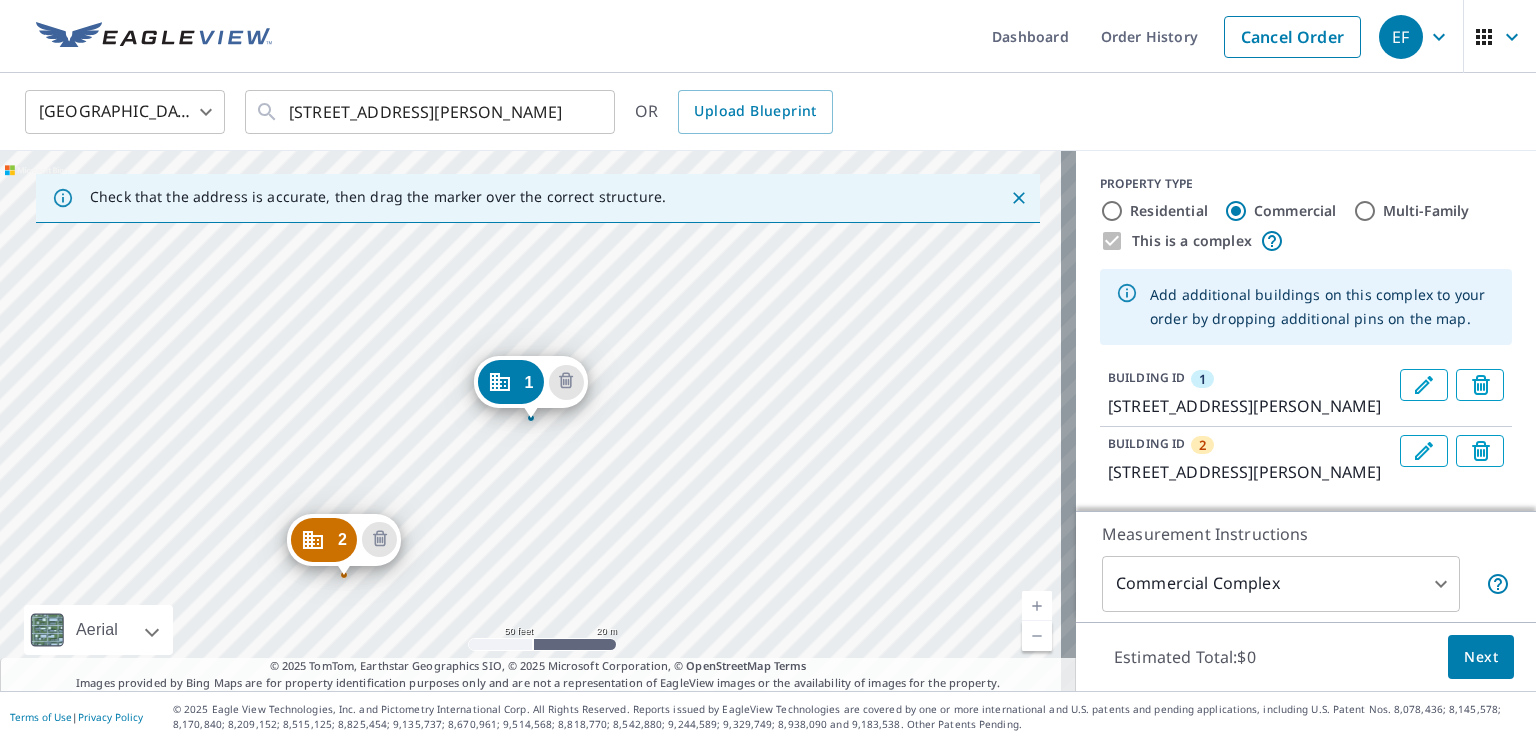 click on "2 [STREET_ADDRESS][PERSON_NAME] [STREET_ADDRESS][PERSON_NAME]" at bounding box center (538, 421) 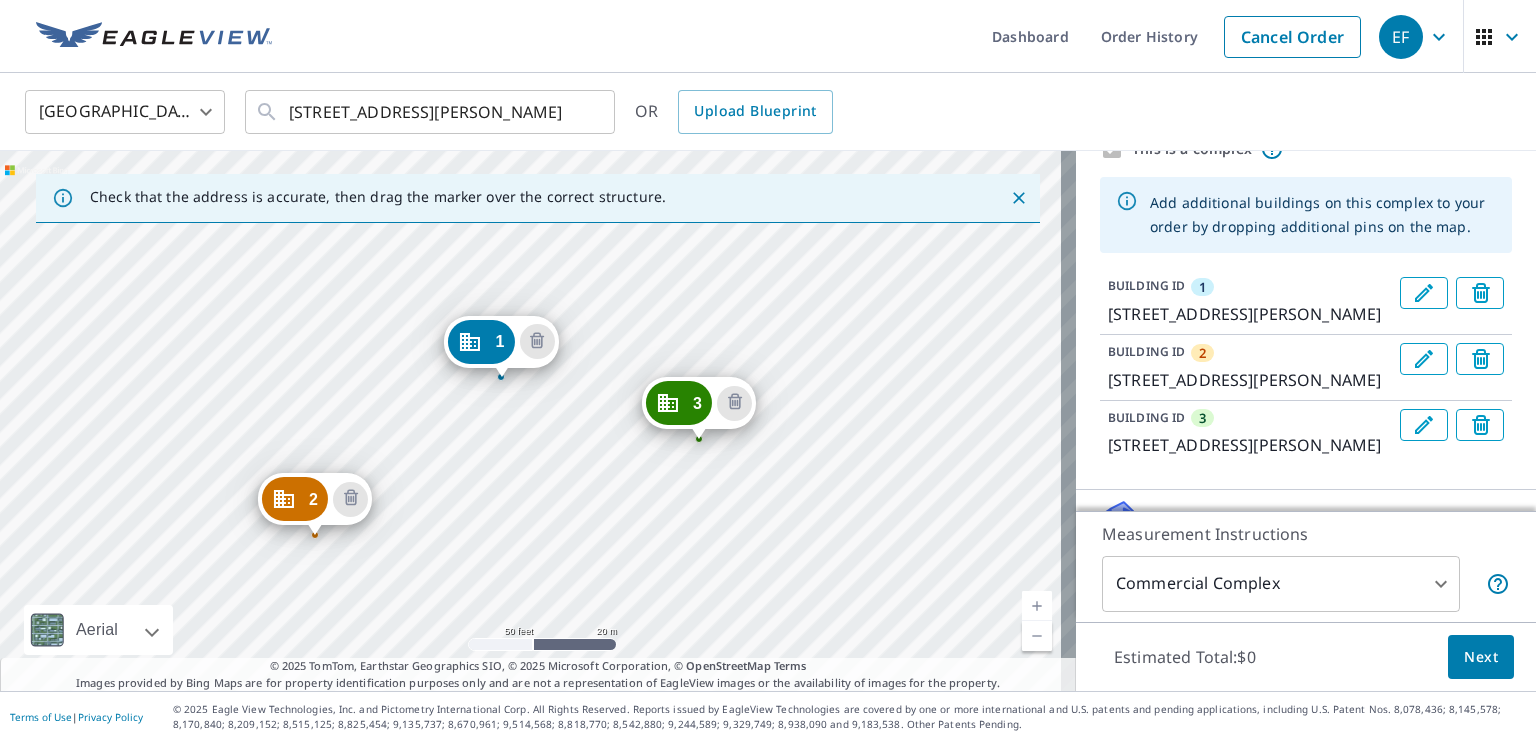 scroll, scrollTop: 200, scrollLeft: 0, axis: vertical 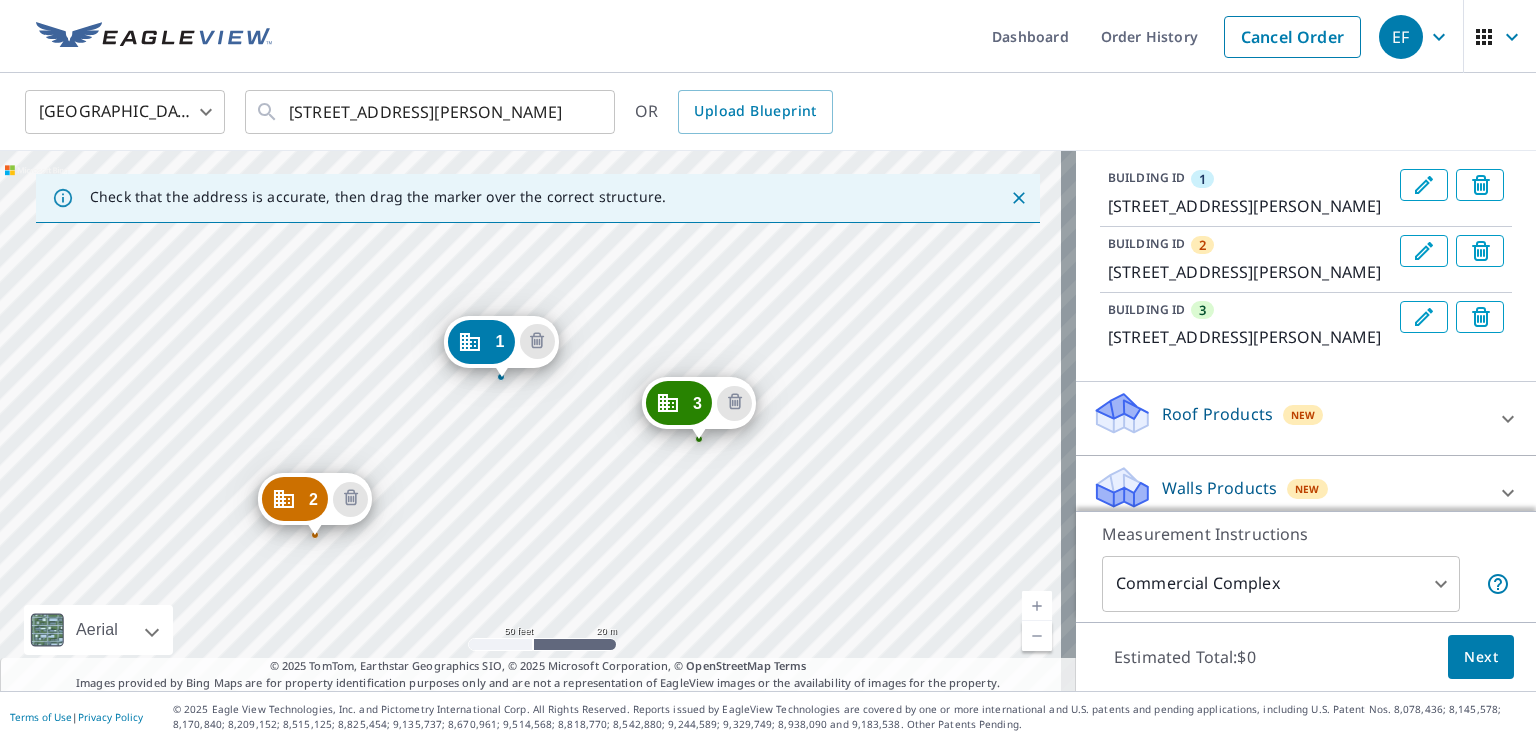 click on "Next" at bounding box center [1481, 657] 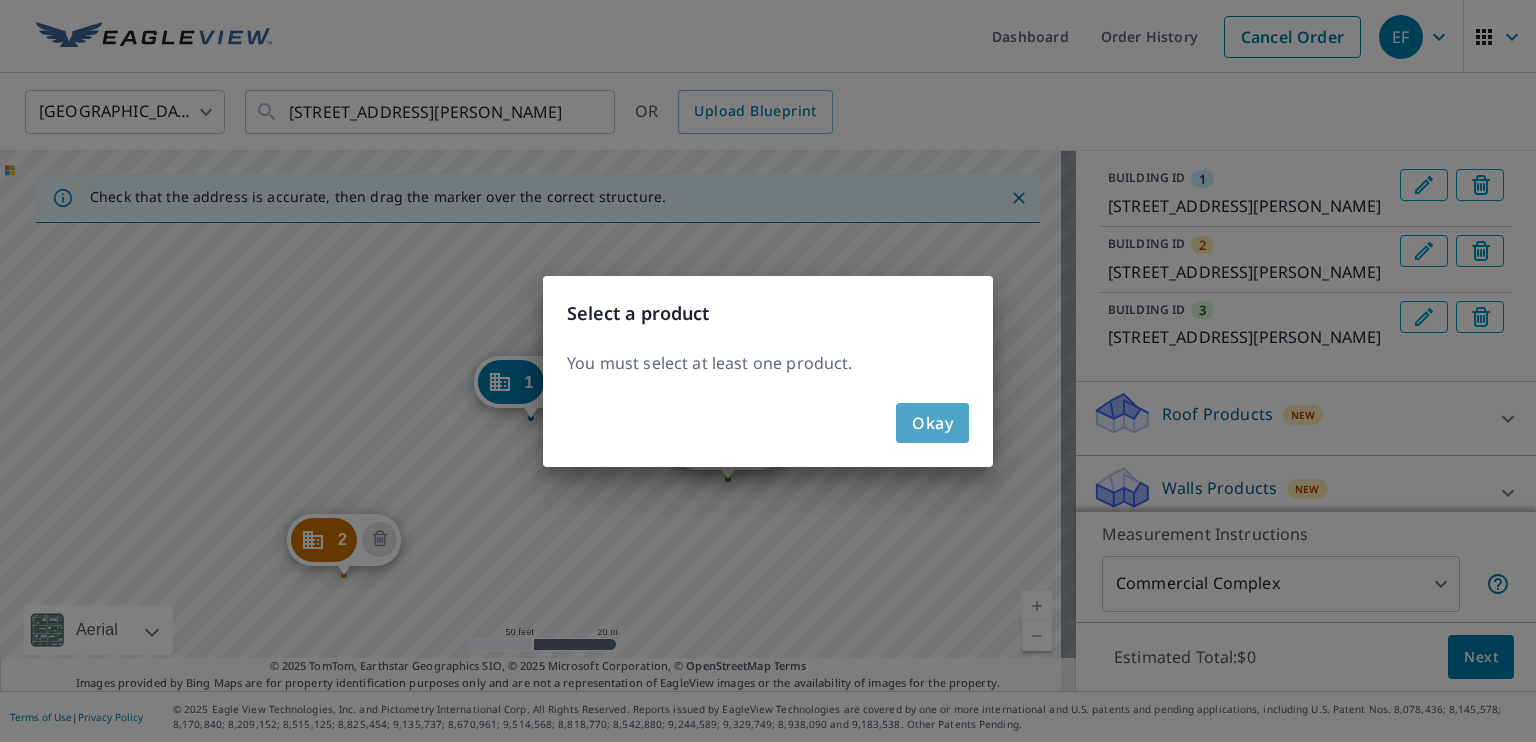 click on "Okay" at bounding box center [932, 423] 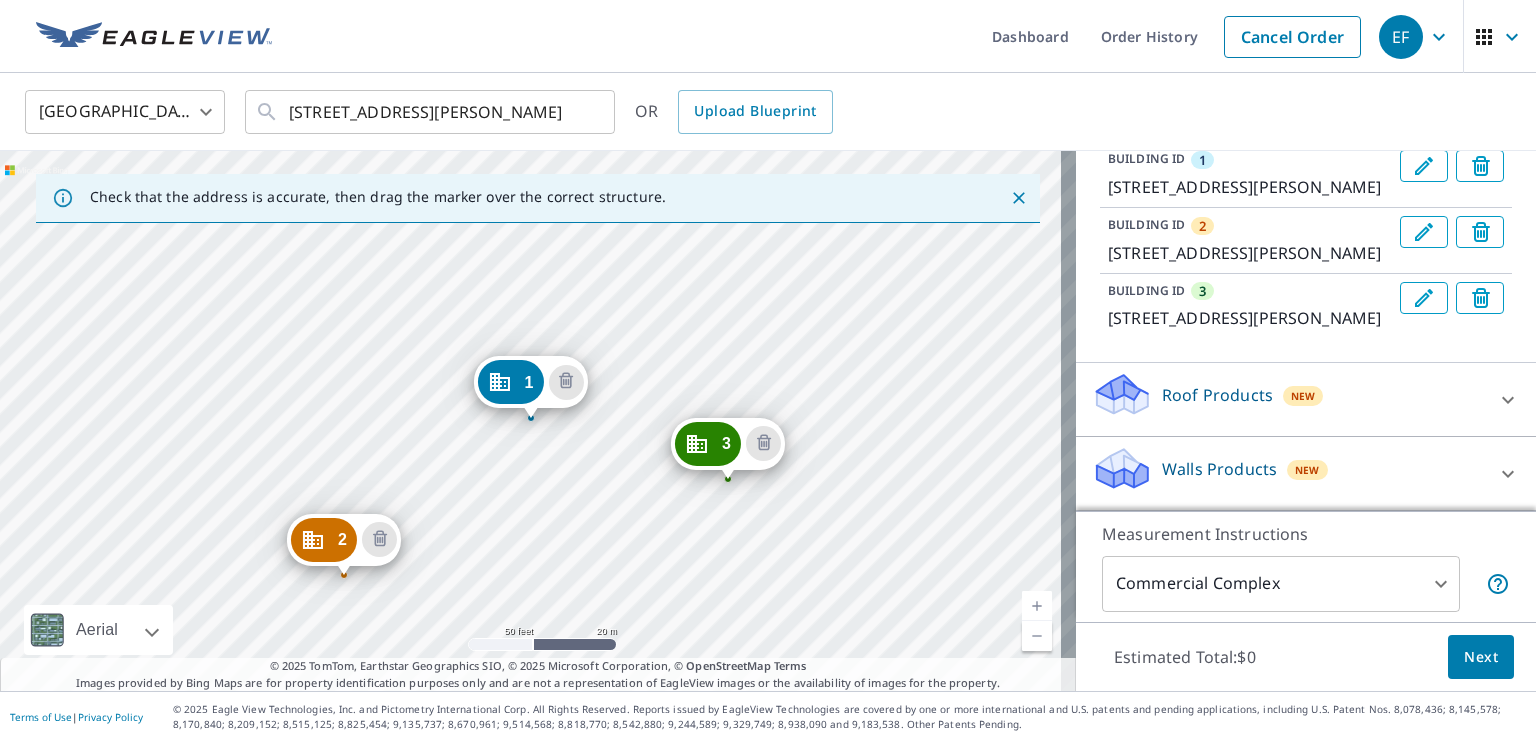 scroll, scrollTop: 291, scrollLeft: 0, axis: vertical 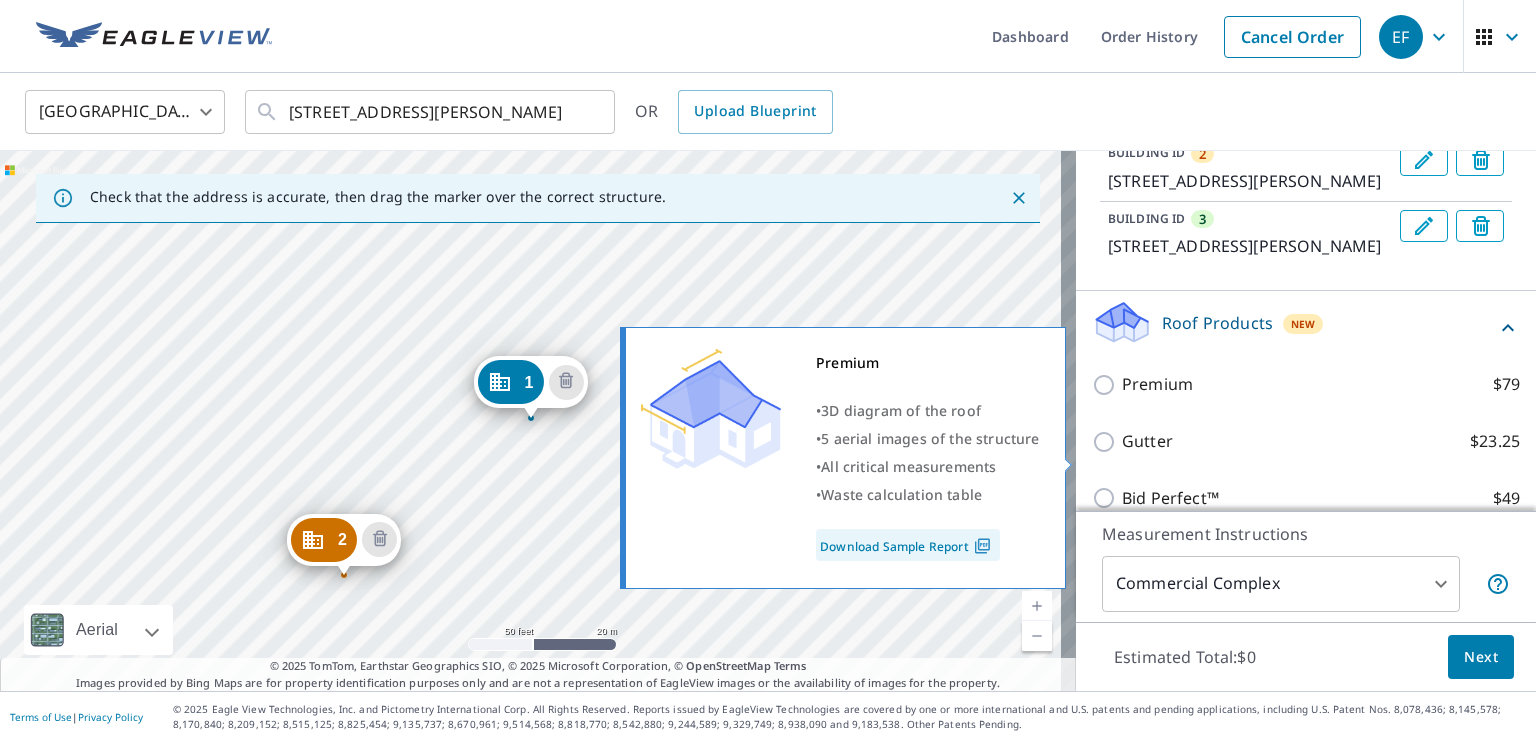 click on "Premium $79" at bounding box center (1107, 385) 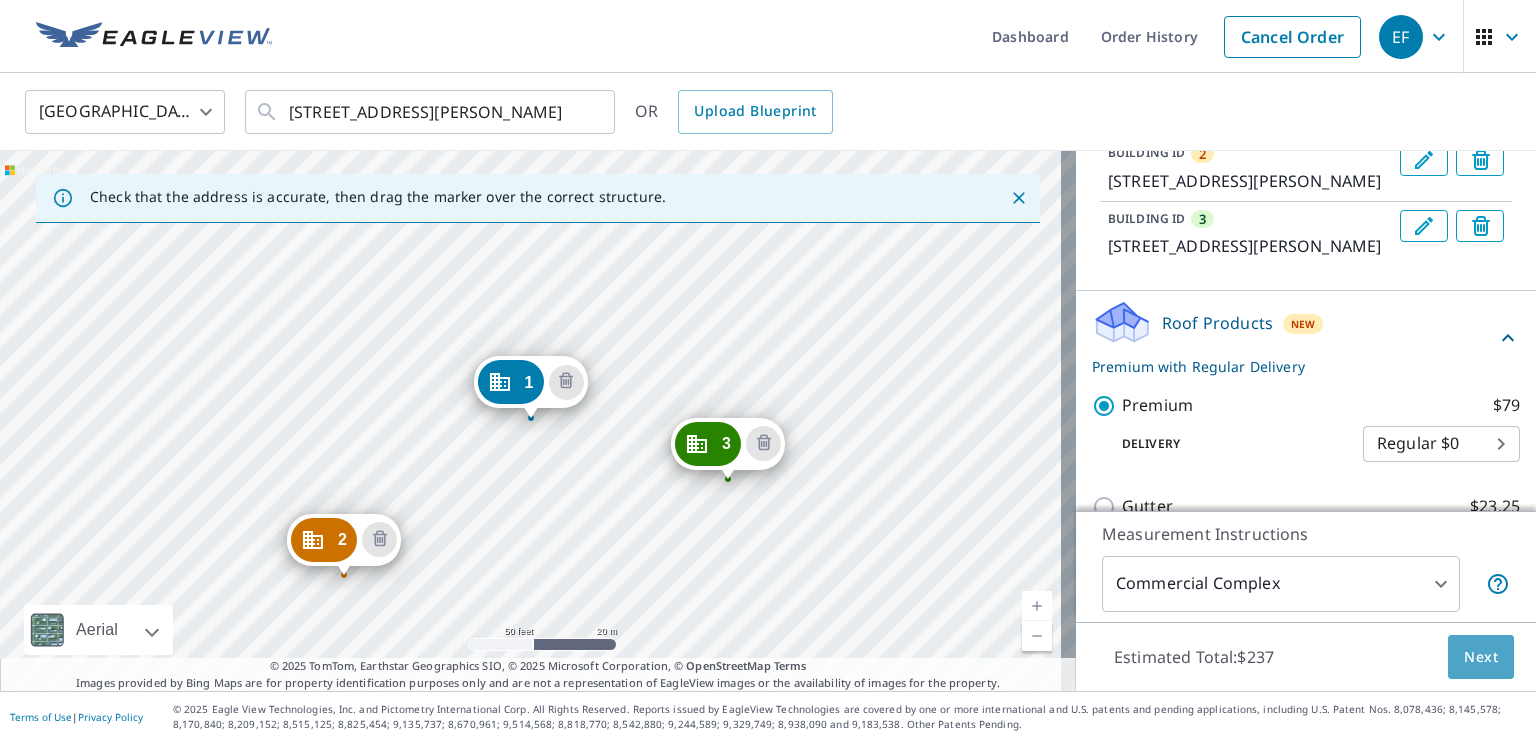 click on "Next" at bounding box center [1481, 657] 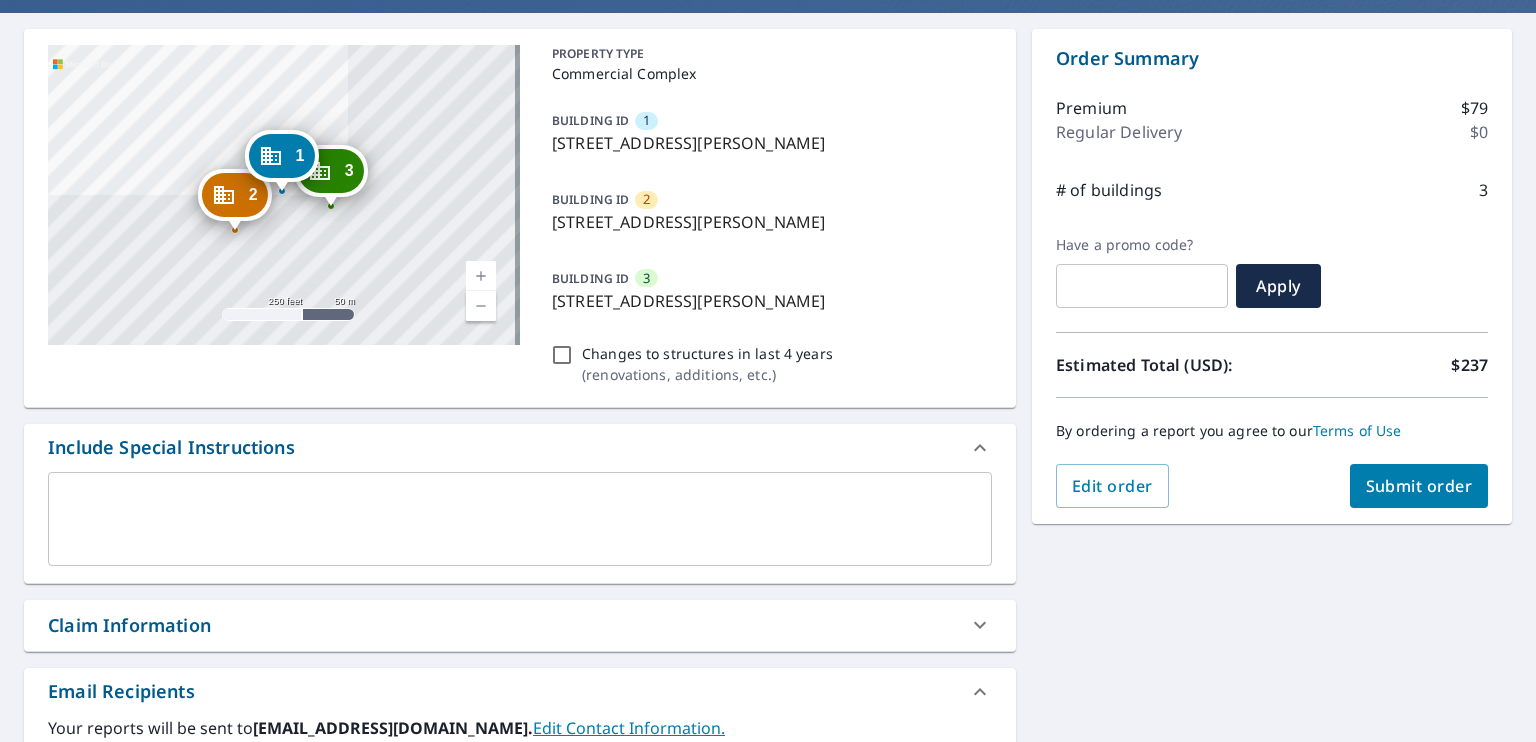 scroll, scrollTop: 200, scrollLeft: 0, axis: vertical 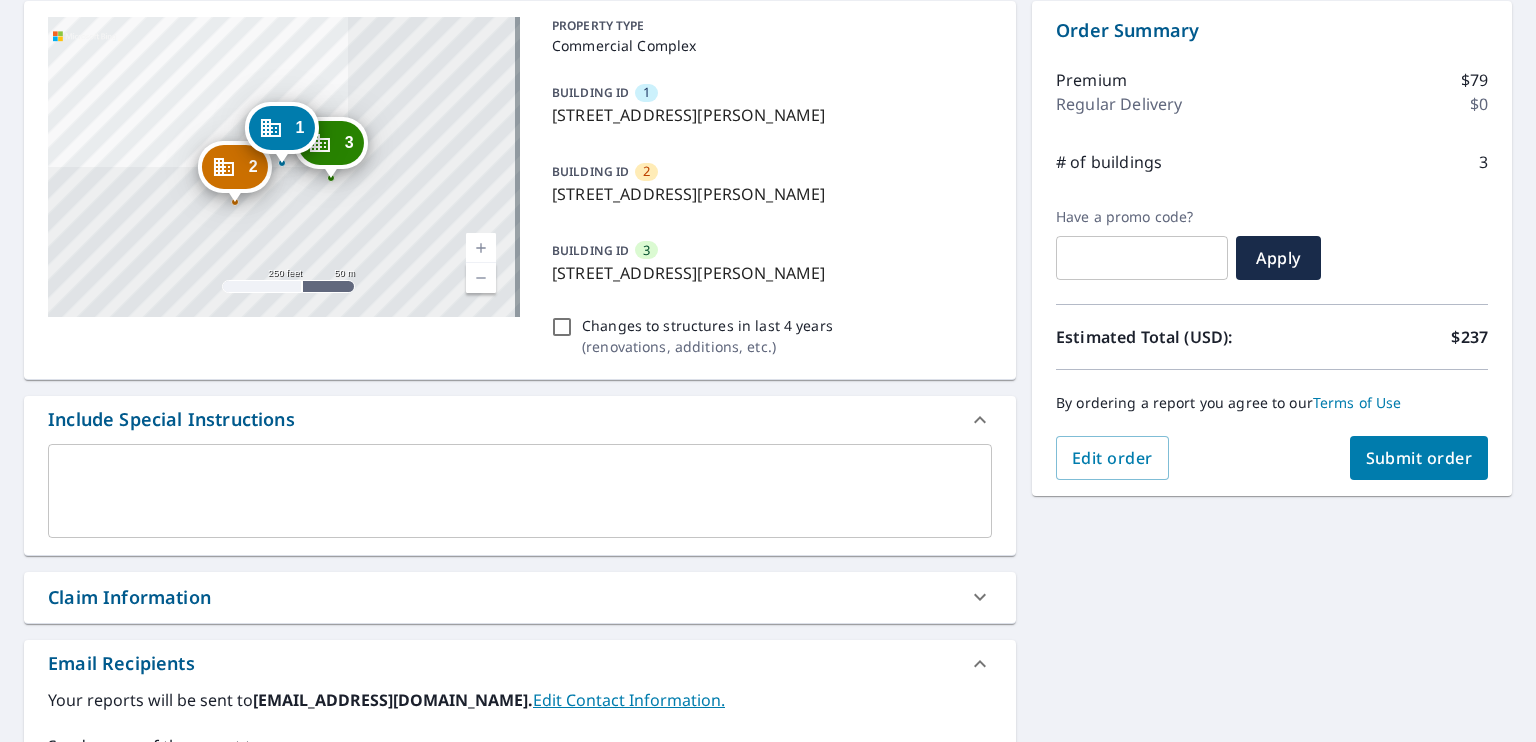 click at bounding box center [520, 490] 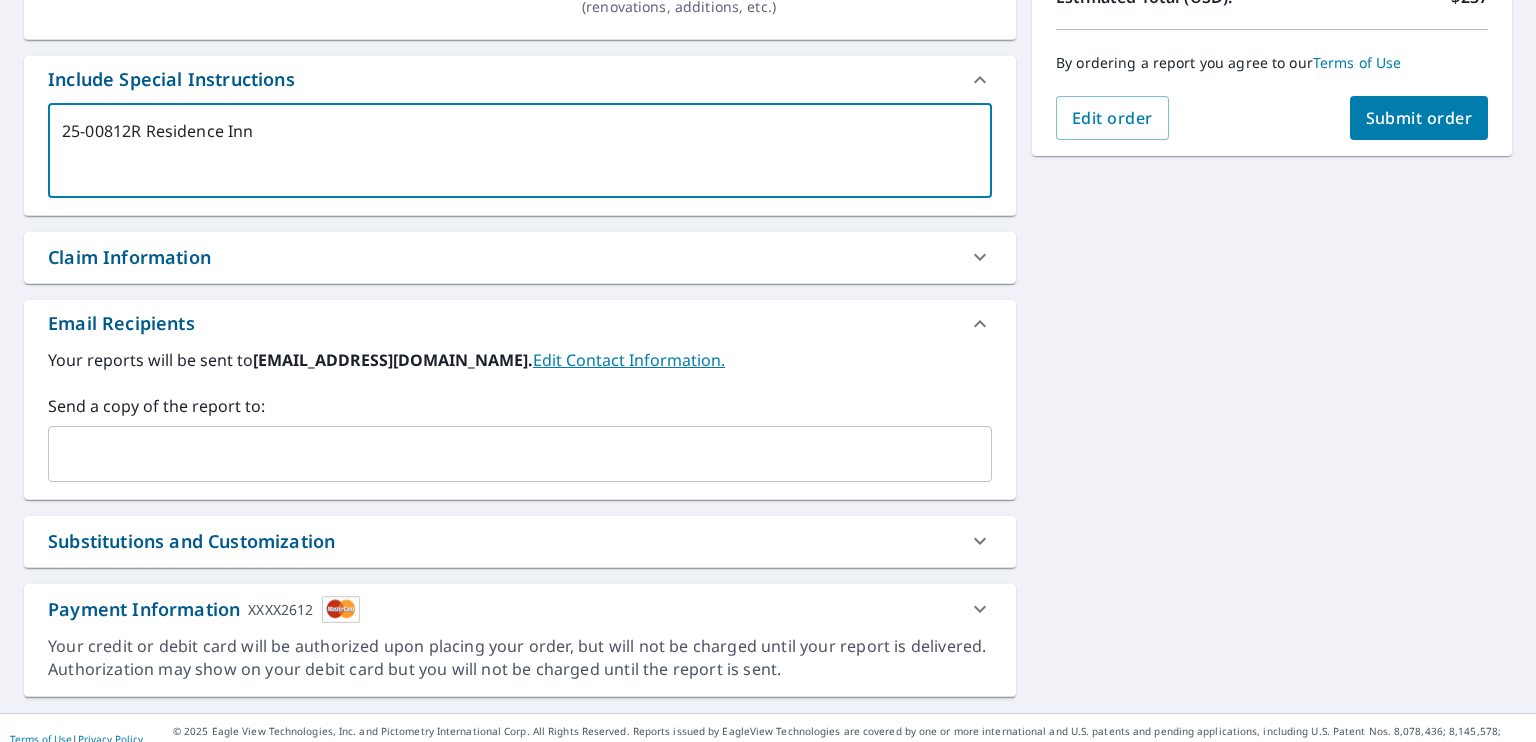 scroll, scrollTop: 560, scrollLeft: 0, axis: vertical 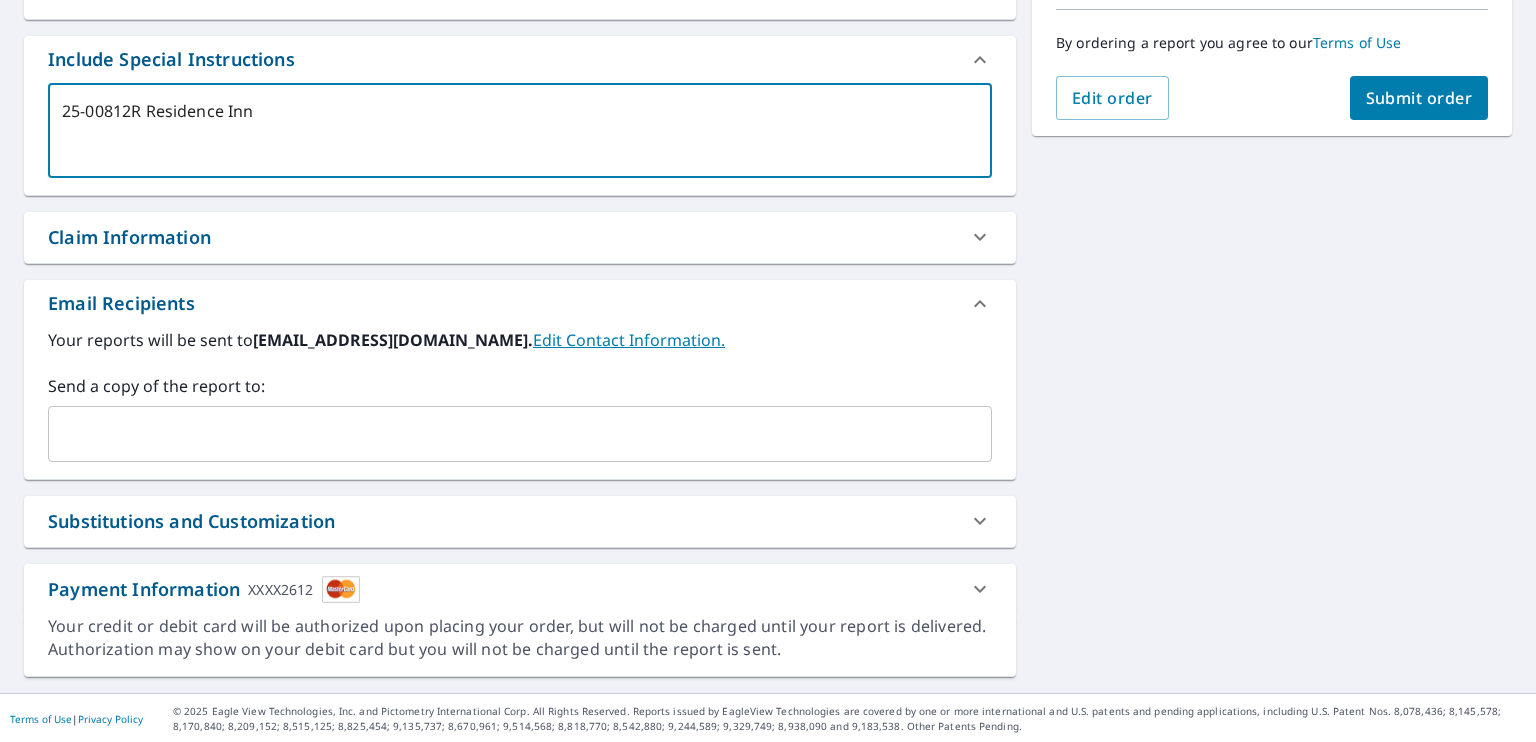 click on "Submit order" at bounding box center [1419, 98] 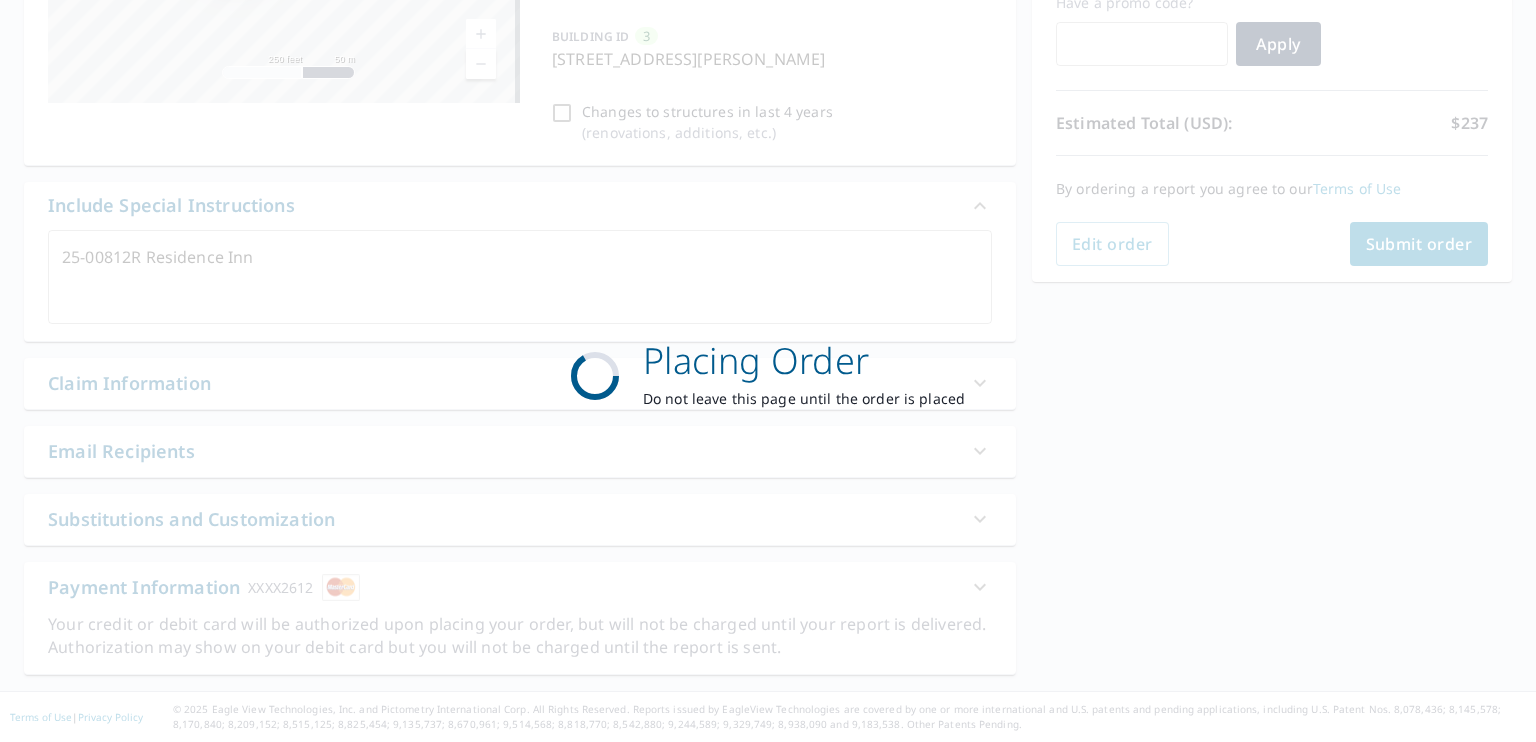 scroll, scrollTop: 412, scrollLeft: 0, axis: vertical 